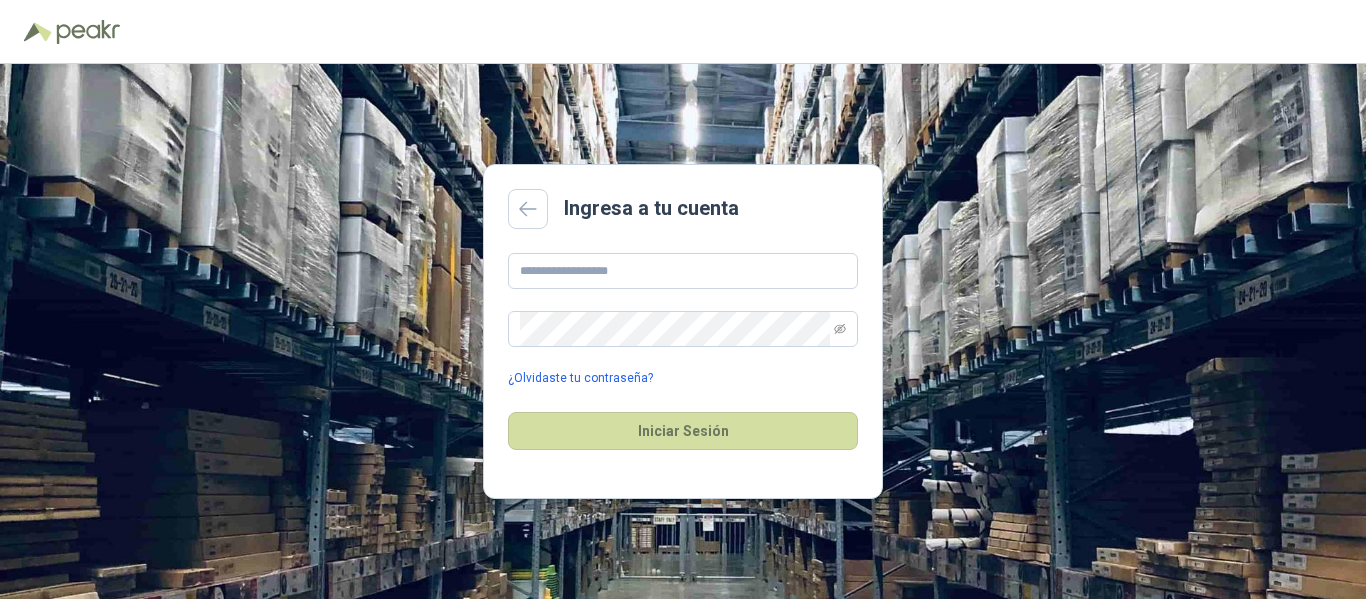 scroll, scrollTop: 0, scrollLeft: 0, axis: both 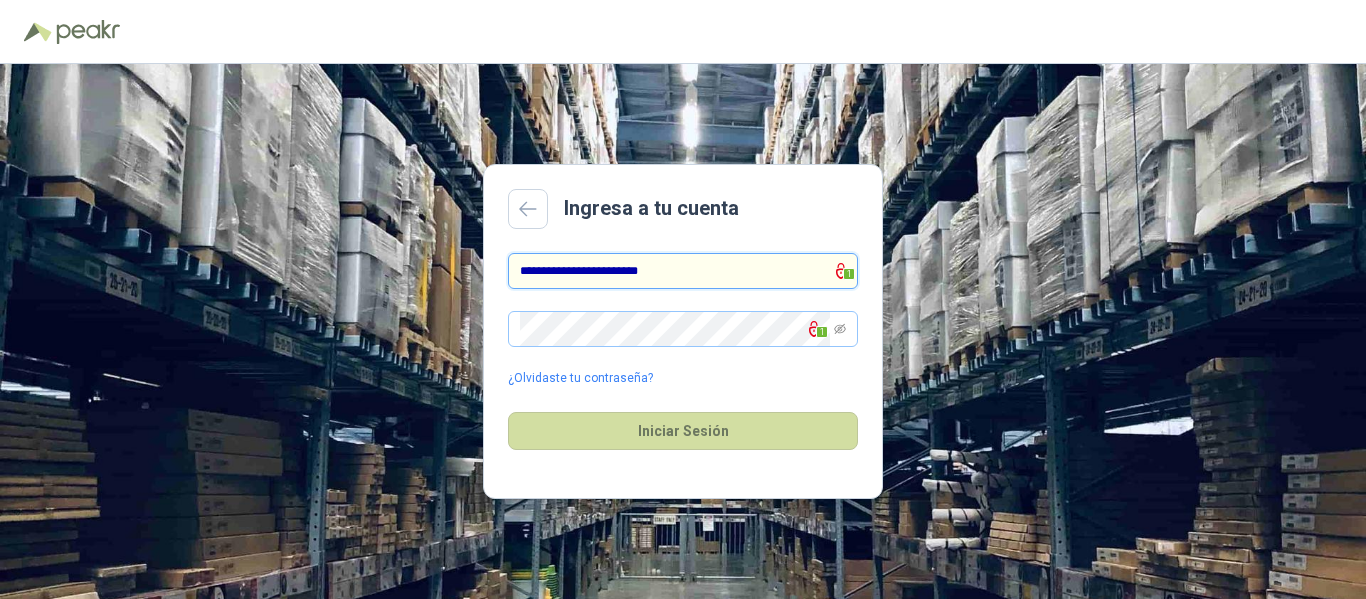 type on "**********" 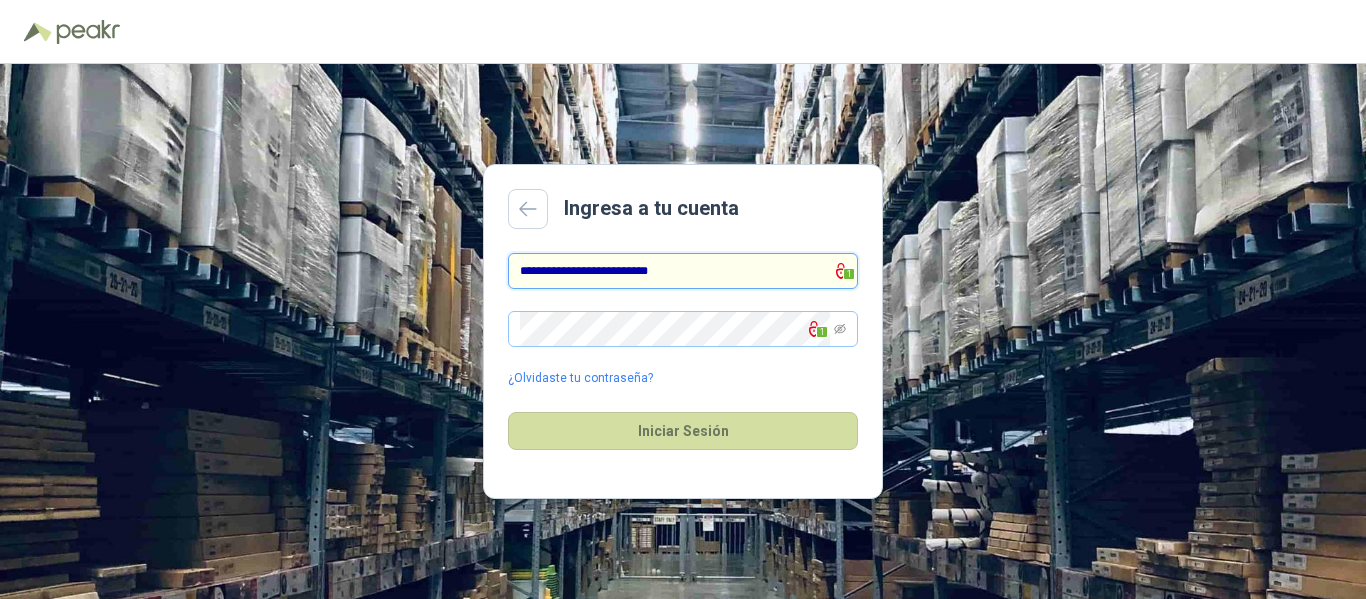 click on "1" at bounding box center (683, 329) 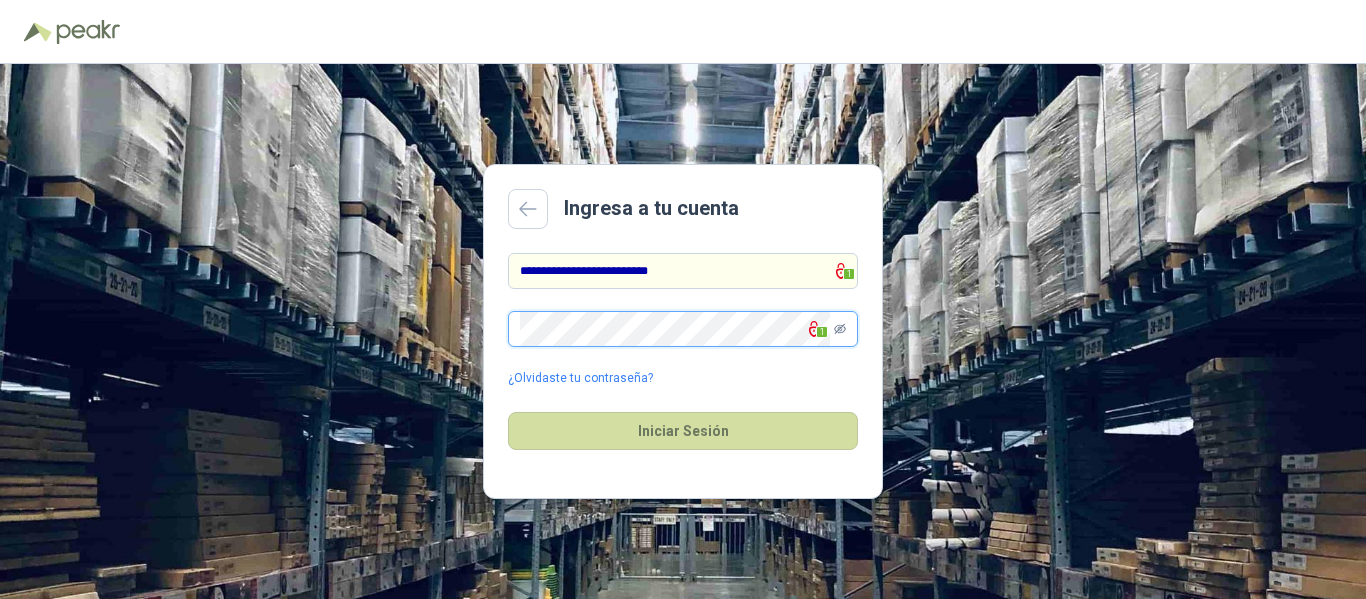 click 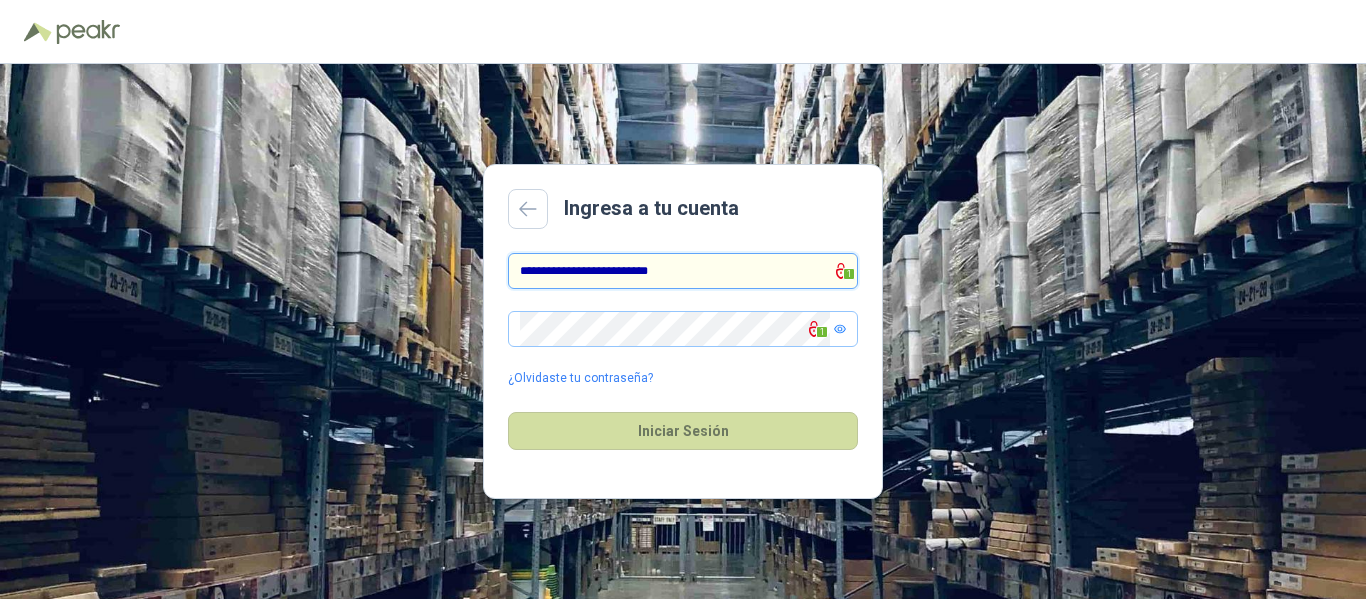 click on "**********" at bounding box center (683, 271) 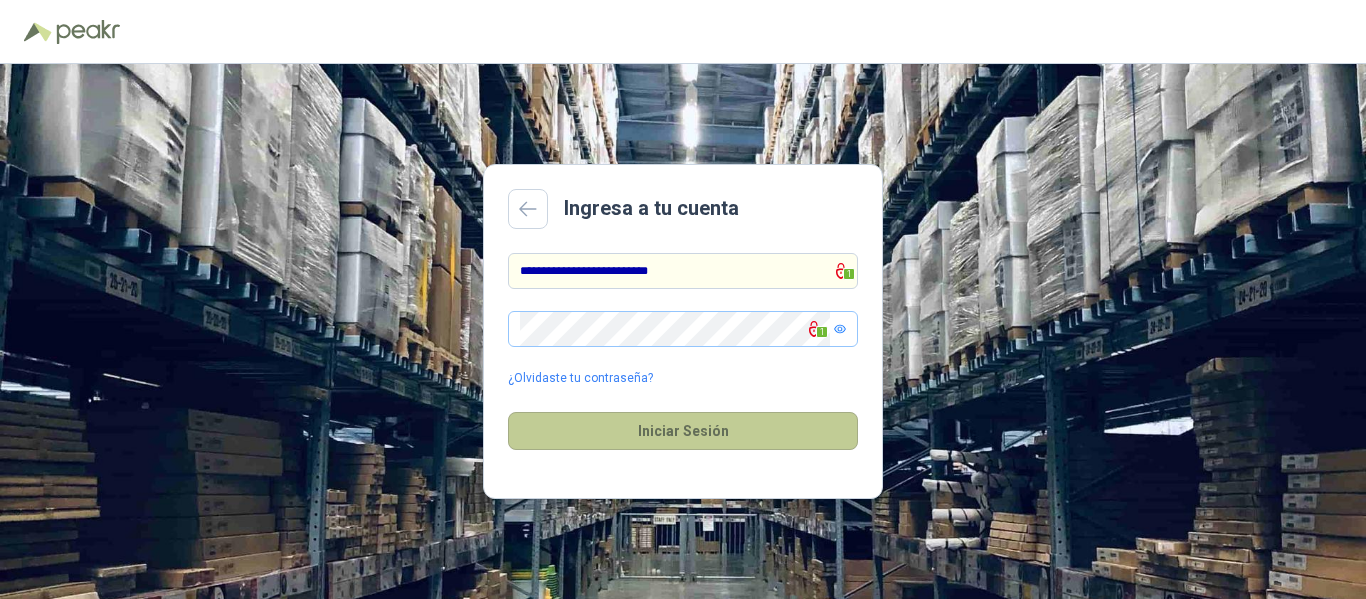 click on "Iniciar Sesión" at bounding box center (683, 431) 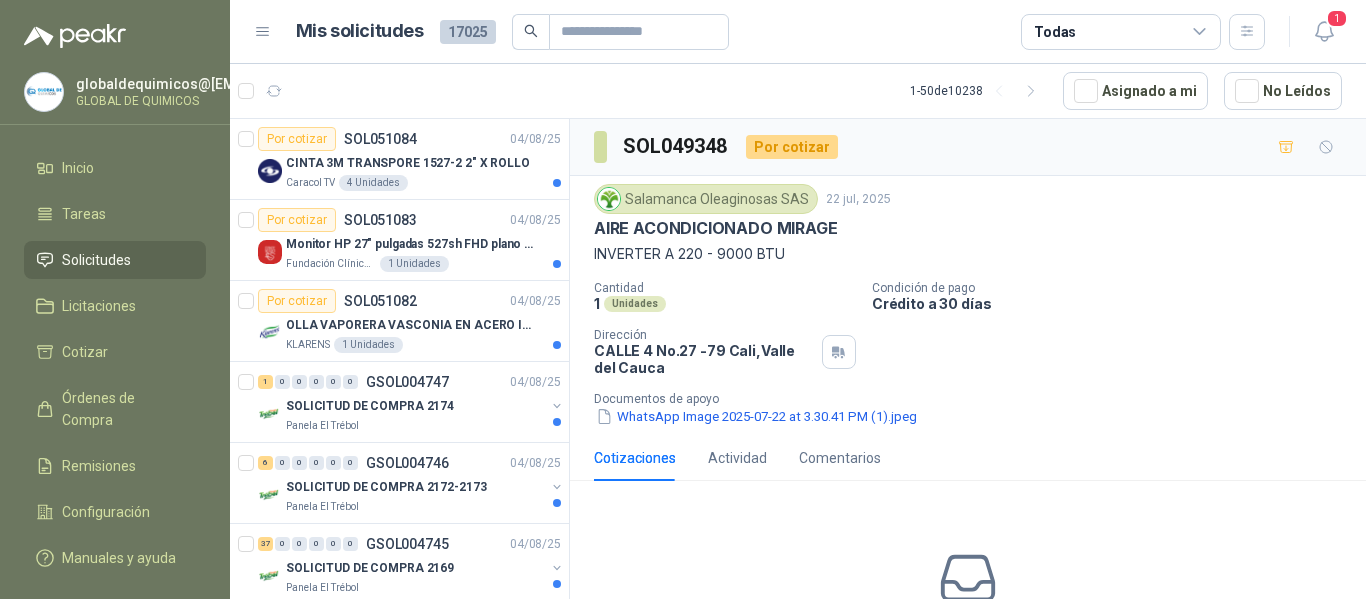 click on "Solicitudes" at bounding box center (96, 260) 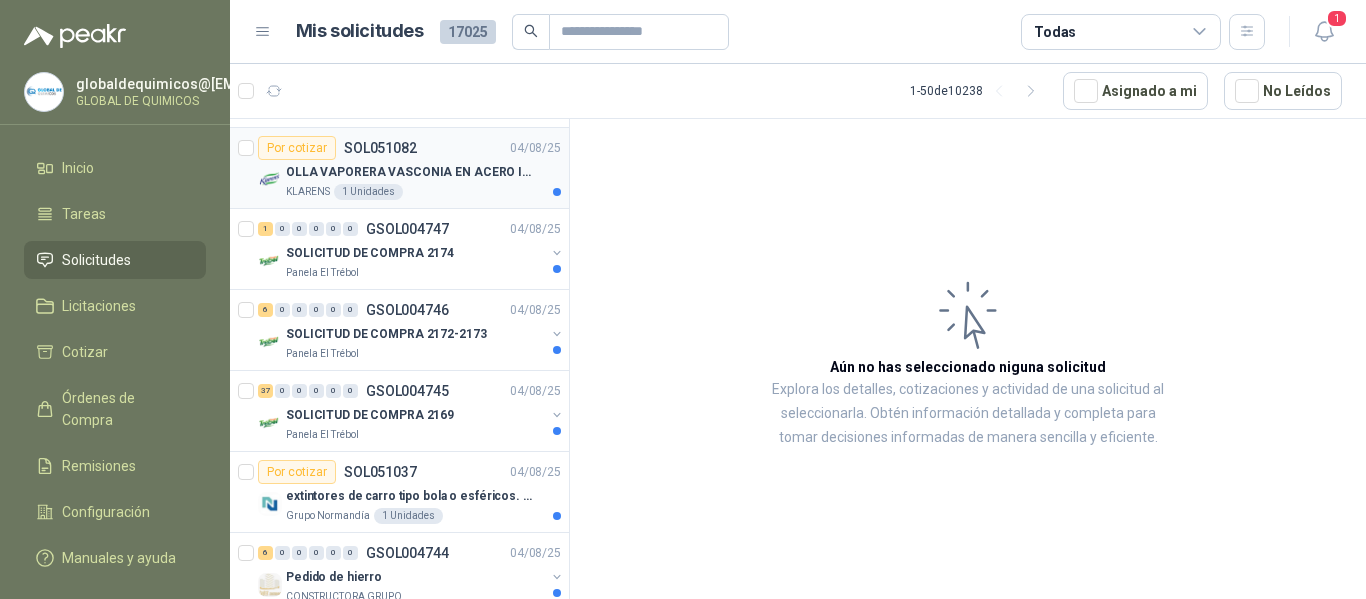 scroll, scrollTop: 200, scrollLeft: 0, axis: vertical 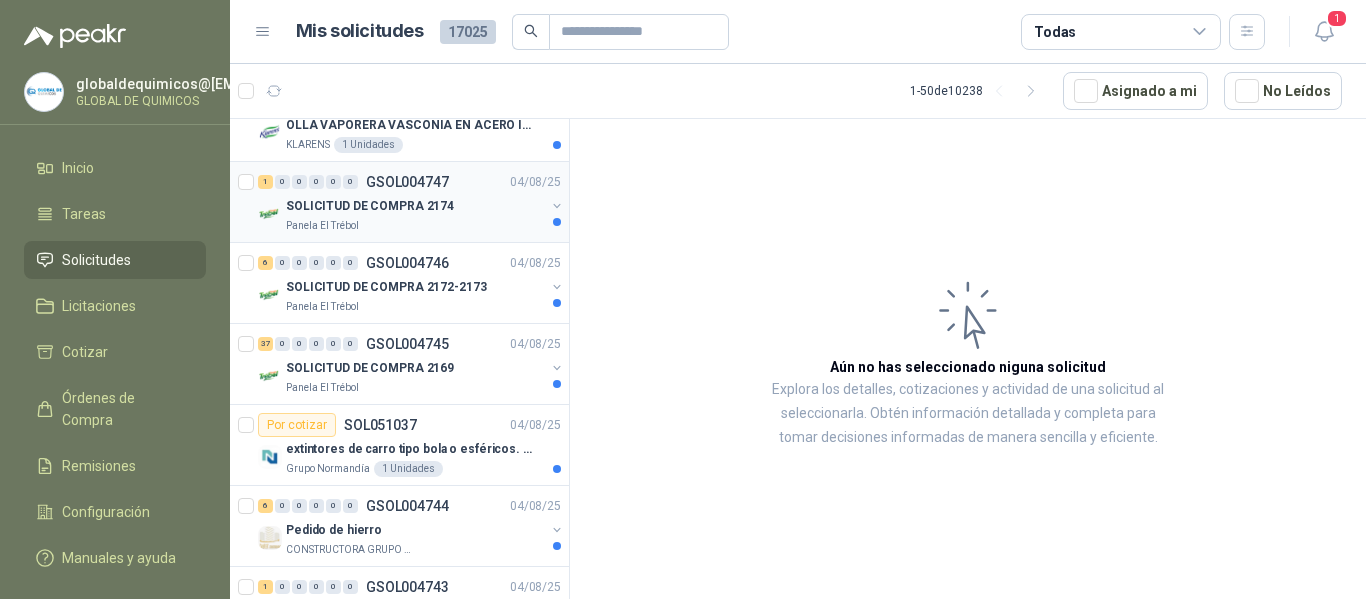 click on "SOLICITUD DE COMPRA 2174" at bounding box center [370, 206] 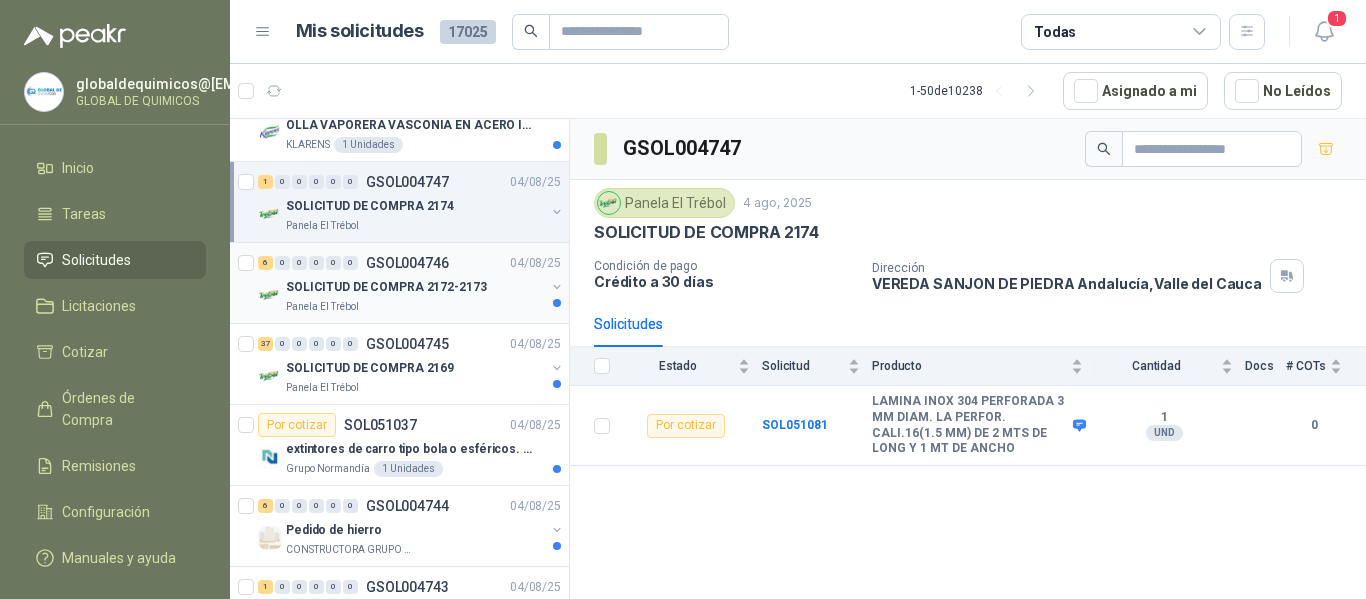 click on "SOLICITUD DE COMPRA 2172-2173" at bounding box center [415, 287] 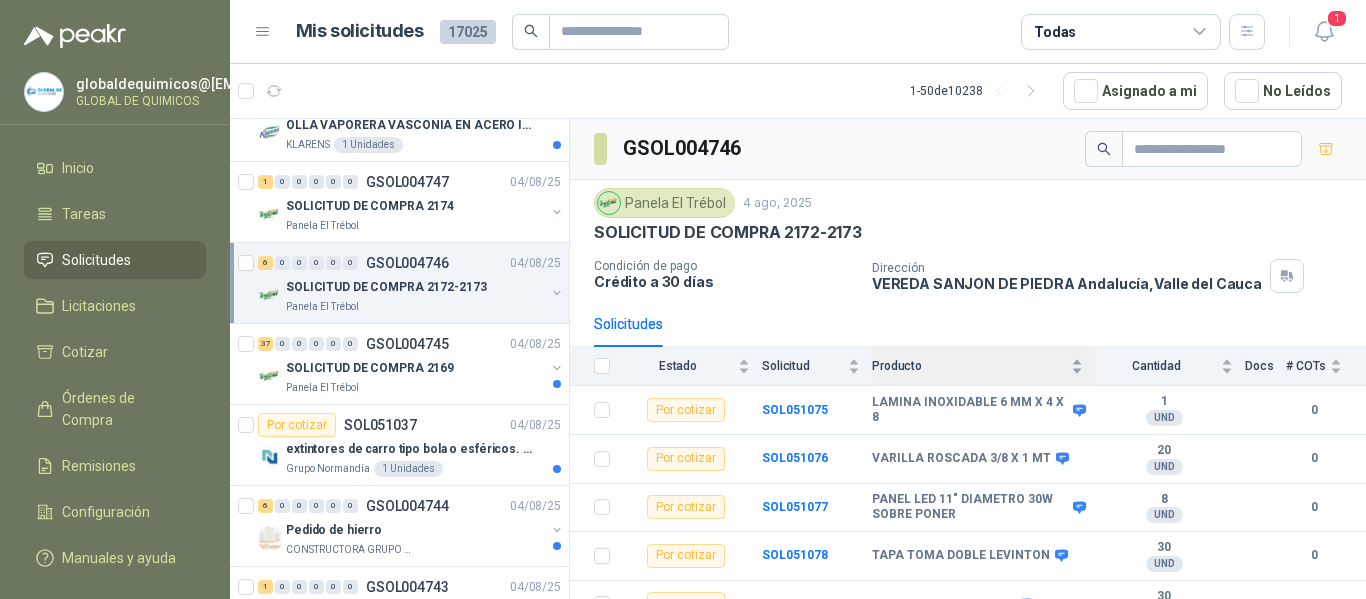 scroll, scrollTop: 72, scrollLeft: 0, axis: vertical 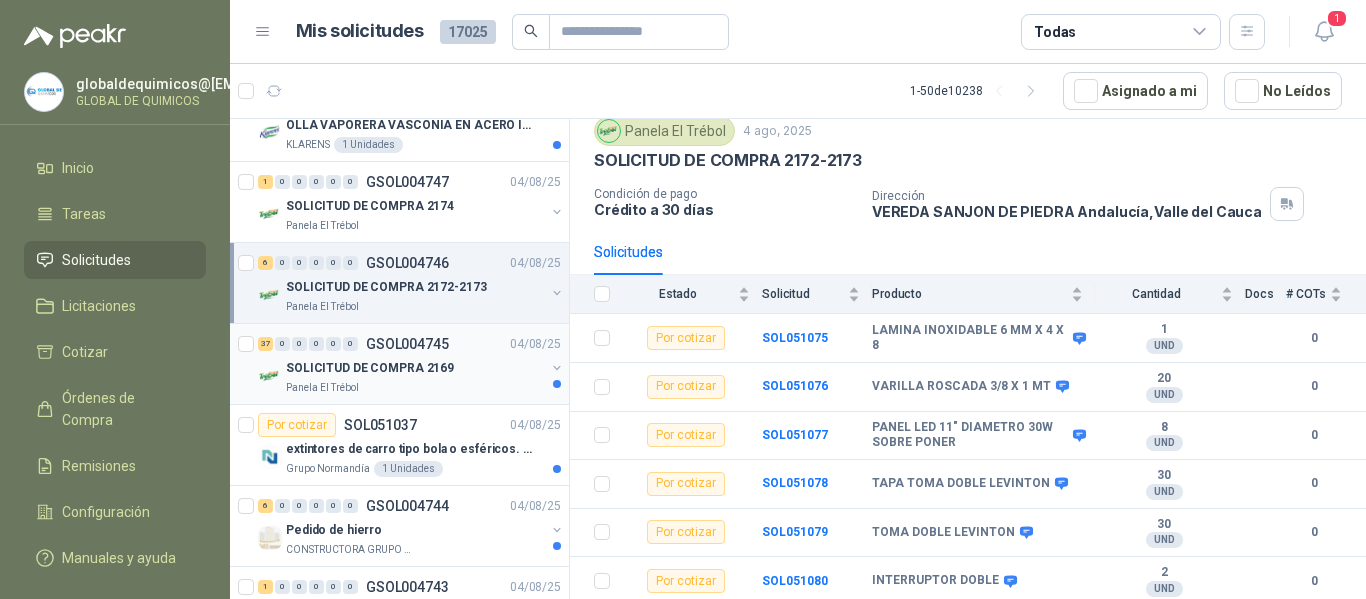 click at bounding box center [557, 368] 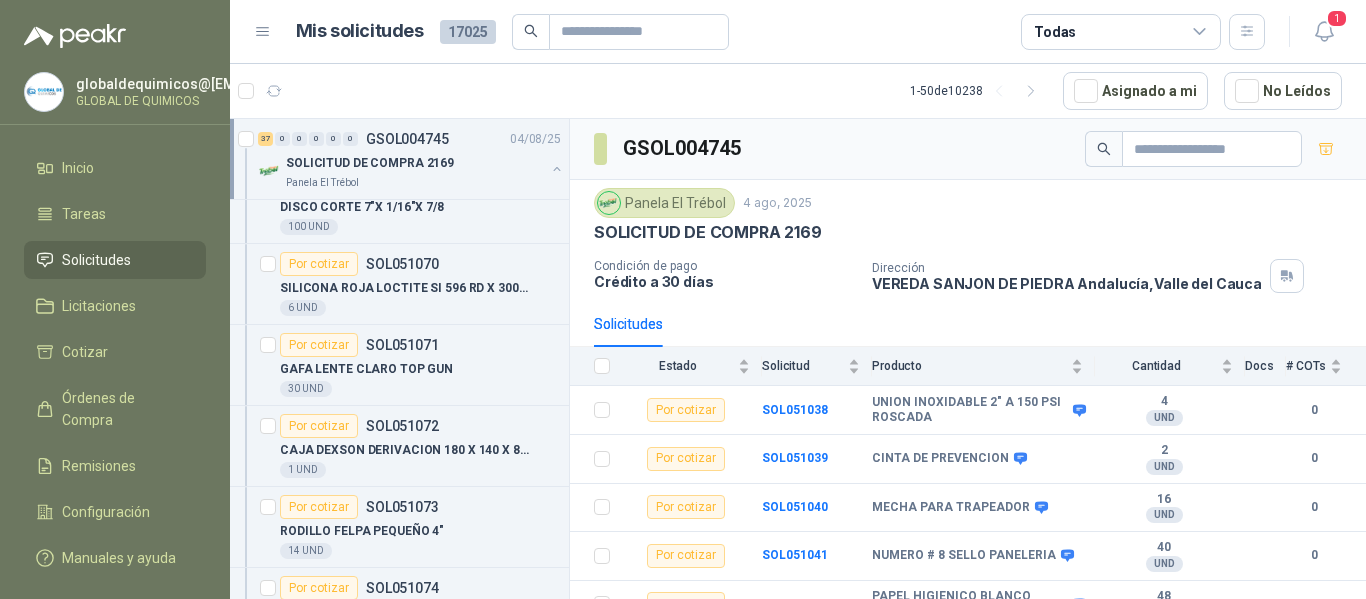 scroll, scrollTop: 3000, scrollLeft: 0, axis: vertical 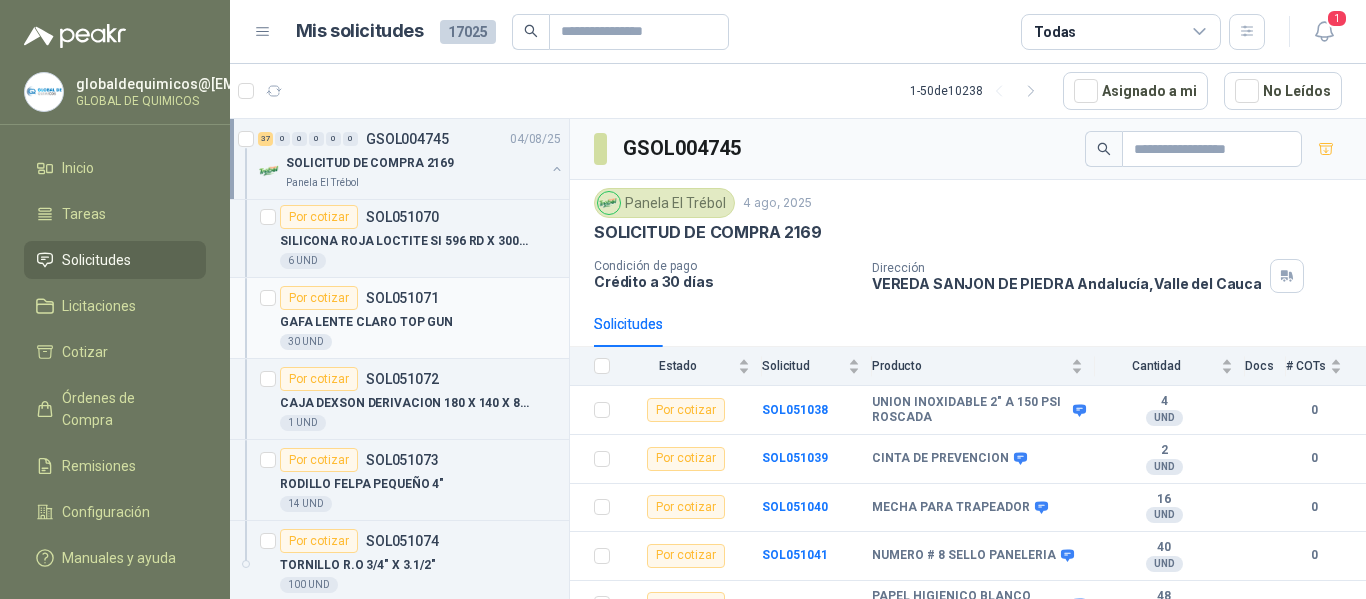 click on "GAFA LENTE CLARO TOP GUN" at bounding box center [420, 322] 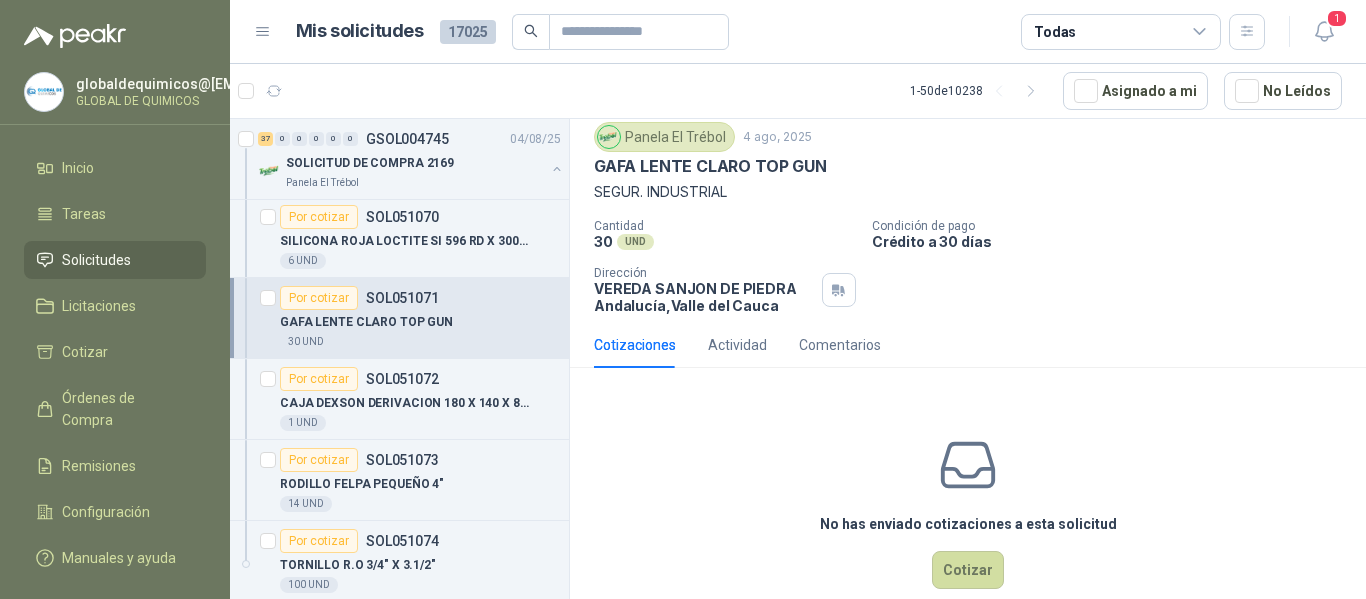 scroll, scrollTop: 96, scrollLeft: 0, axis: vertical 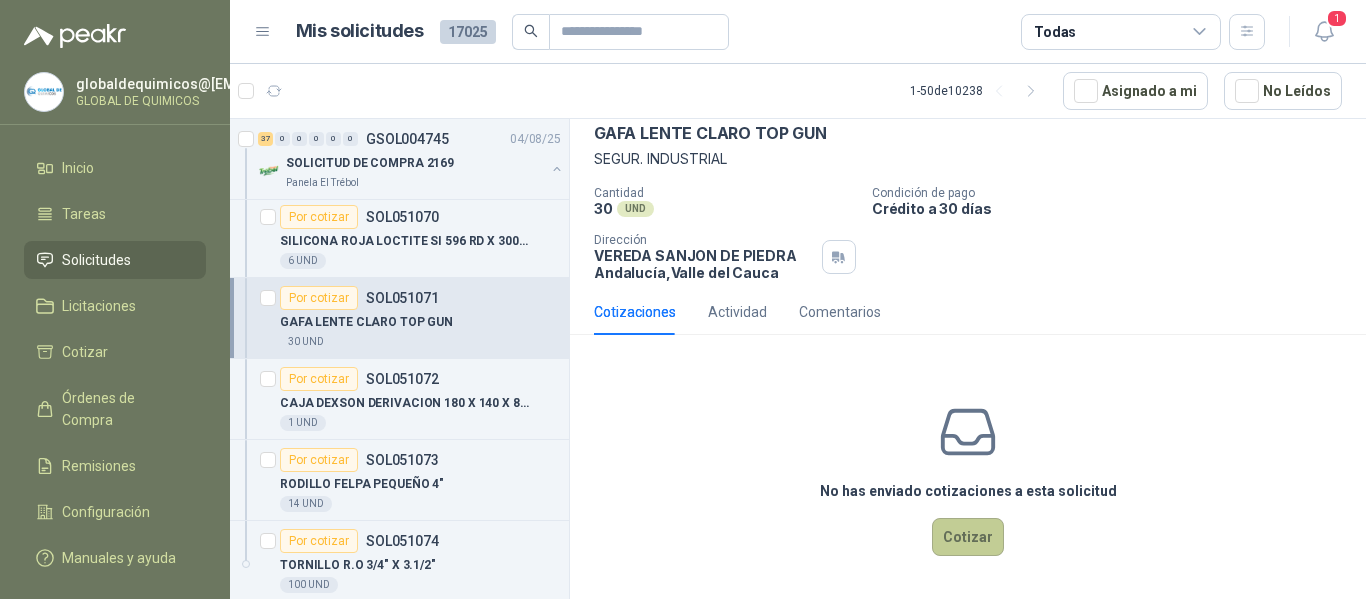 click on "Cotizar" at bounding box center (968, 537) 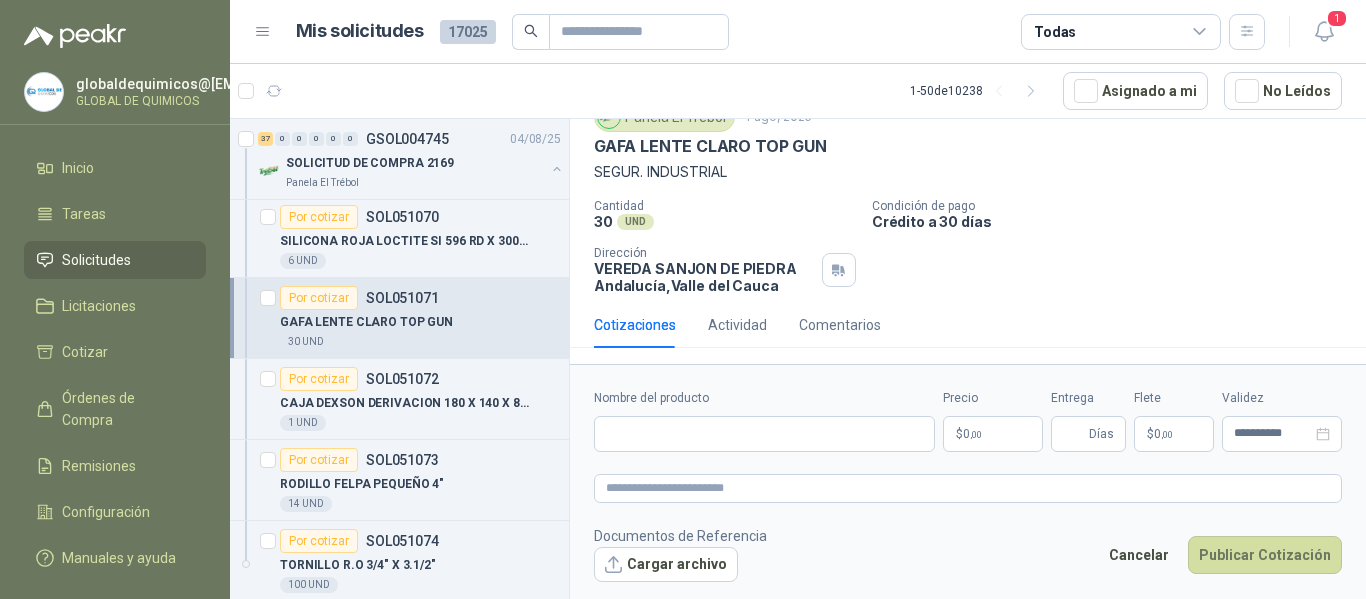 type 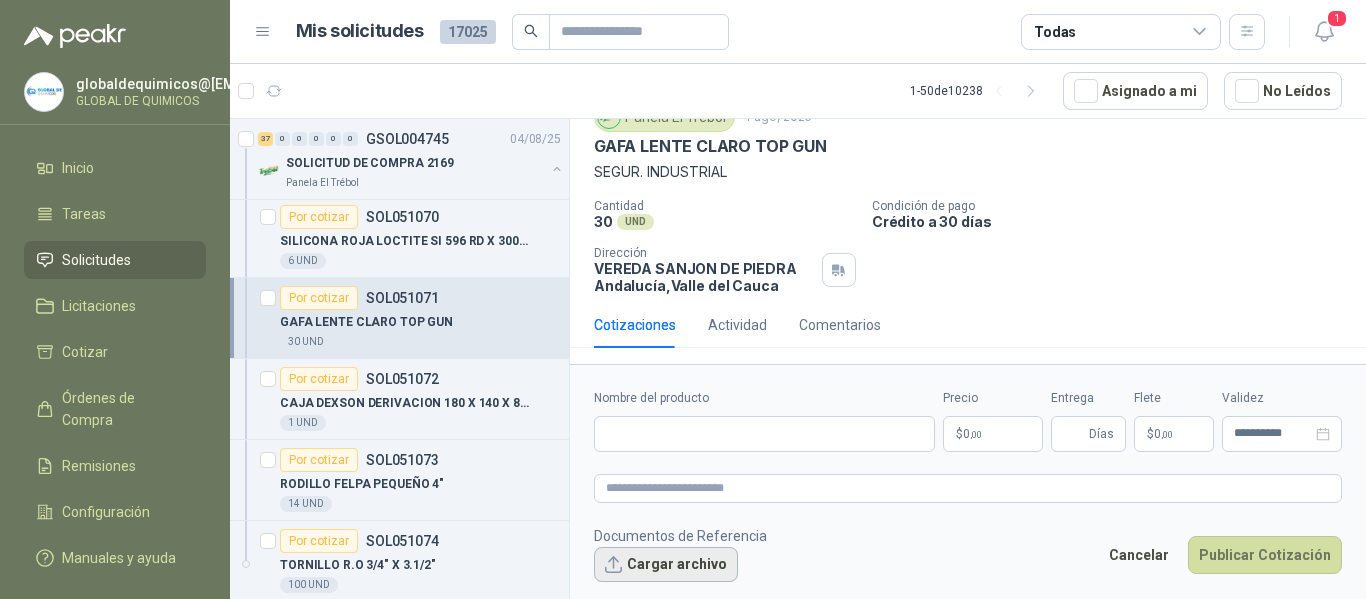 click on "Cargar archivo" at bounding box center (666, 565) 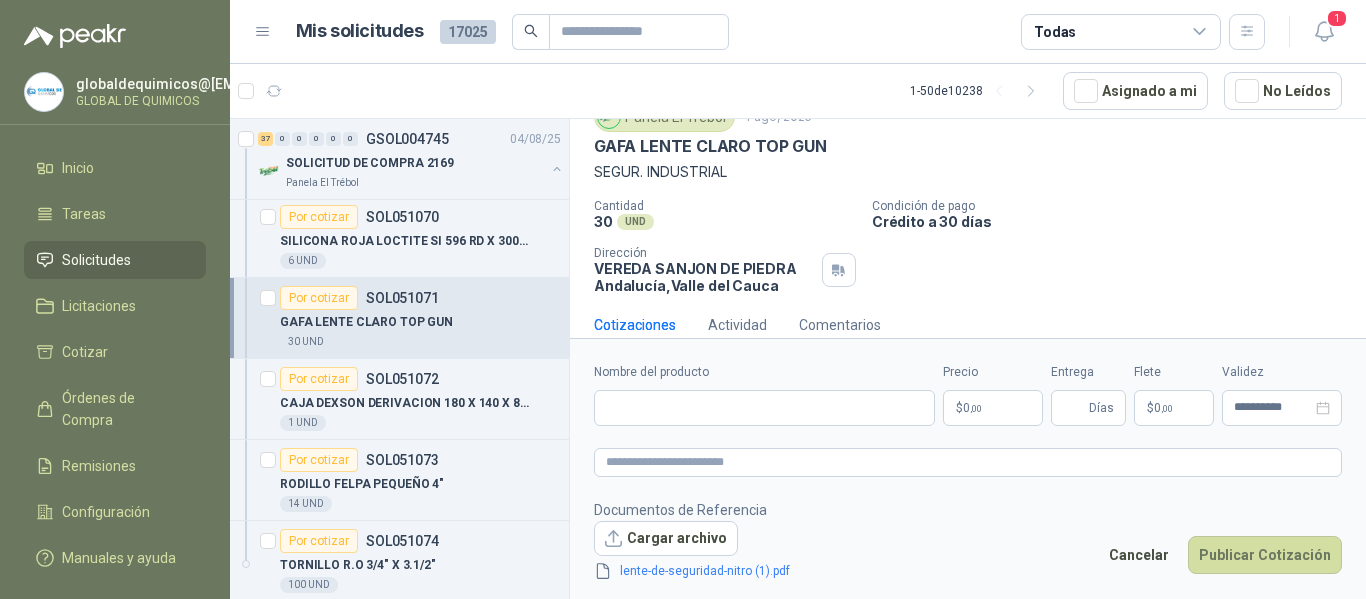 click on "Documentos de Referencia Cargar archivo lente-de-seguridad-nitro (1).pdf Cancelar Publicar Cotización" at bounding box center [968, 541] 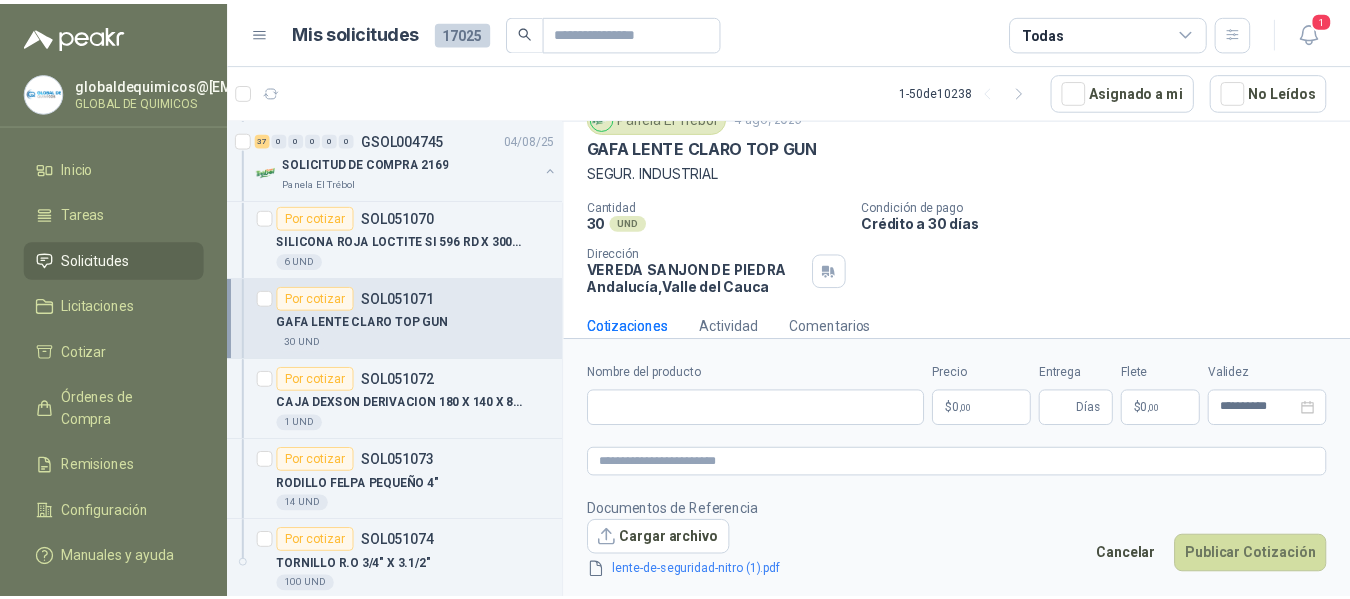 scroll, scrollTop: 96, scrollLeft: 0, axis: vertical 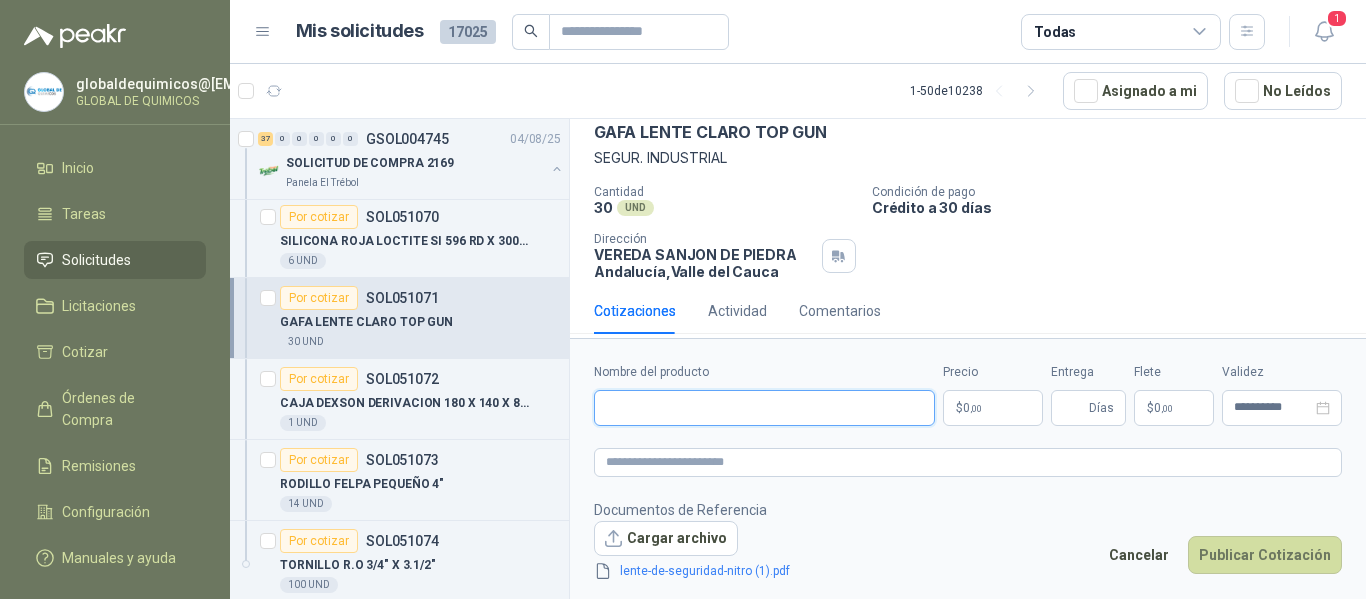 click on "Nombre del producto" at bounding box center [764, 408] 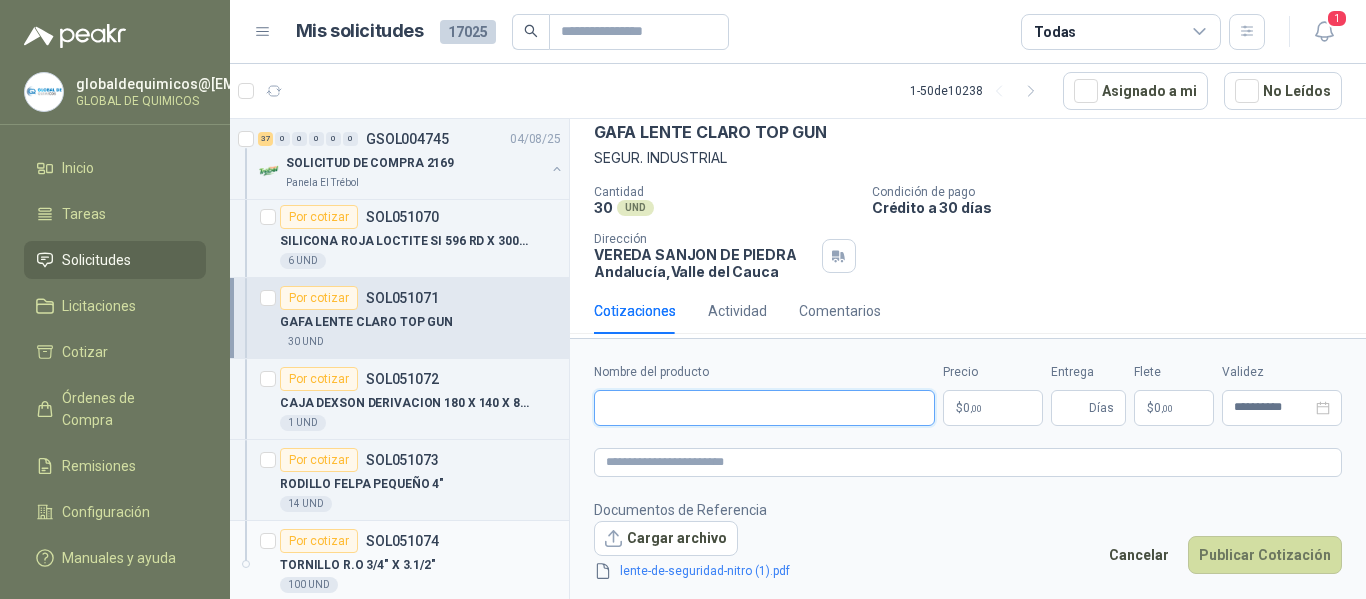 type on "*" 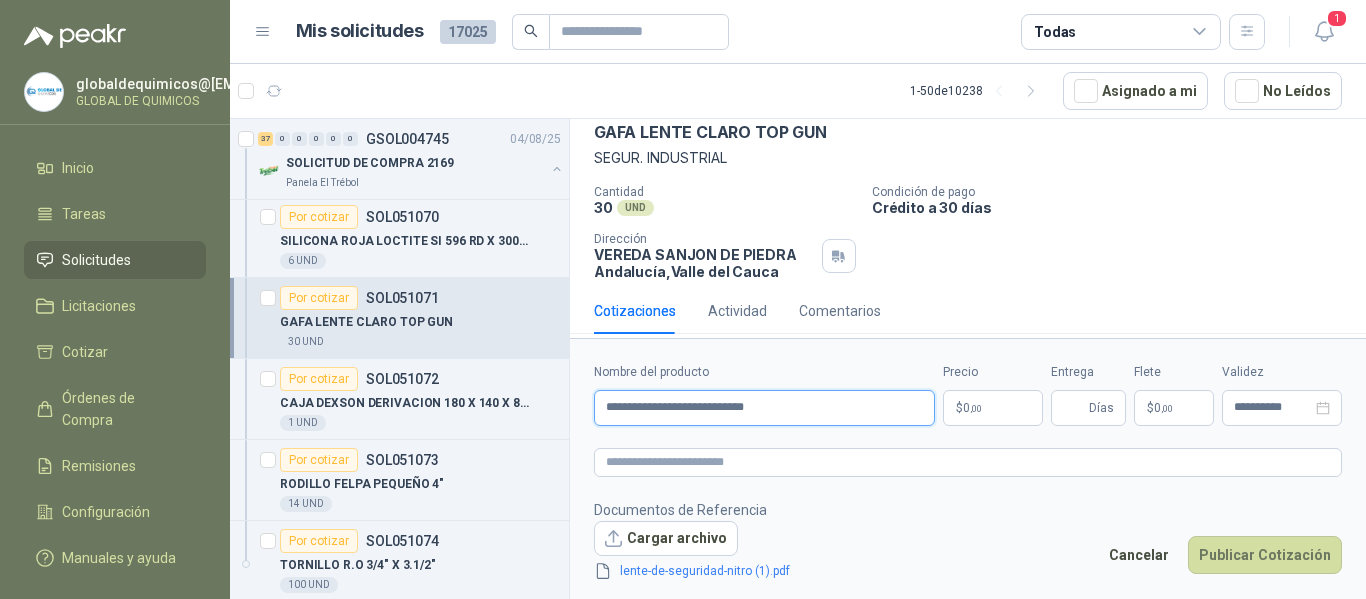 type on "**********" 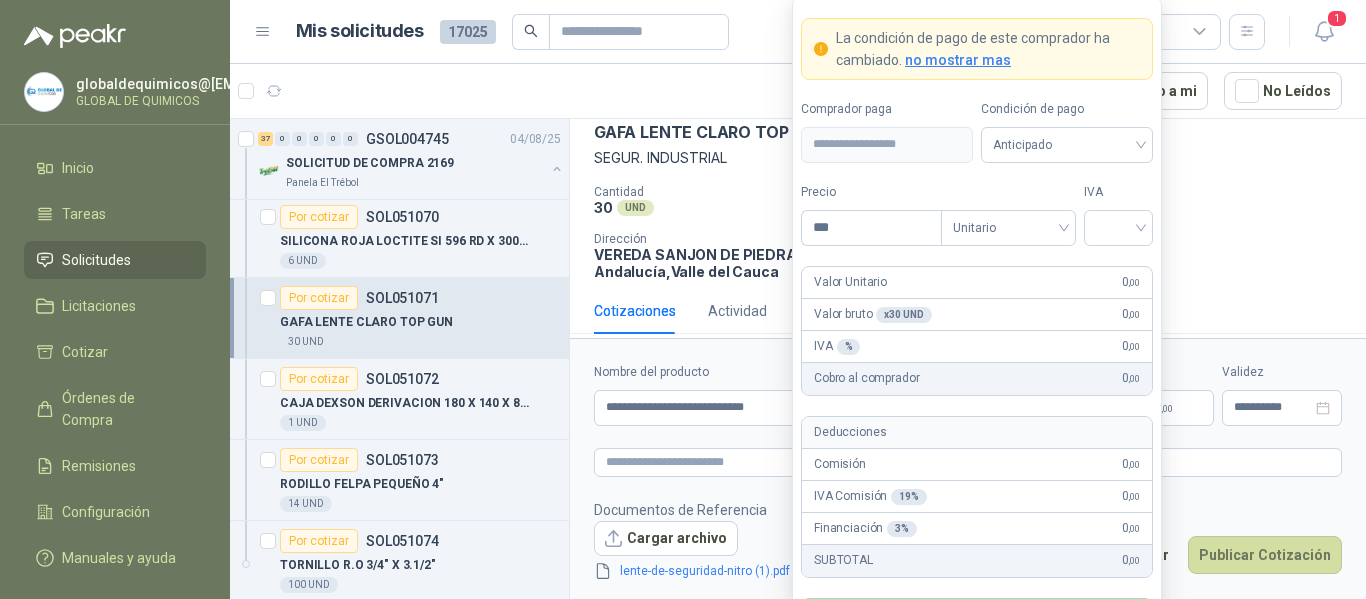 type 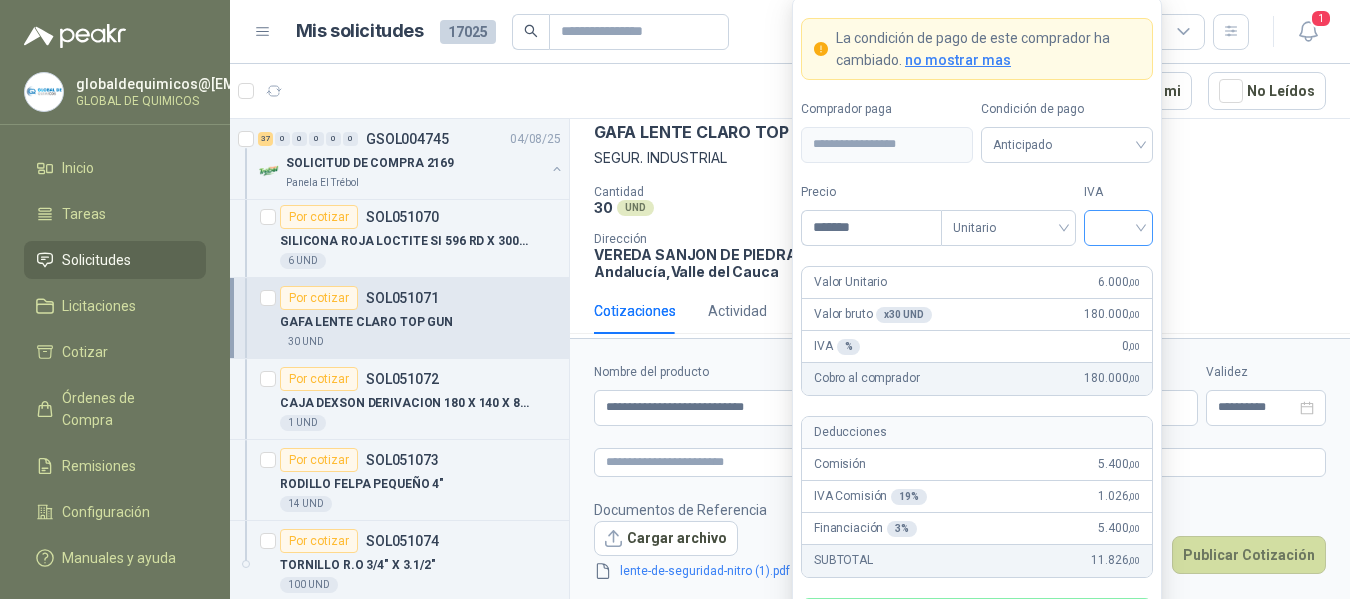 click at bounding box center (1118, 226) 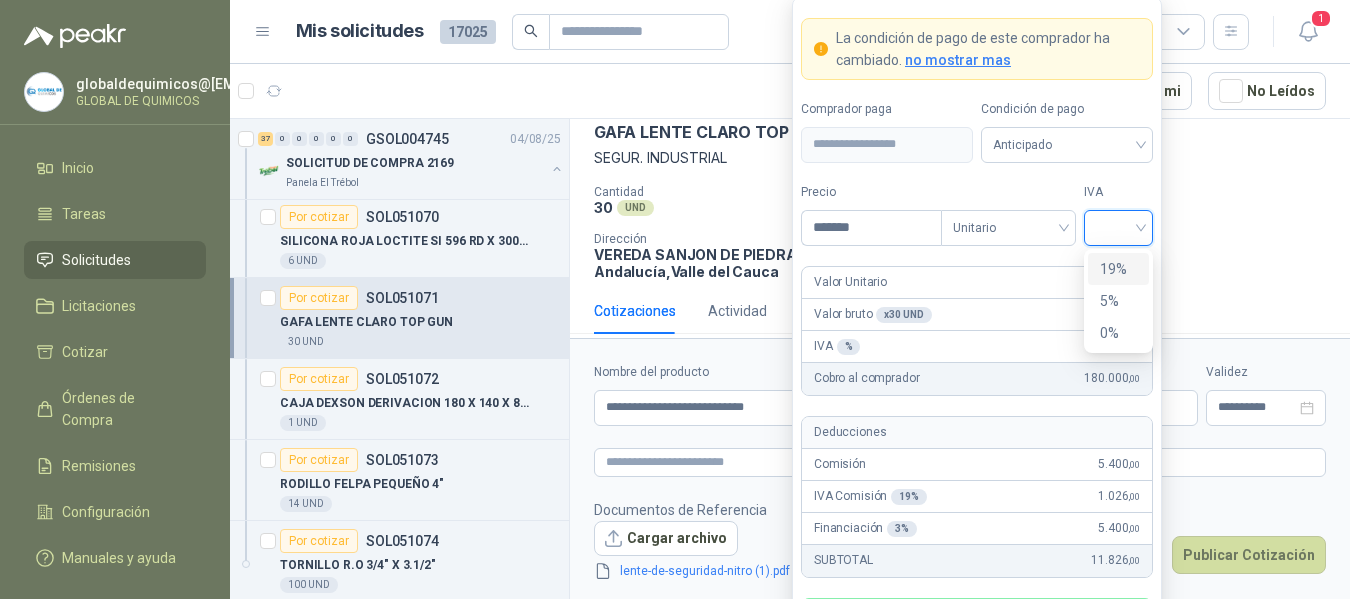 click on "19%" at bounding box center [1118, 269] 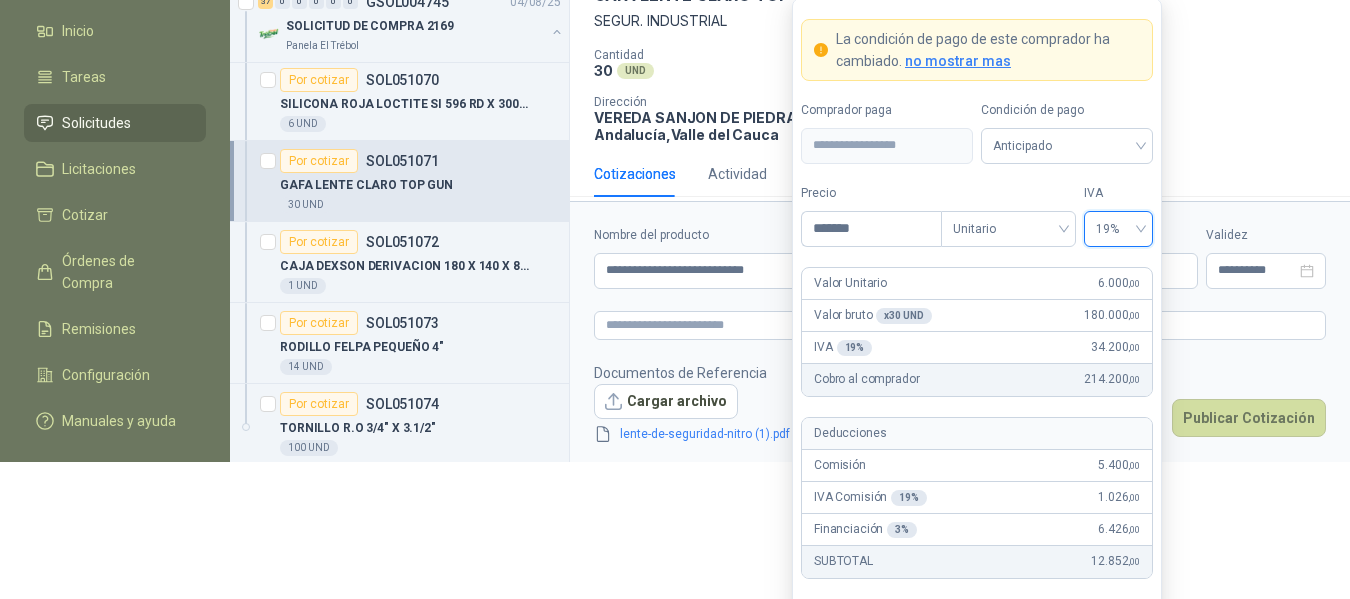 scroll, scrollTop: 138, scrollLeft: 0, axis: vertical 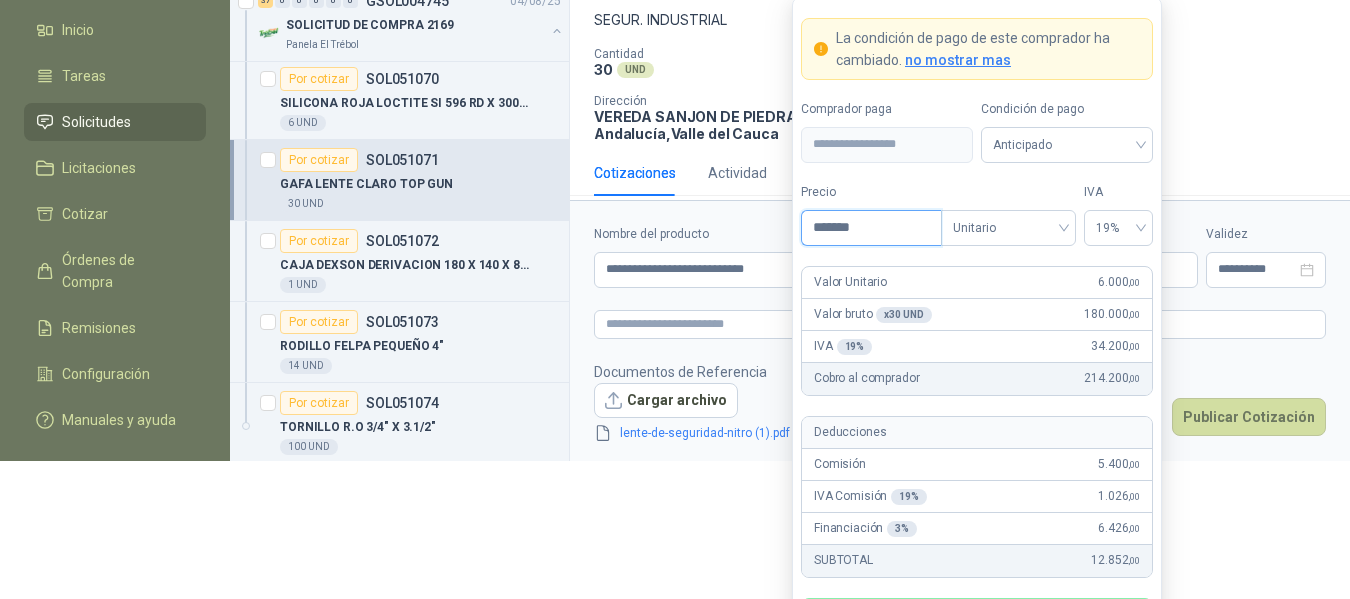 click on "*******" at bounding box center [871, 228] 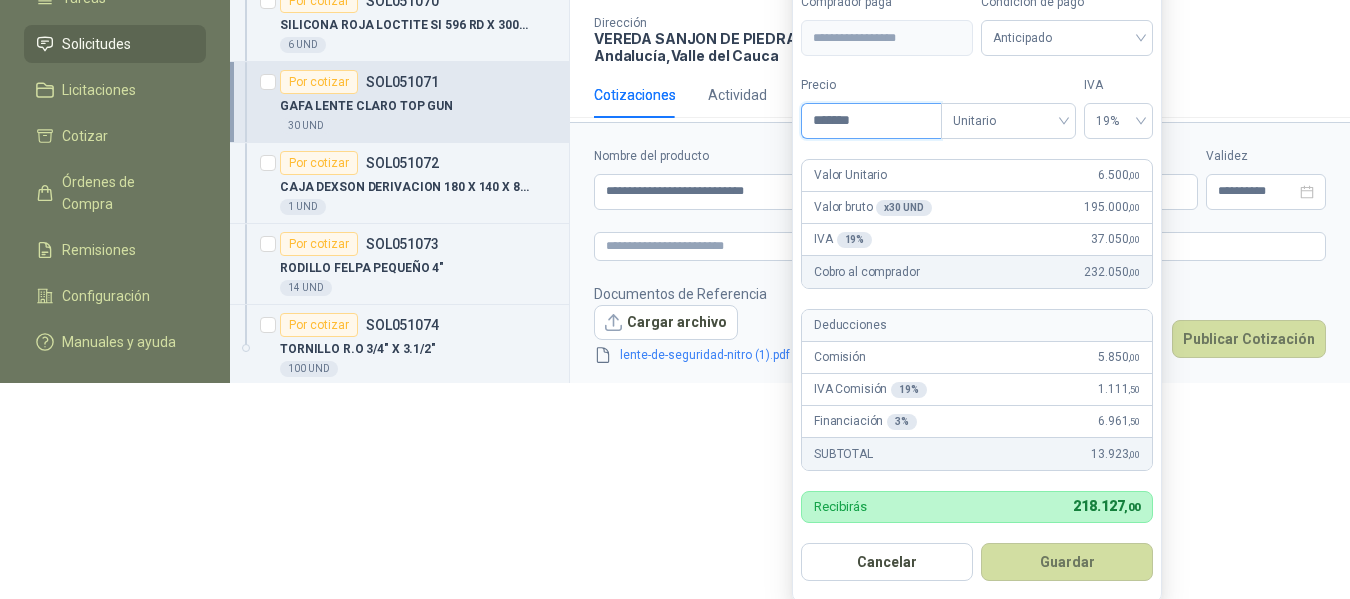 scroll, scrollTop: 228, scrollLeft: 0, axis: vertical 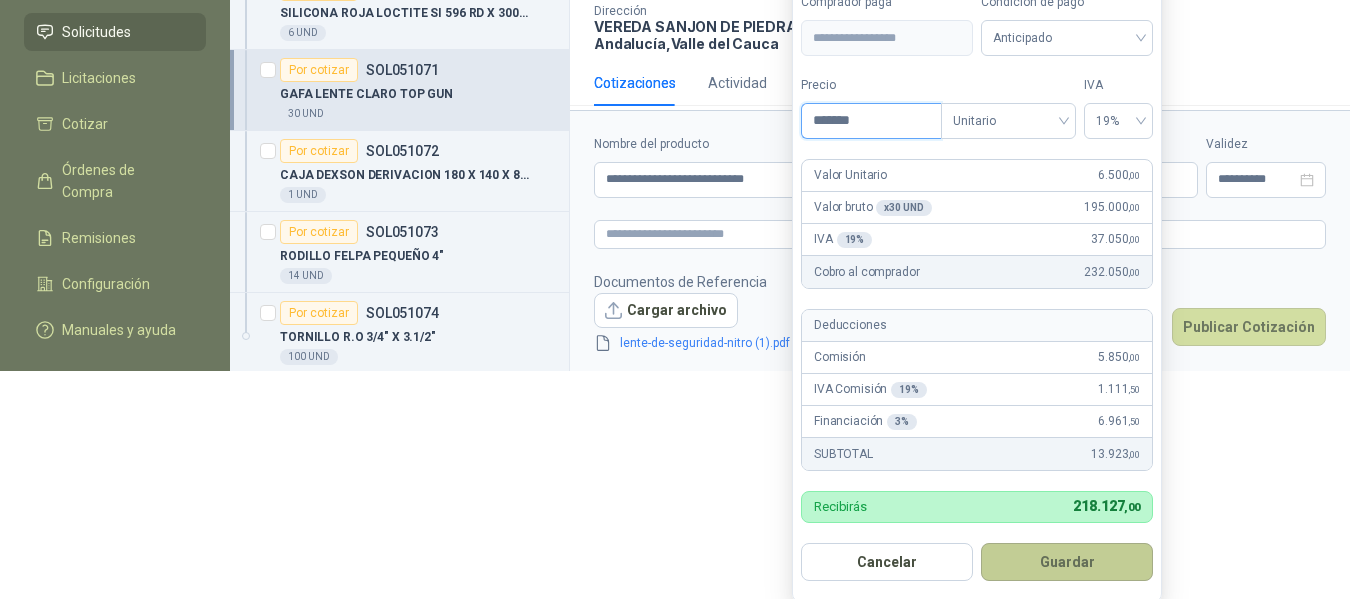 type on "*******" 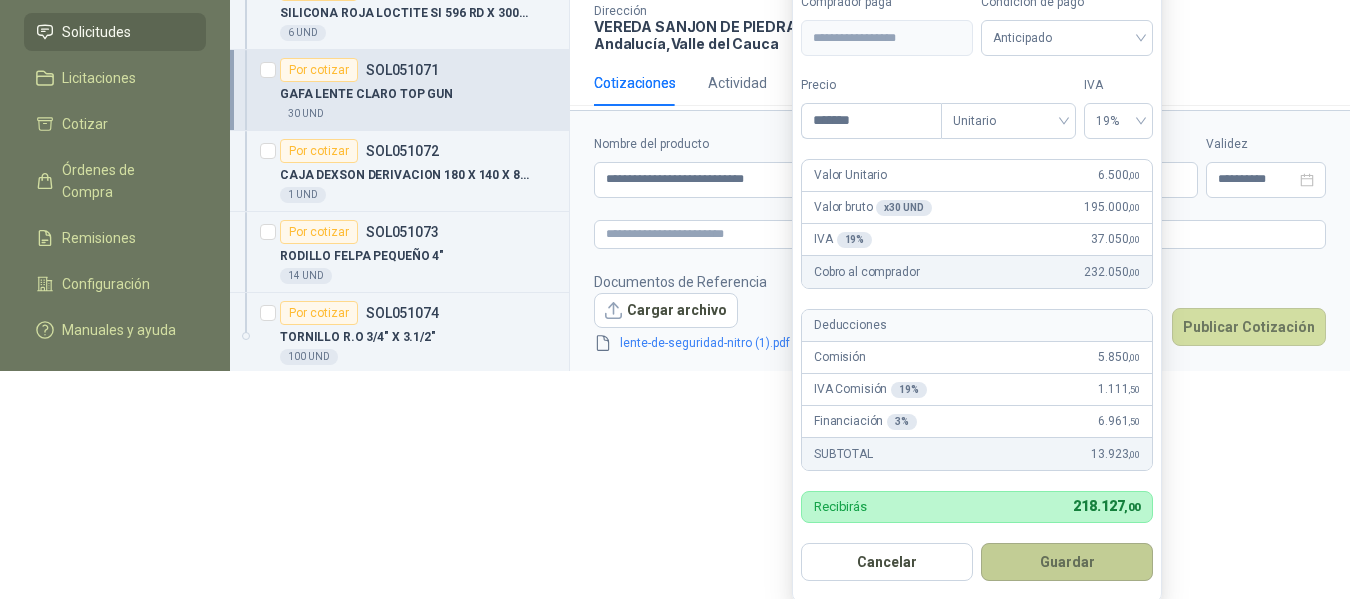 click on "Guardar" at bounding box center (1067, 562) 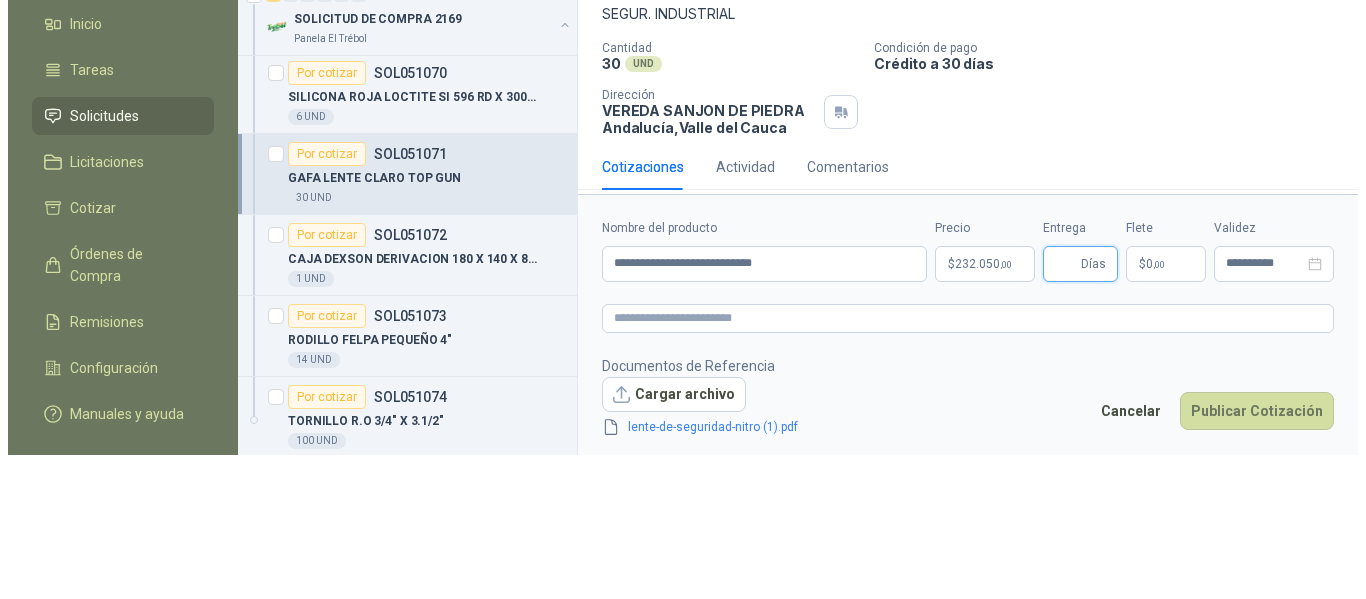 scroll, scrollTop: 0, scrollLeft: 0, axis: both 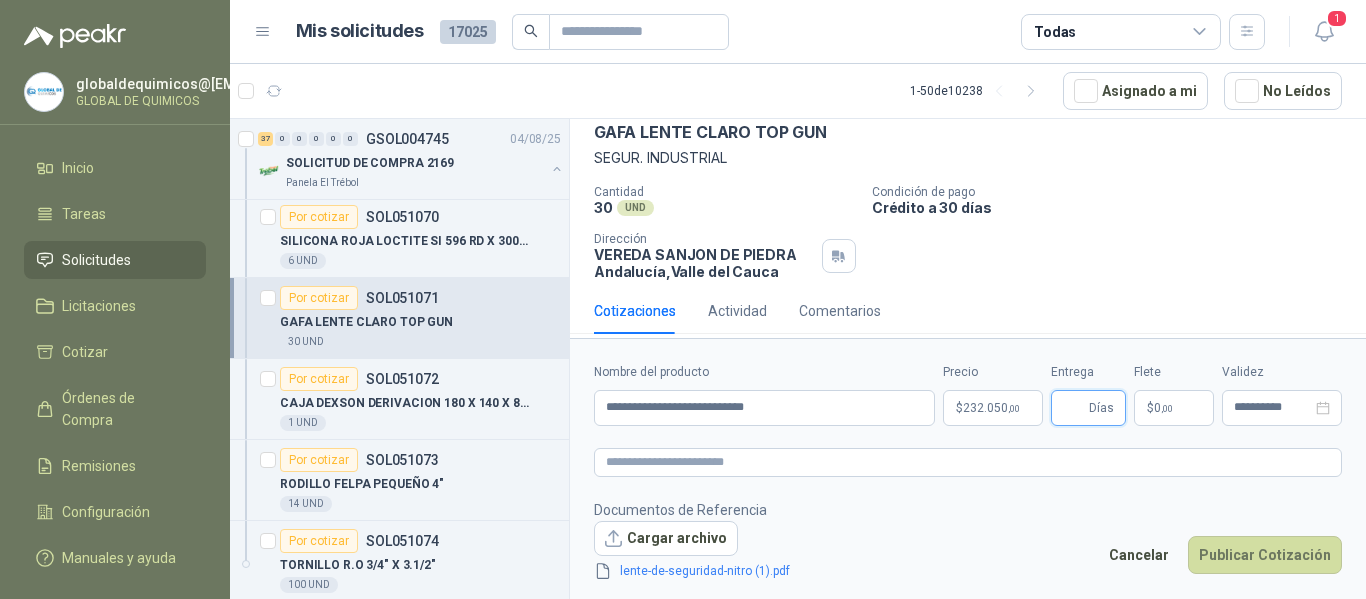 type 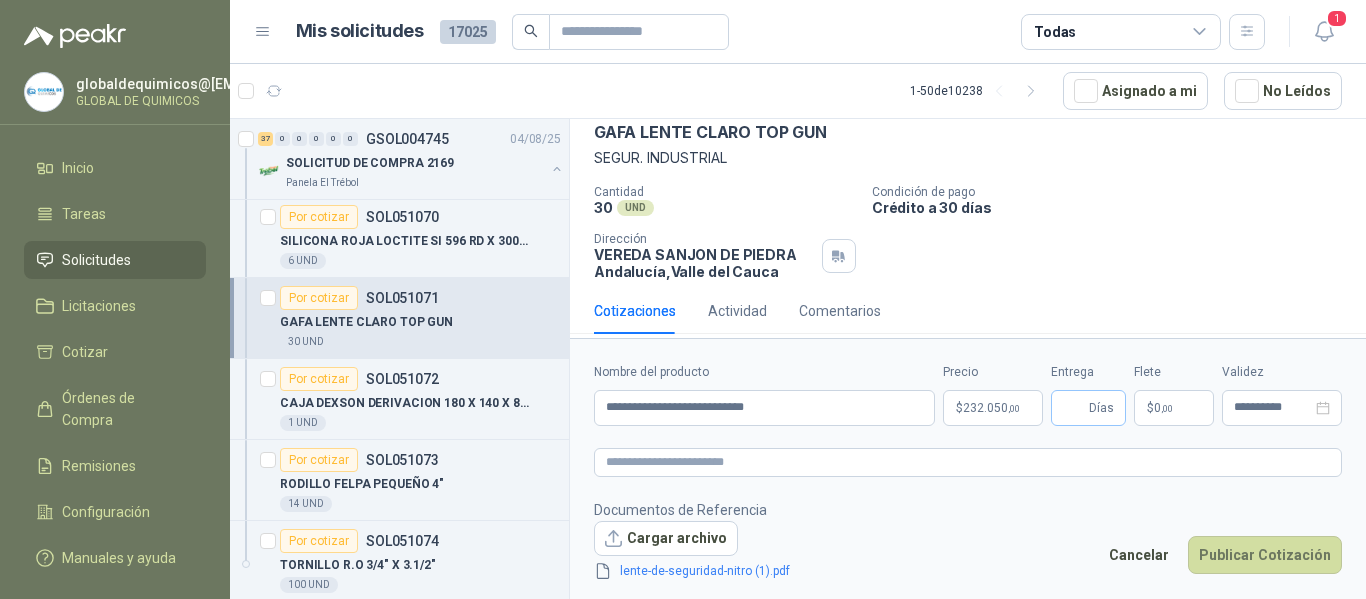 click on "Días" at bounding box center (1088, 408) 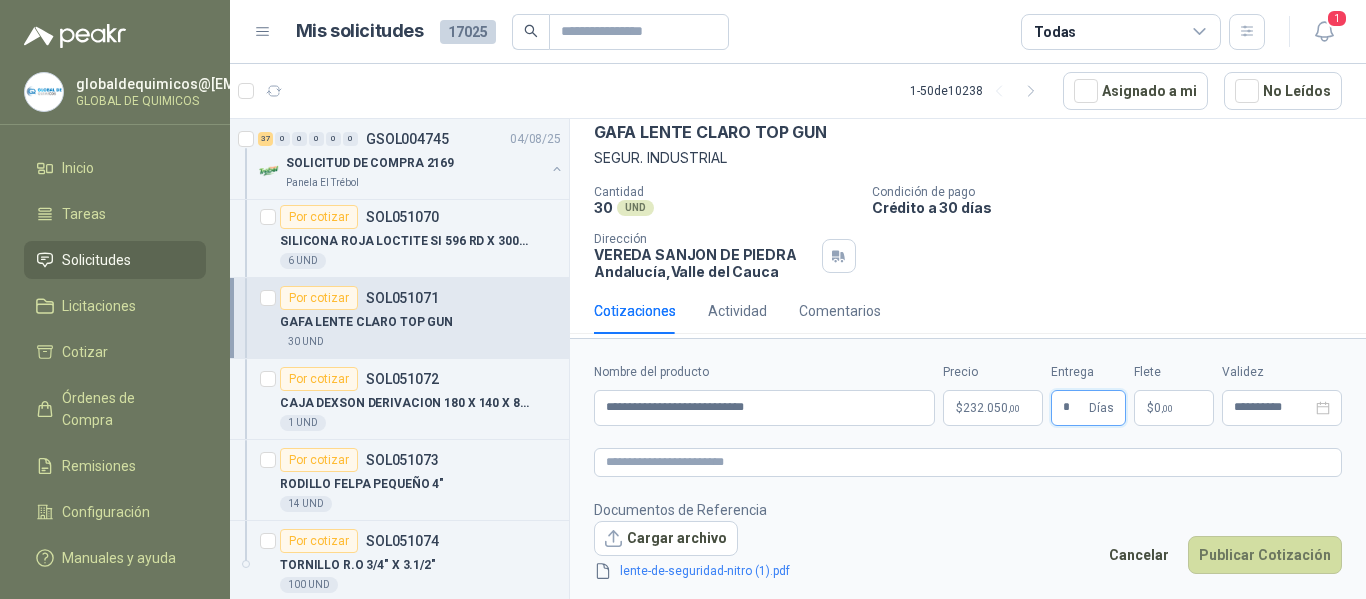 type on "*" 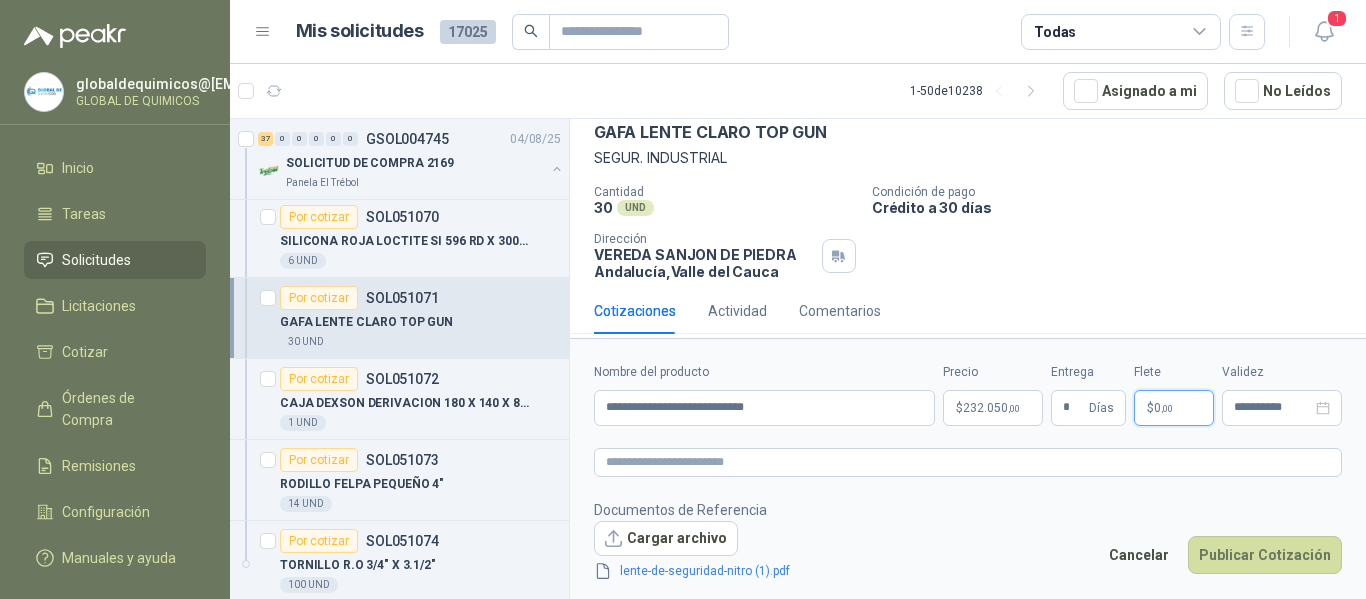 click on ",00" at bounding box center [1167, 408] 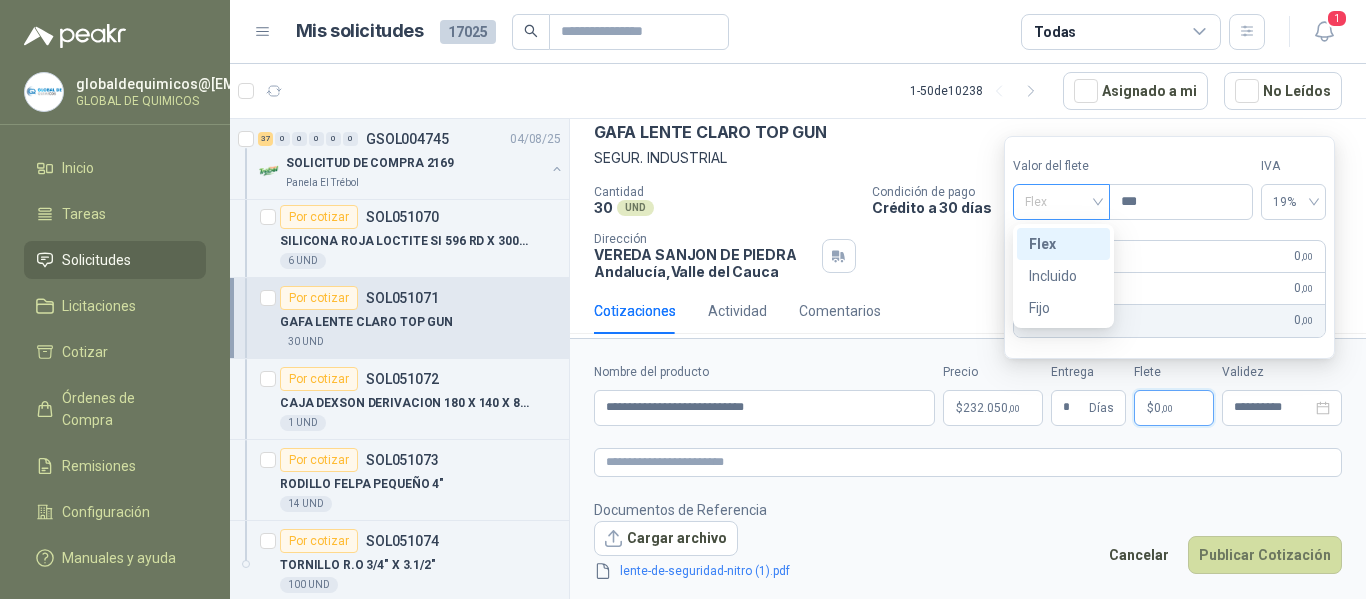 click on "Flex" at bounding box center (1061, 202) 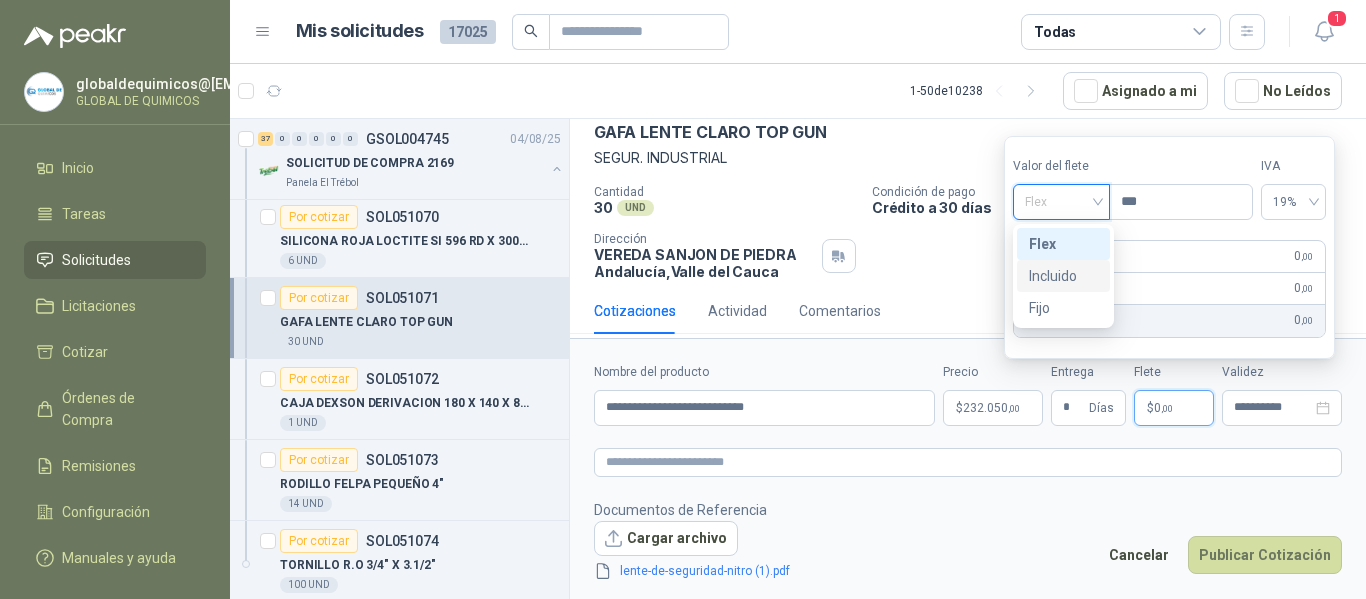 click on "Incluido" at bounding box center (1063, 276) 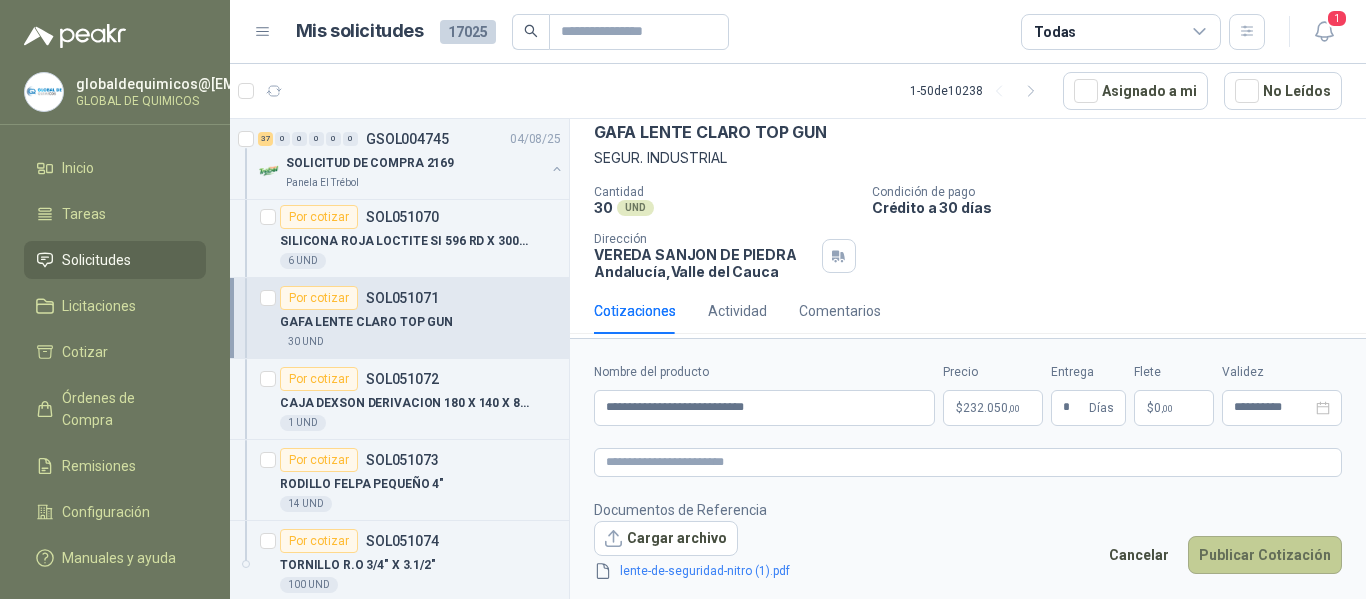 click on "Publicar Cotización" at bounding box center (1265, 555) 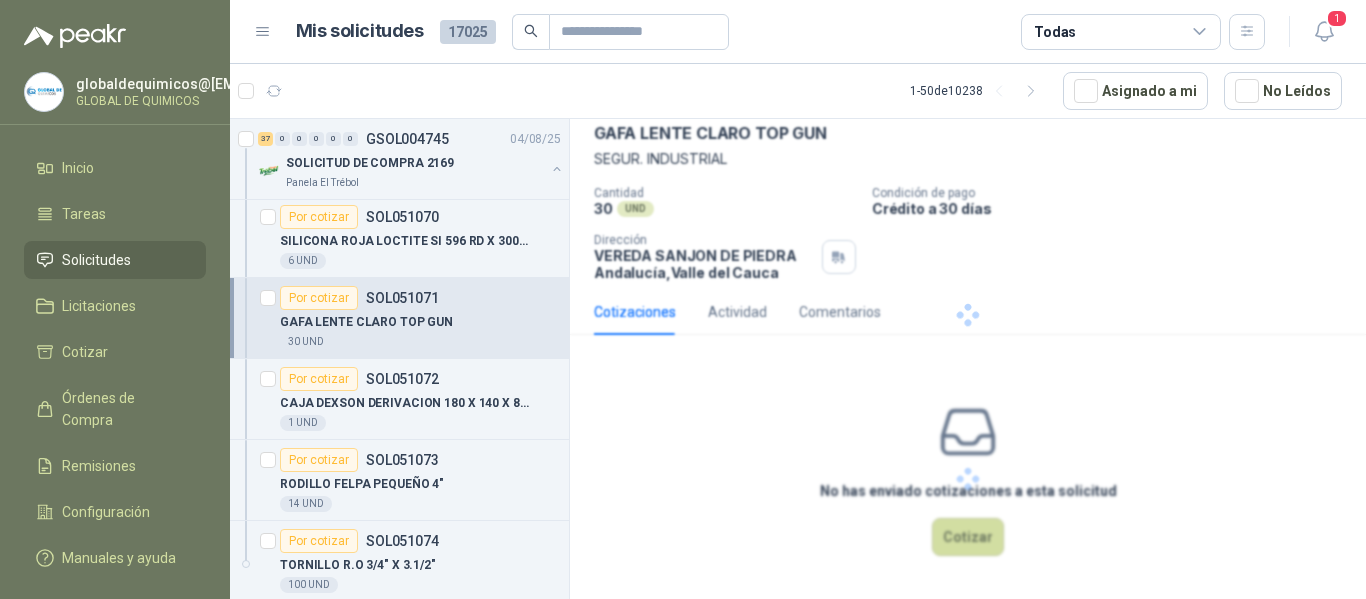 scroll, scrollTop: 0, scrollLeft: 0, axis: both 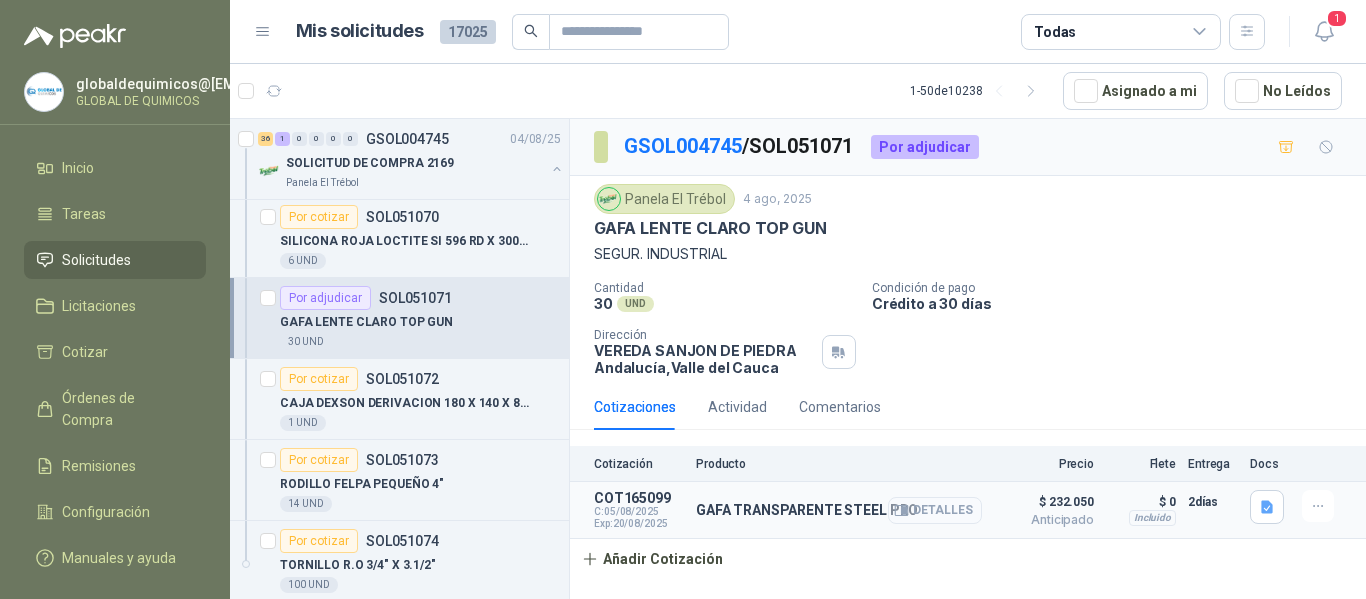 click on "Detalles" at bounding box center (935, 510) 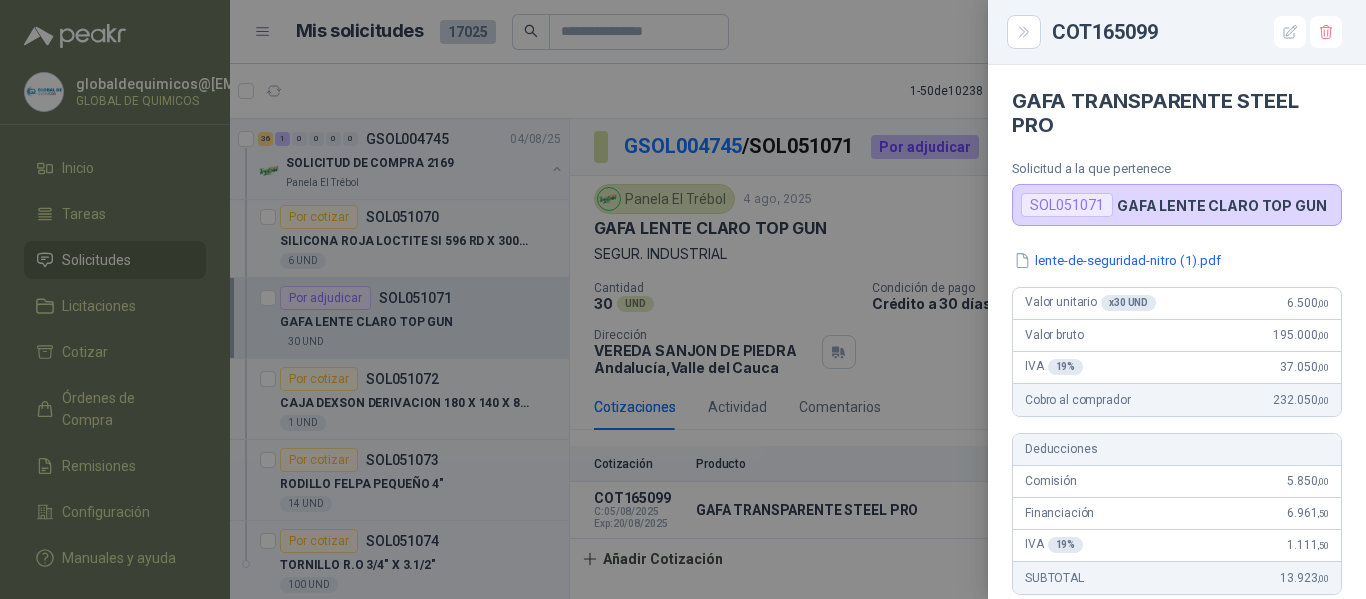 click at bounding box center (683, 299) 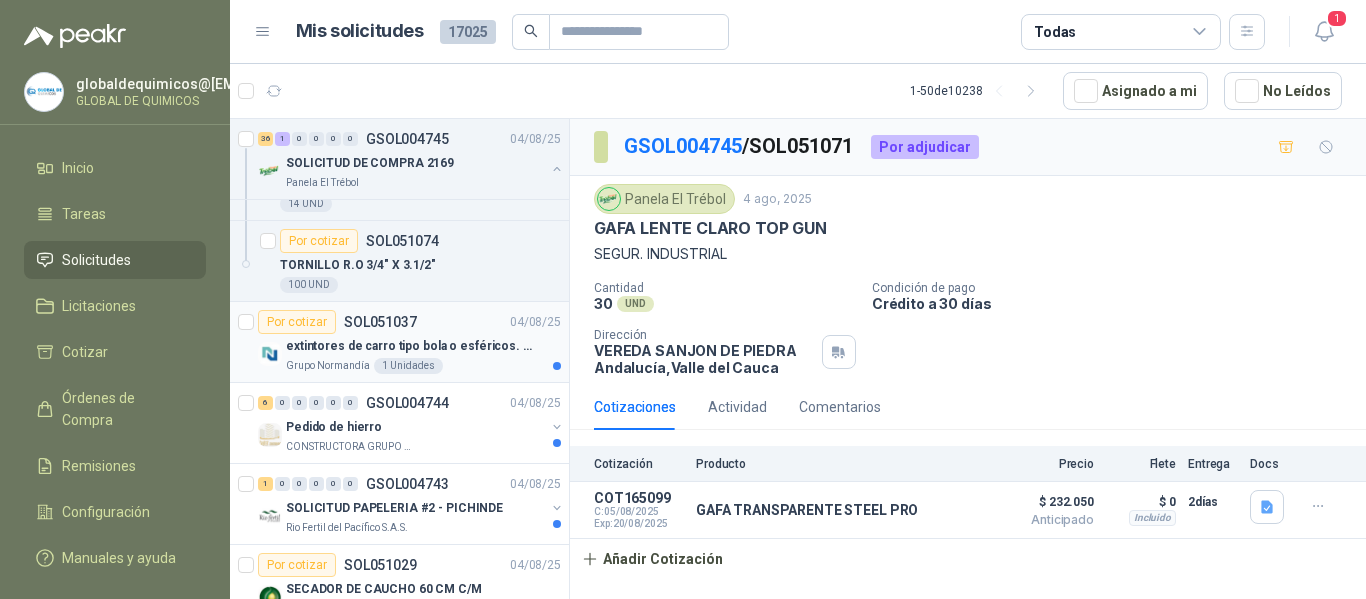 scroll, scrollTop: 3400, scrollLeft: 0, axis: vertical 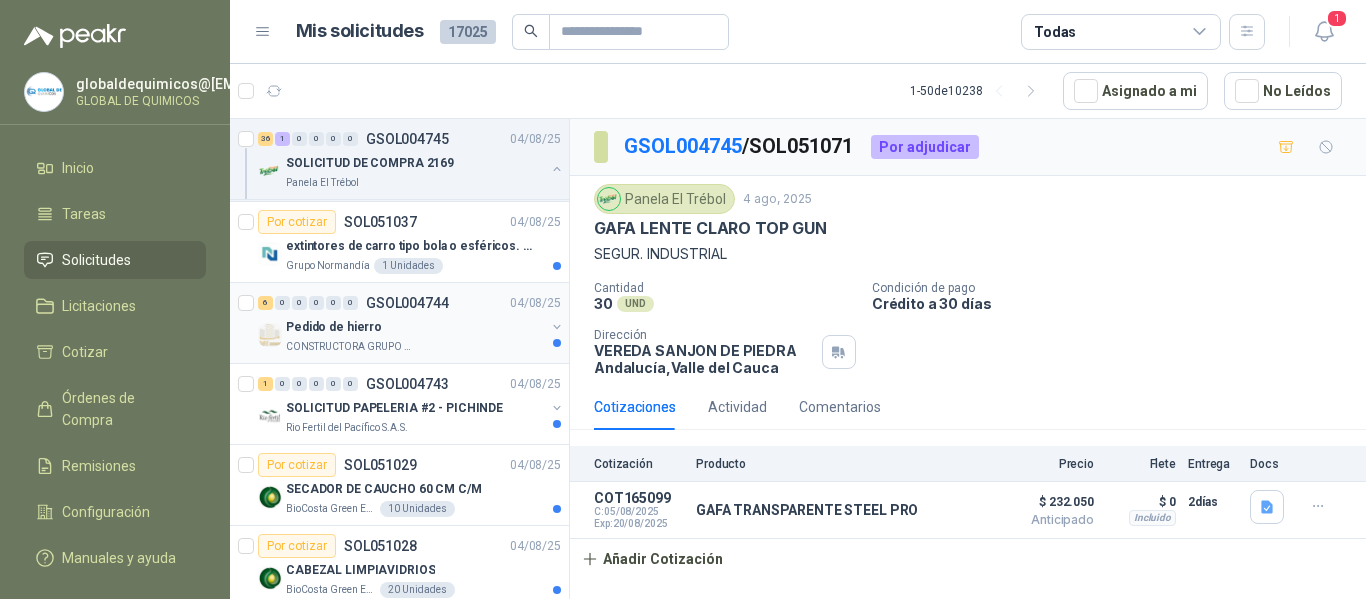 click at bounding box center [557, 327] 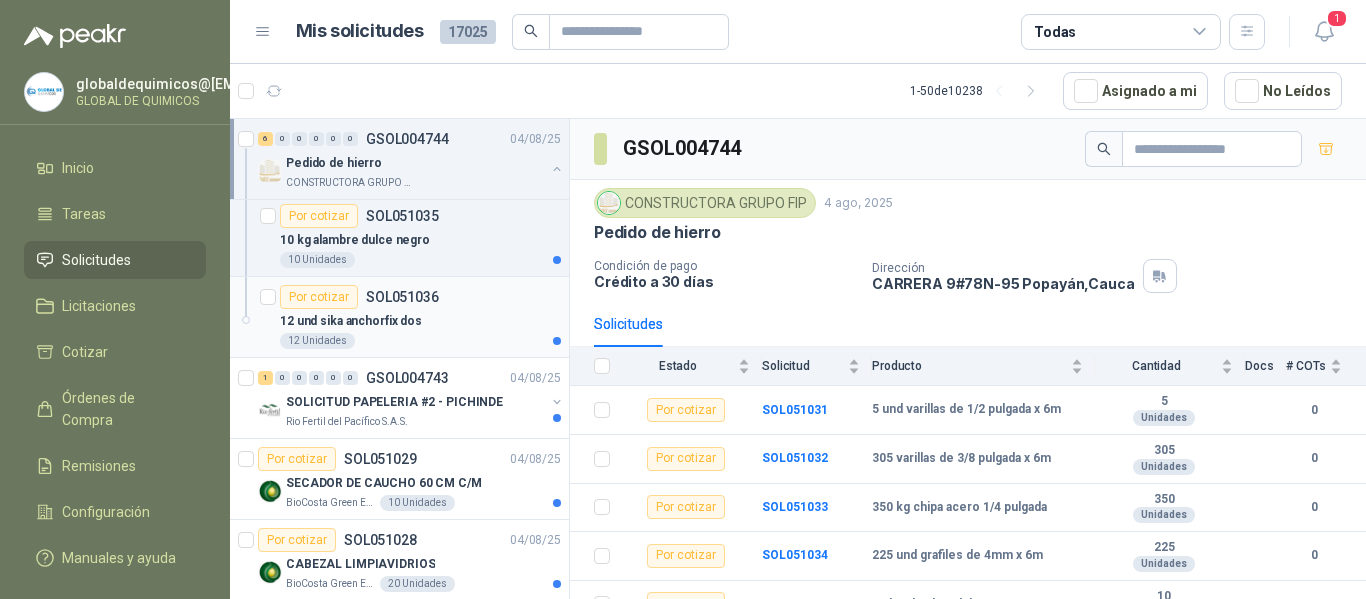 scroll, scrollTop: 4000, scrollLeft: 0, axis: vertical 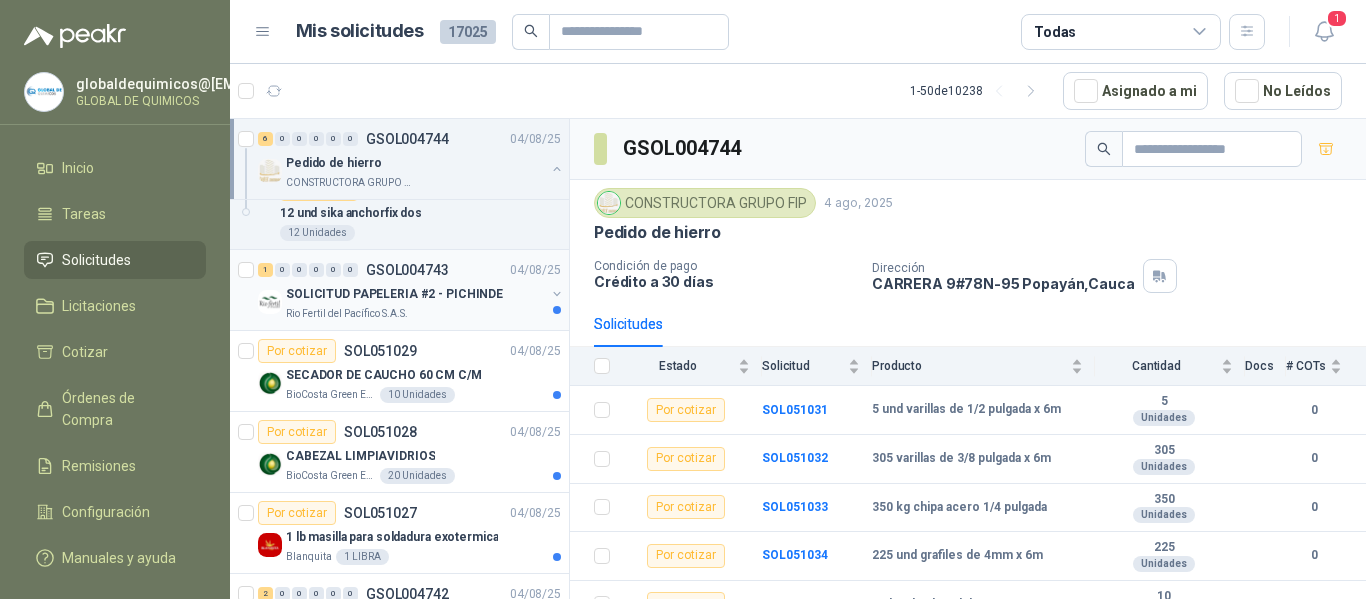 click at bounding box center (557, 294) 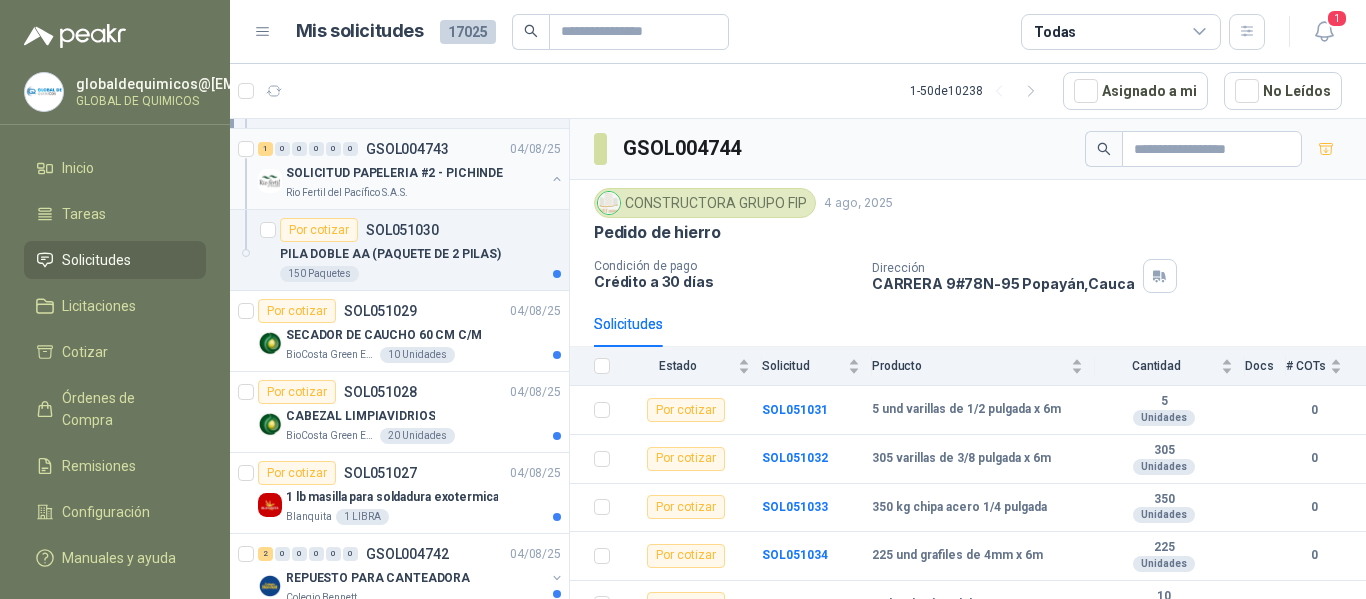 scroll, scrollTop: 4200, scrollLeft: 0, axis: vertical 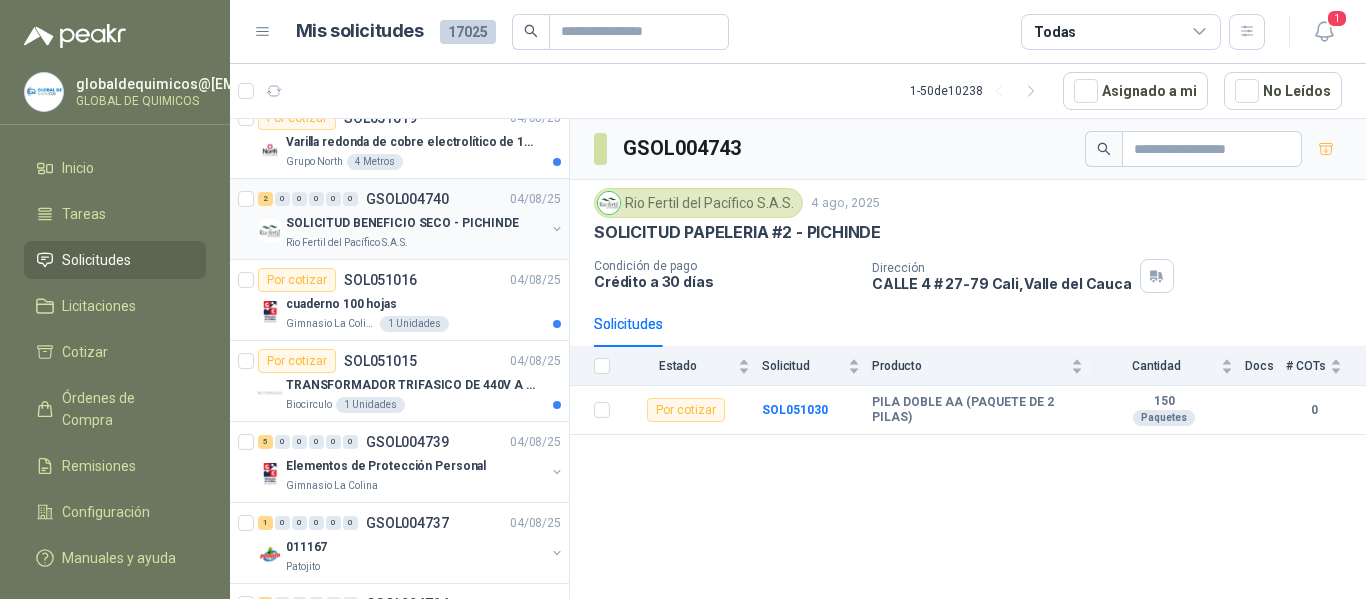 click on "SOLICITUD BENEFICIO SECO - PICHINDE Rio Fertil del Pacífico S.A.S." at bounding box center (411, 231) 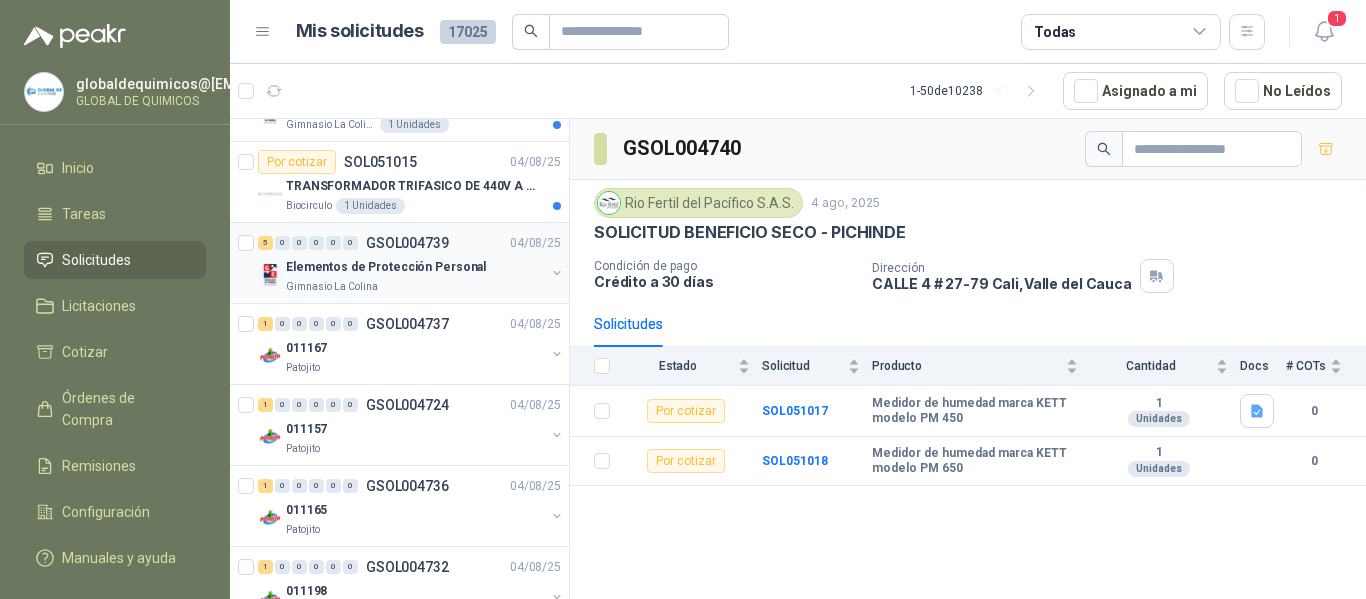 scroll, scrollTop: 5000, scrollLeft: 0, axis: vertical 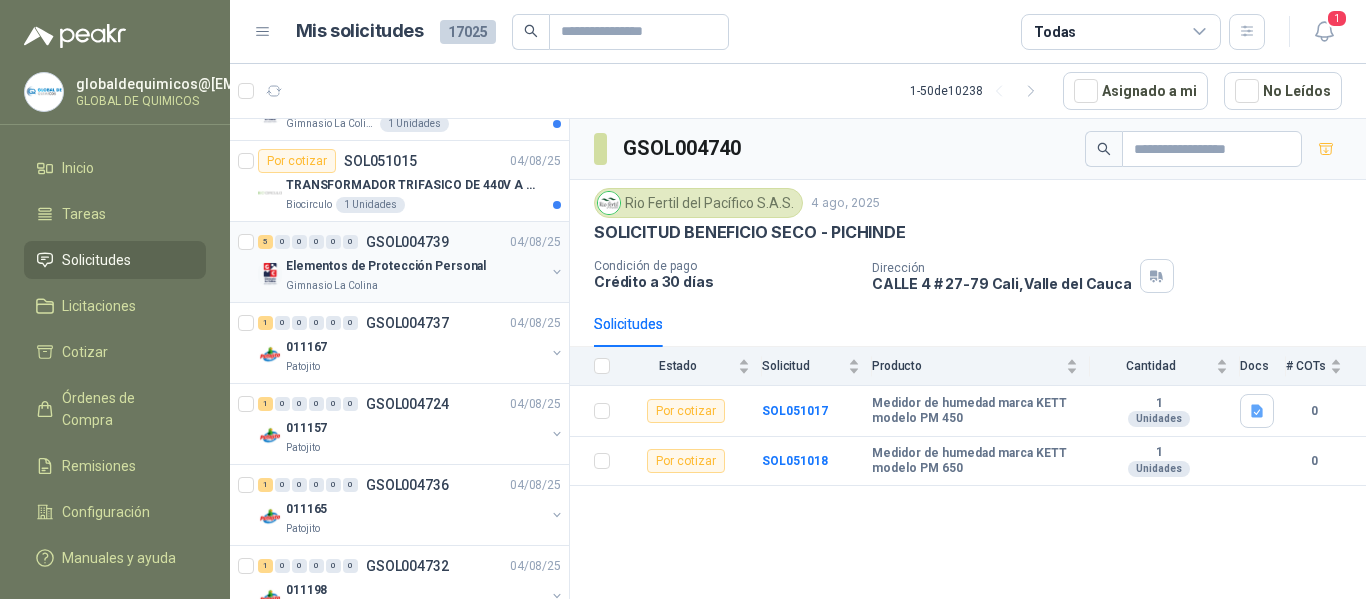 click at bounding box center (557, 272) 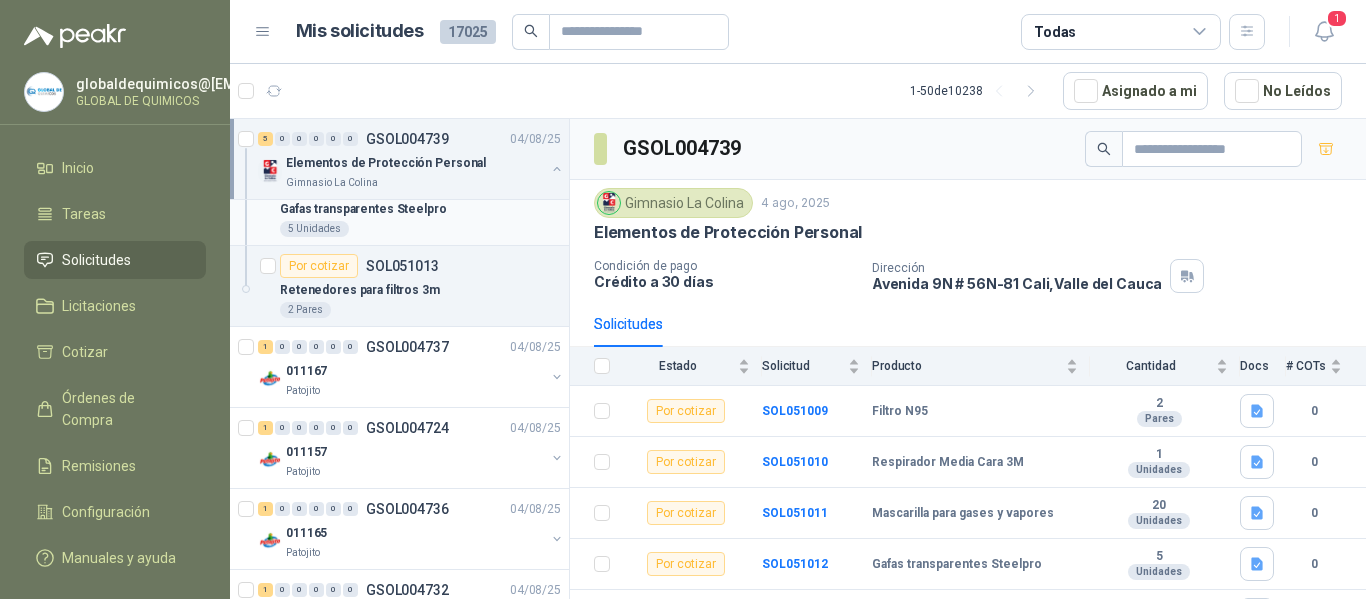 scroll, scrollTop: 5400, scrollLeft: 0, axis: vertical 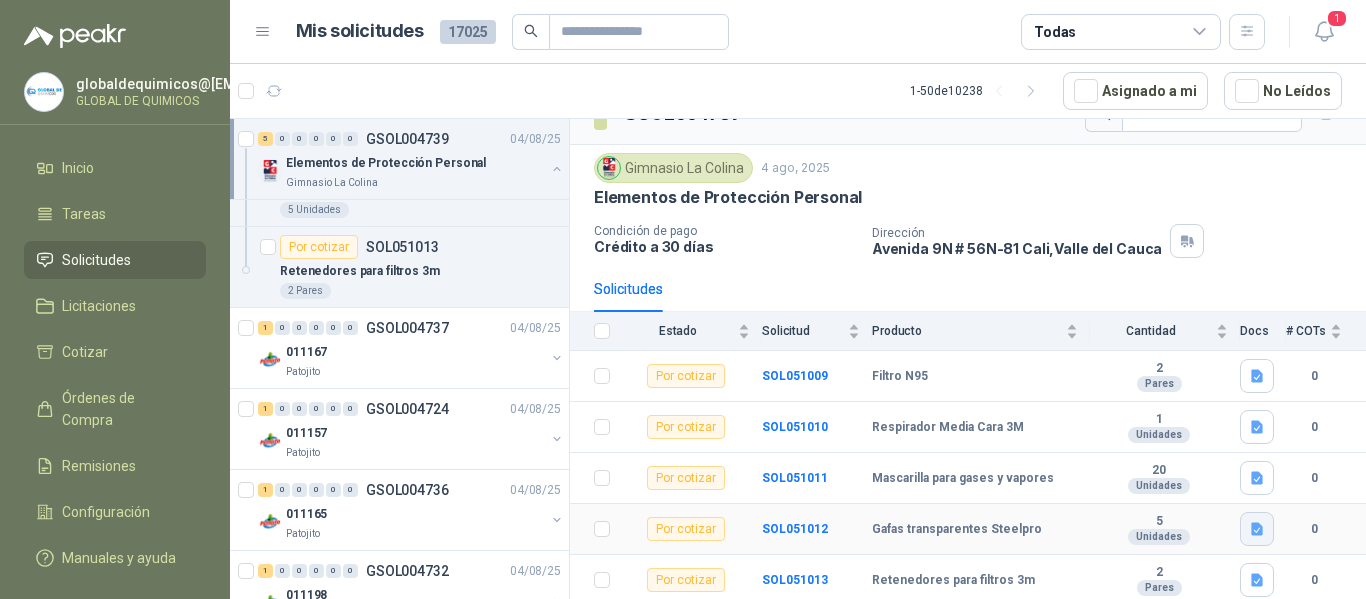 click 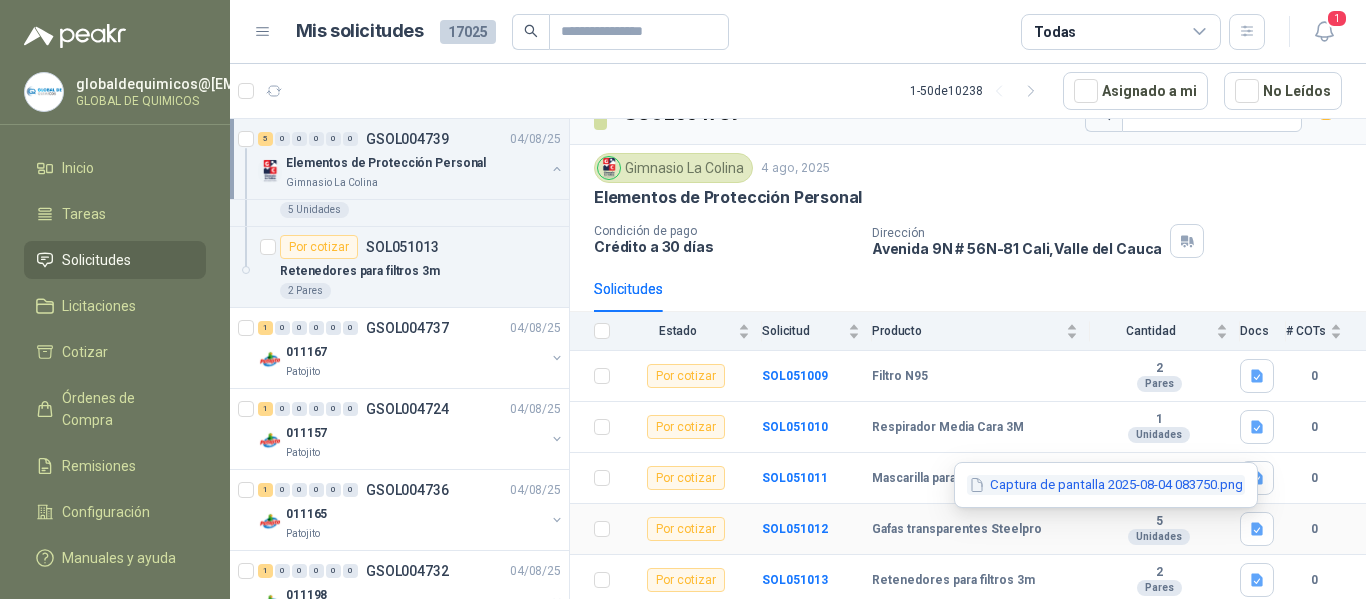 click on "Captura de pantalla 2025-08-04 083750.png" at bounding box center [1106, 485] 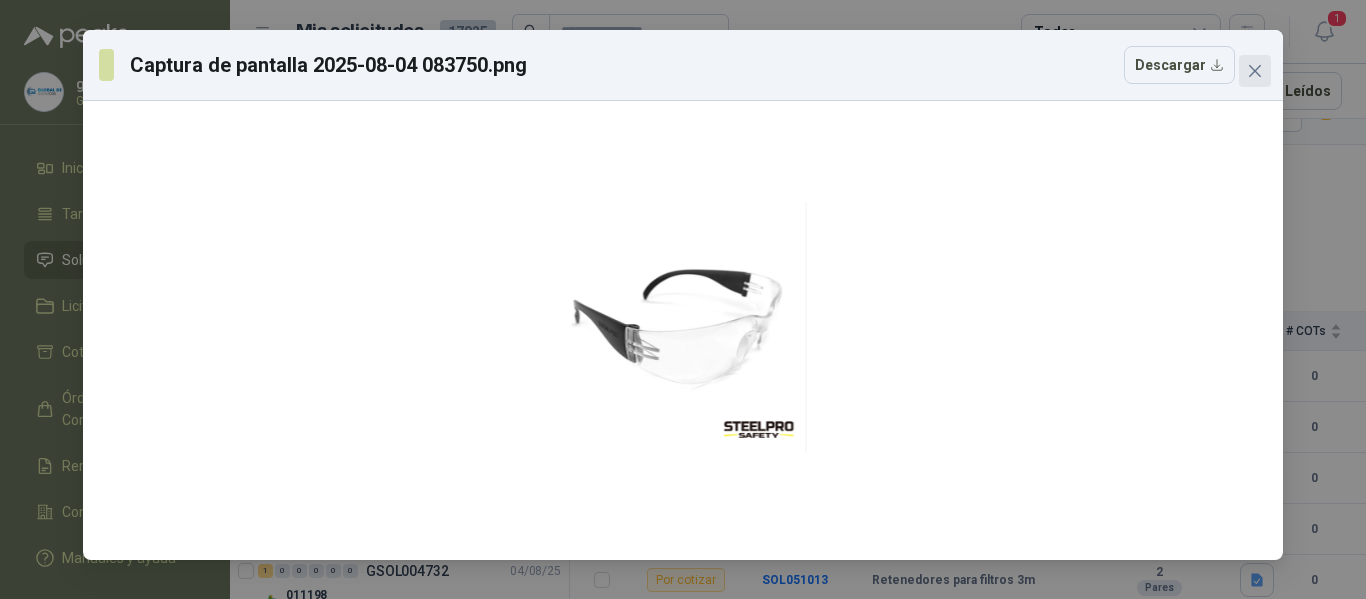 click 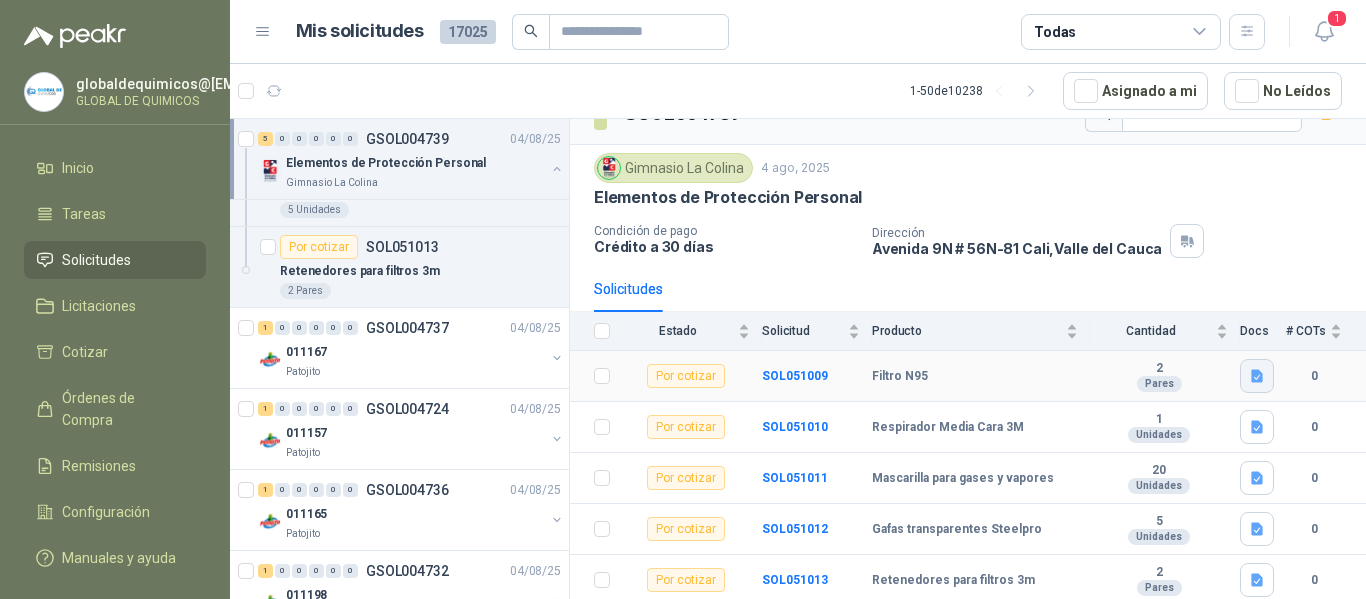 click 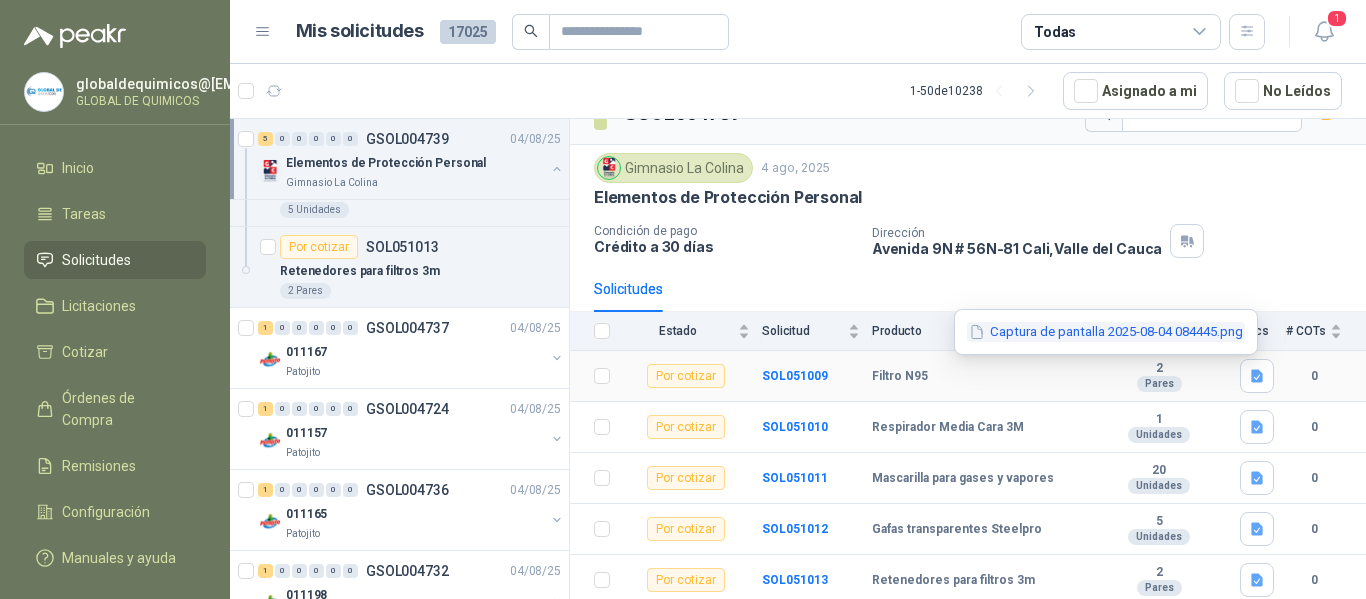 click on "Captura de pantalla 2025-08-04 084445.png" at bounding box center (1106, 332) 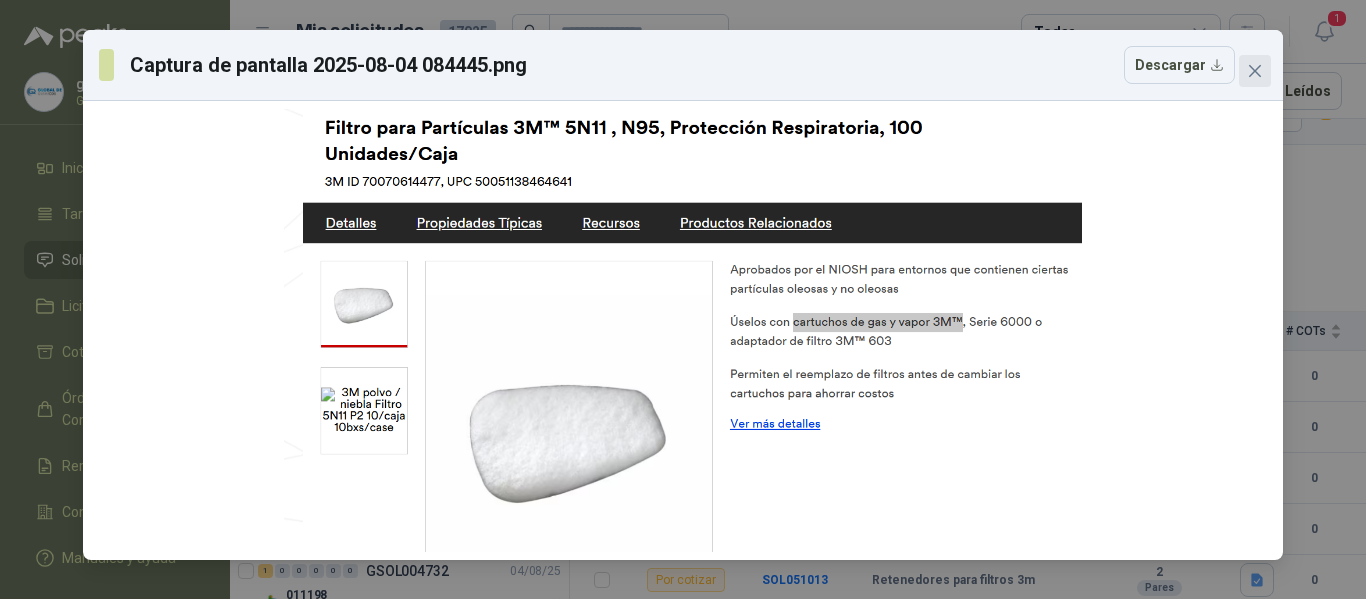 click at bounding box center (1255, 71) 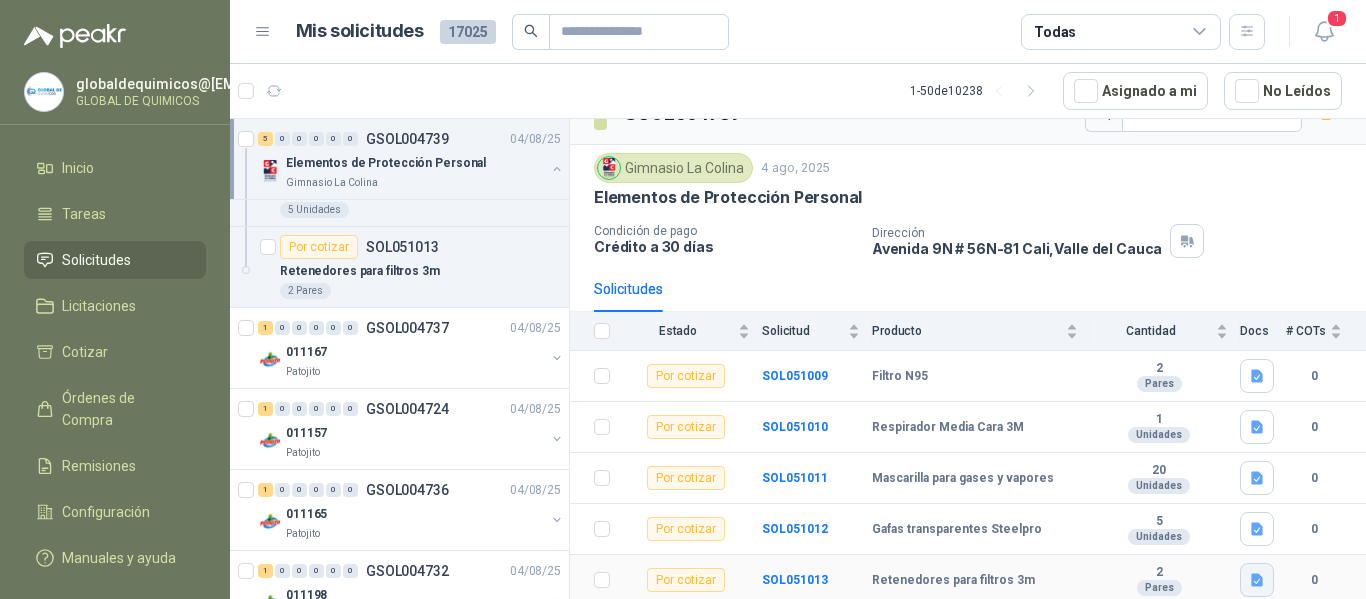click 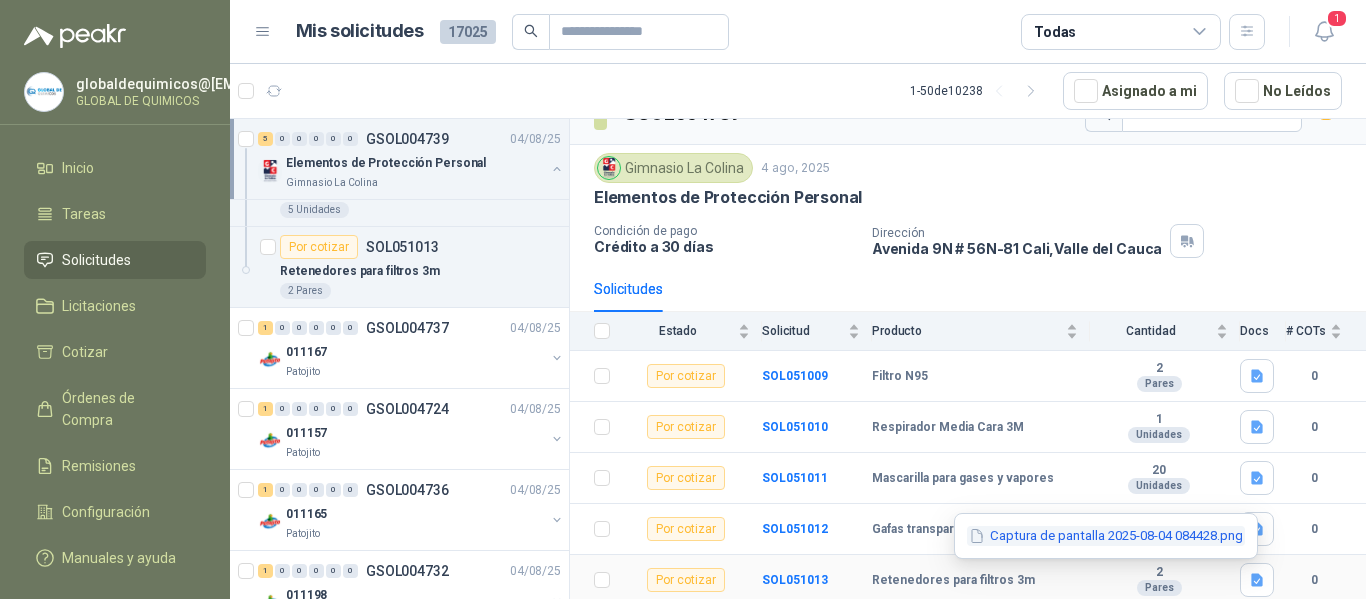 click on "Captura de pantalla 2025-08-04 084428.png" at bounding box center (1106, 536) 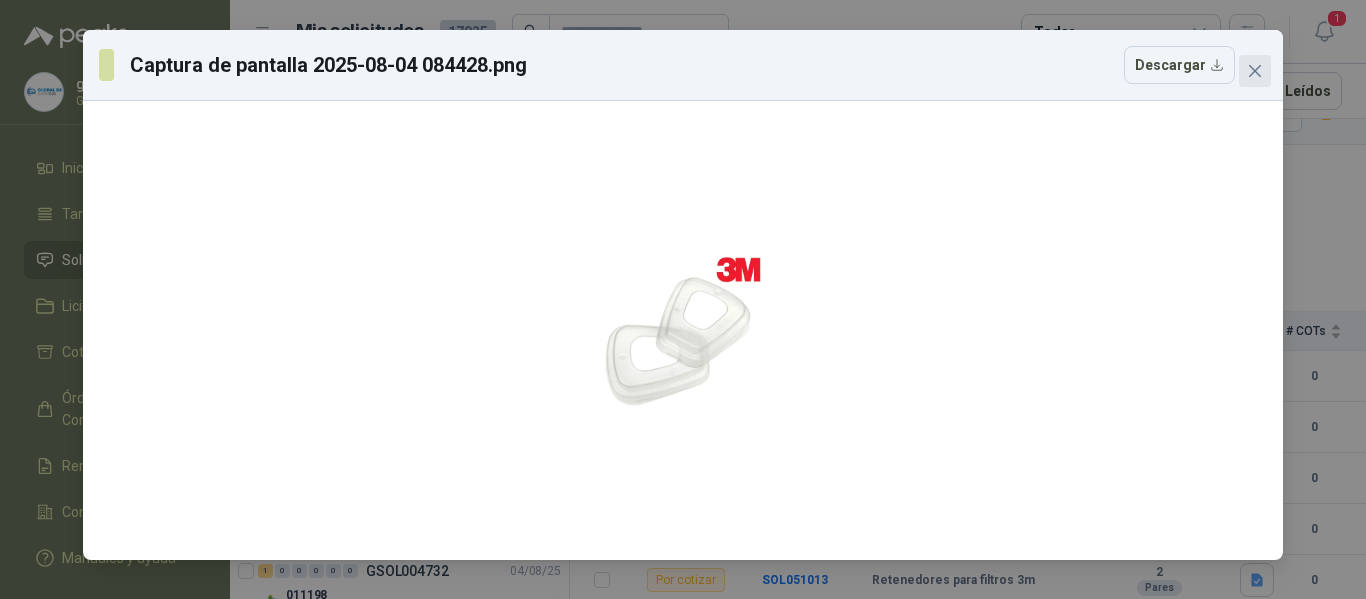 click 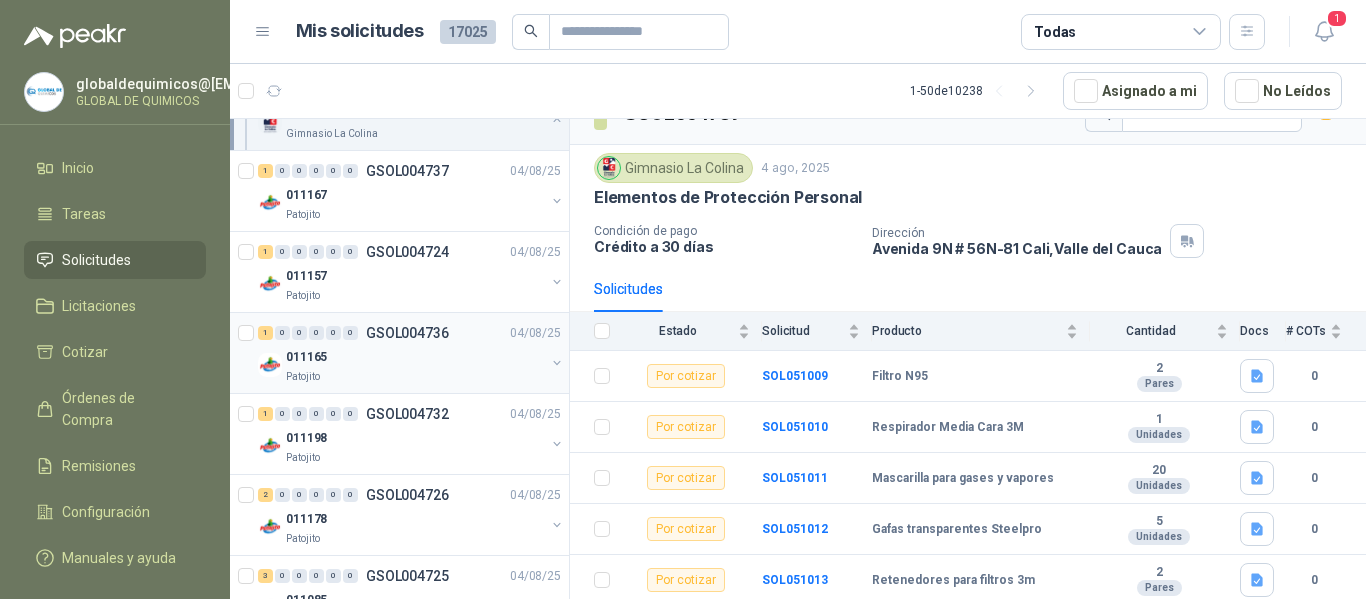 scroll, scrollTop: 5600, scrollLeft: 0, axis: vertical 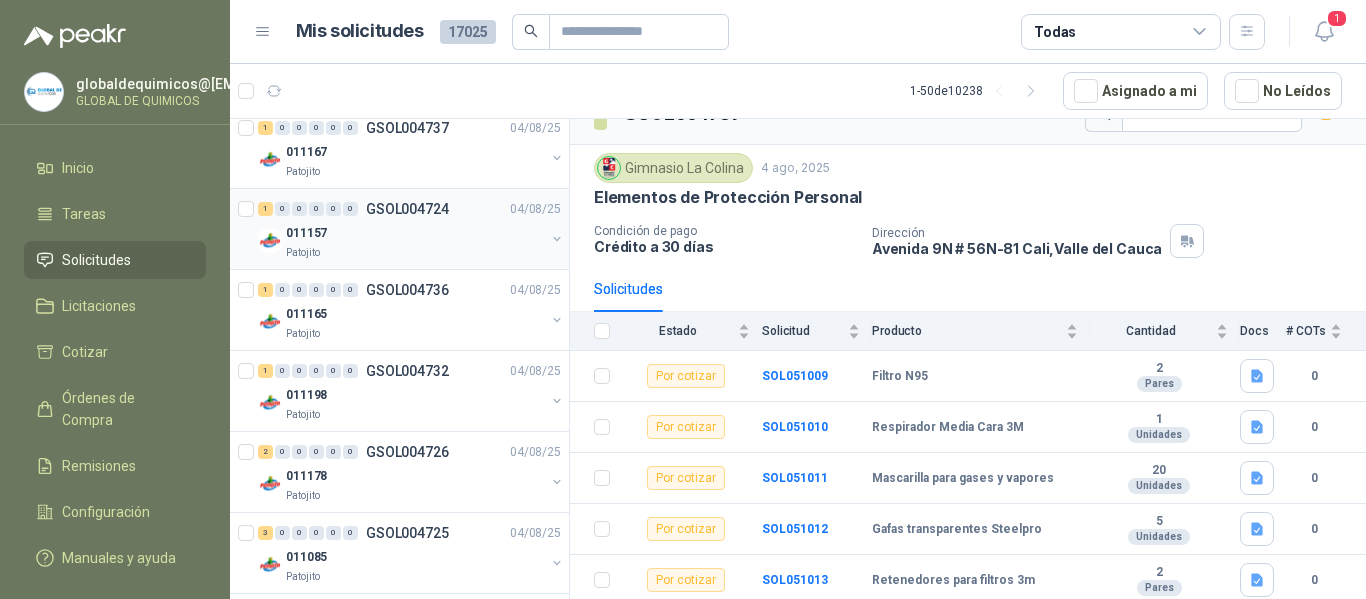 click at bounding box center (557, 239) 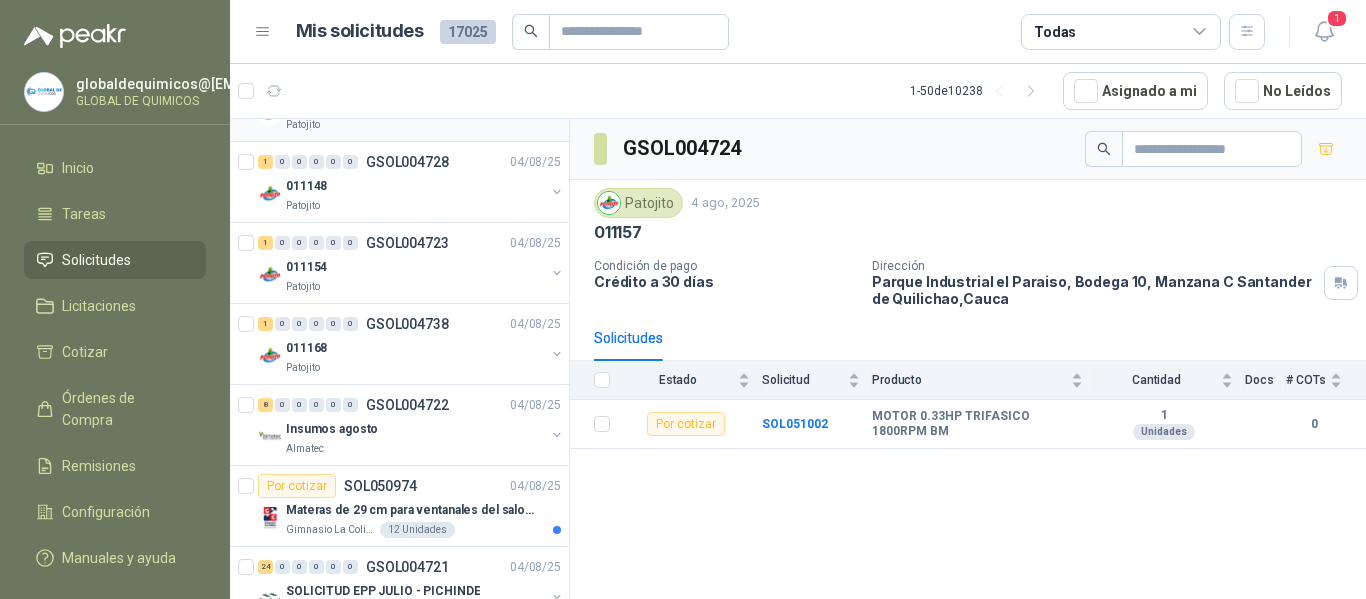 scroll, scrollTop: 6800, scrollLeft: 0, axis: vertical 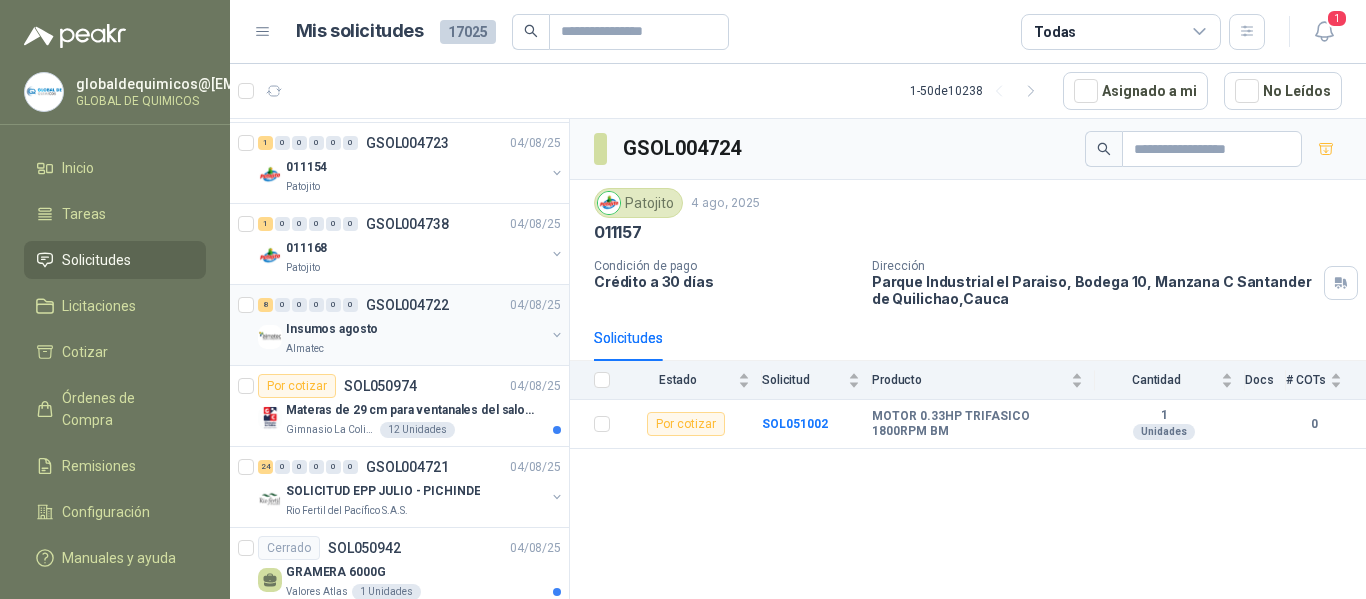 click at bounding box center (557, 335) 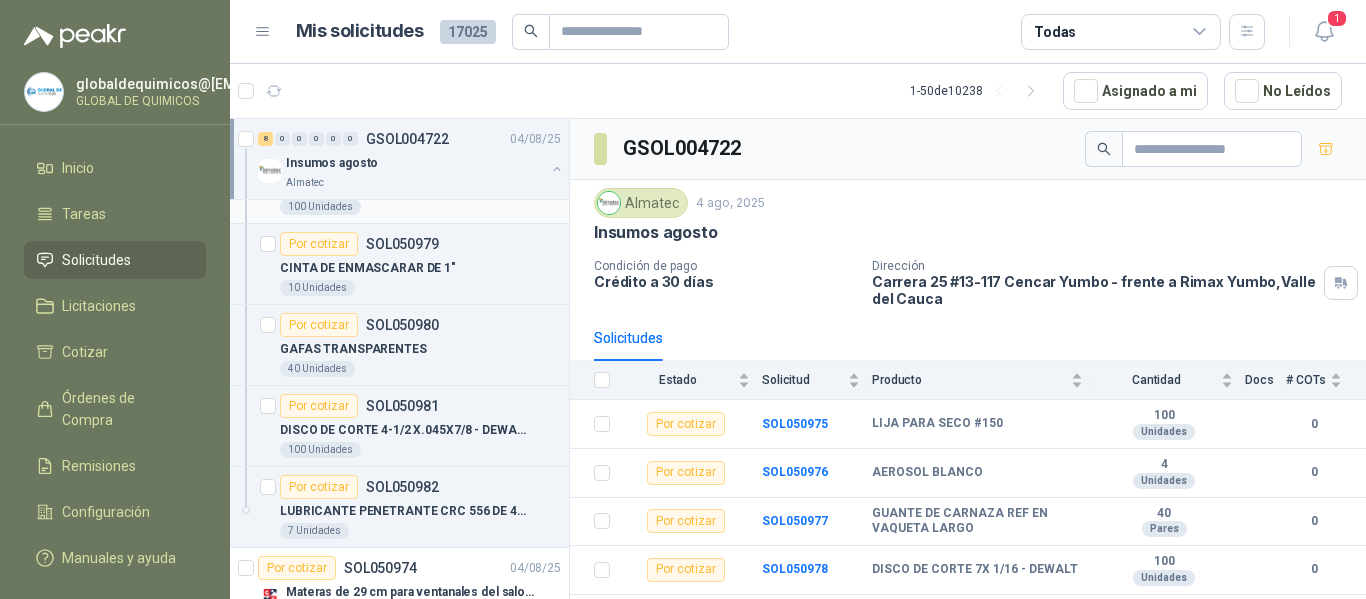 scroll, scrollTop: 7300, scrollLeft: 0, axis: vertical 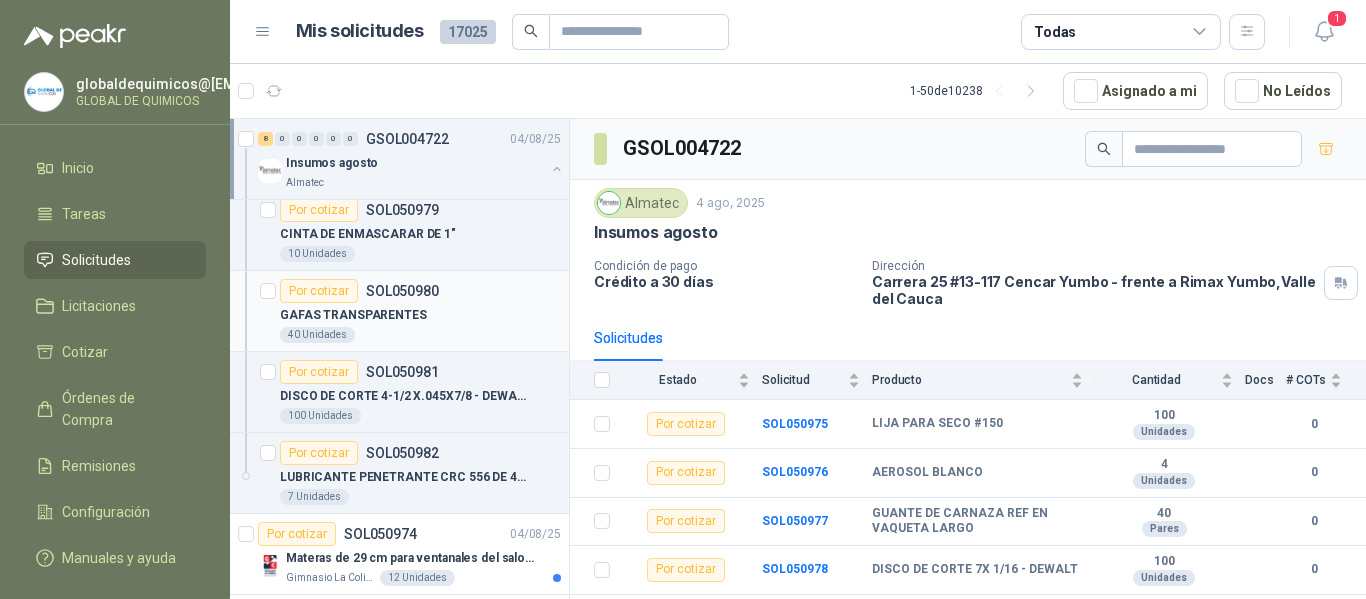 click on "GAFAS TRANSPARENTES" at bounding box center [420, 315] 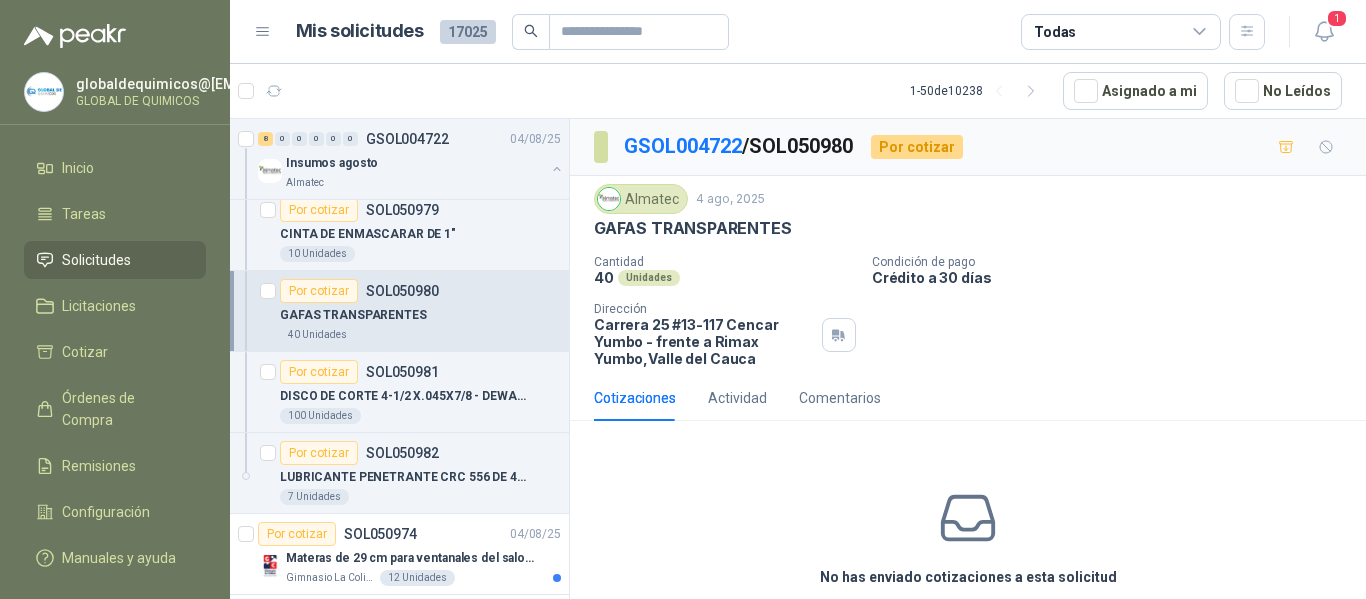 scroll, scrollTop: 87, scrollLeft: 0, axis: vertical 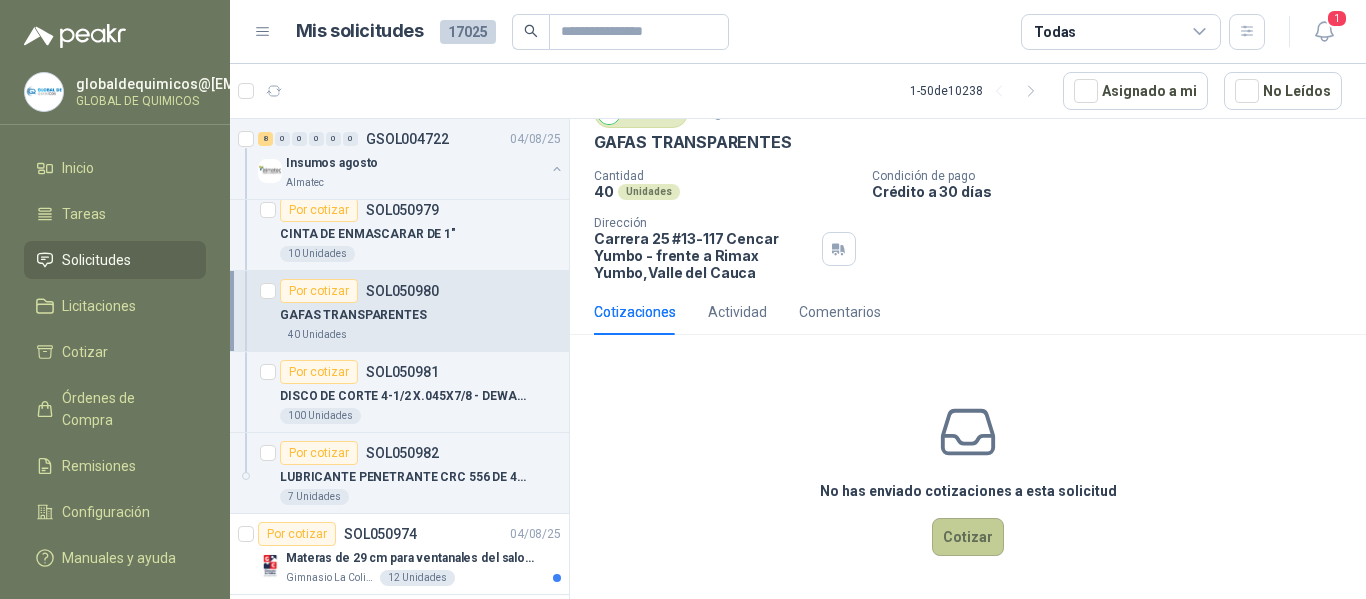 click on "Cotizar" at bounding box center [968, 537] 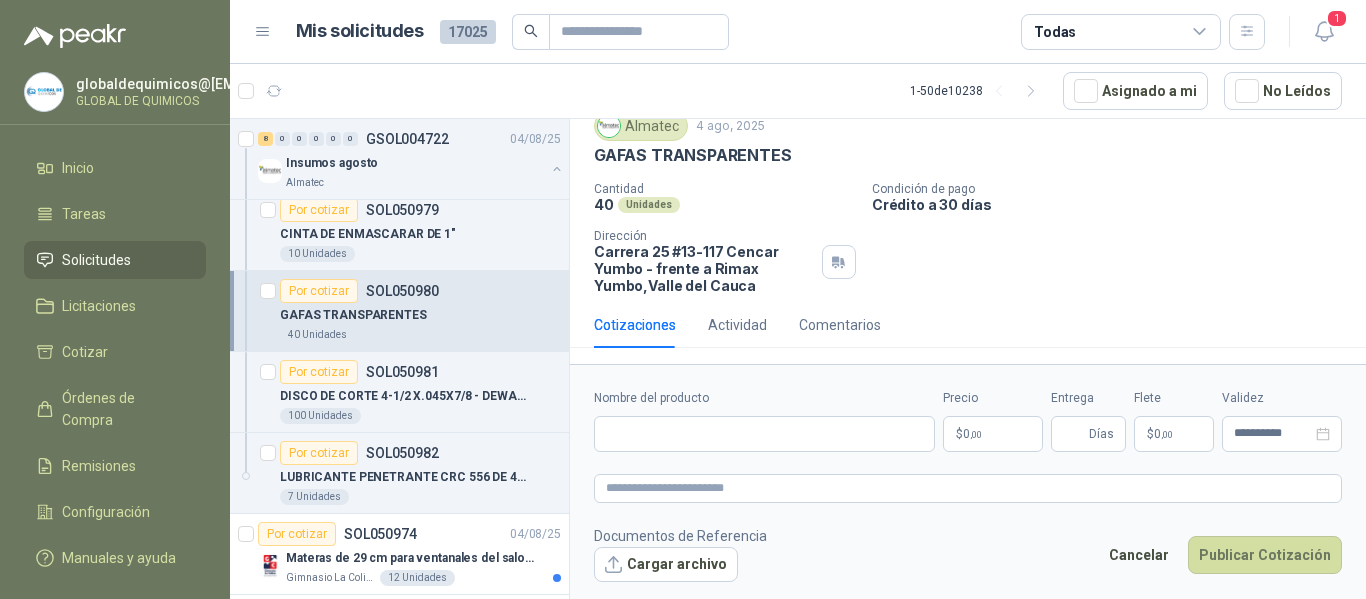 type 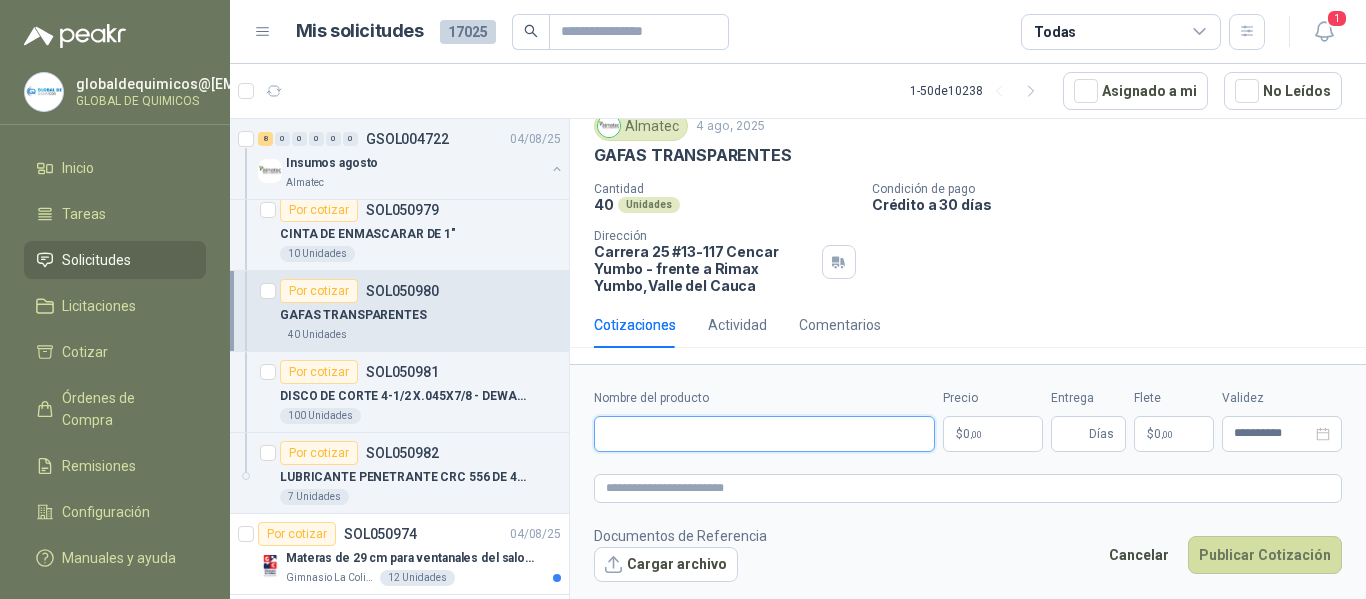 click on "Nombre del producto" at bounding box center [764, 434] 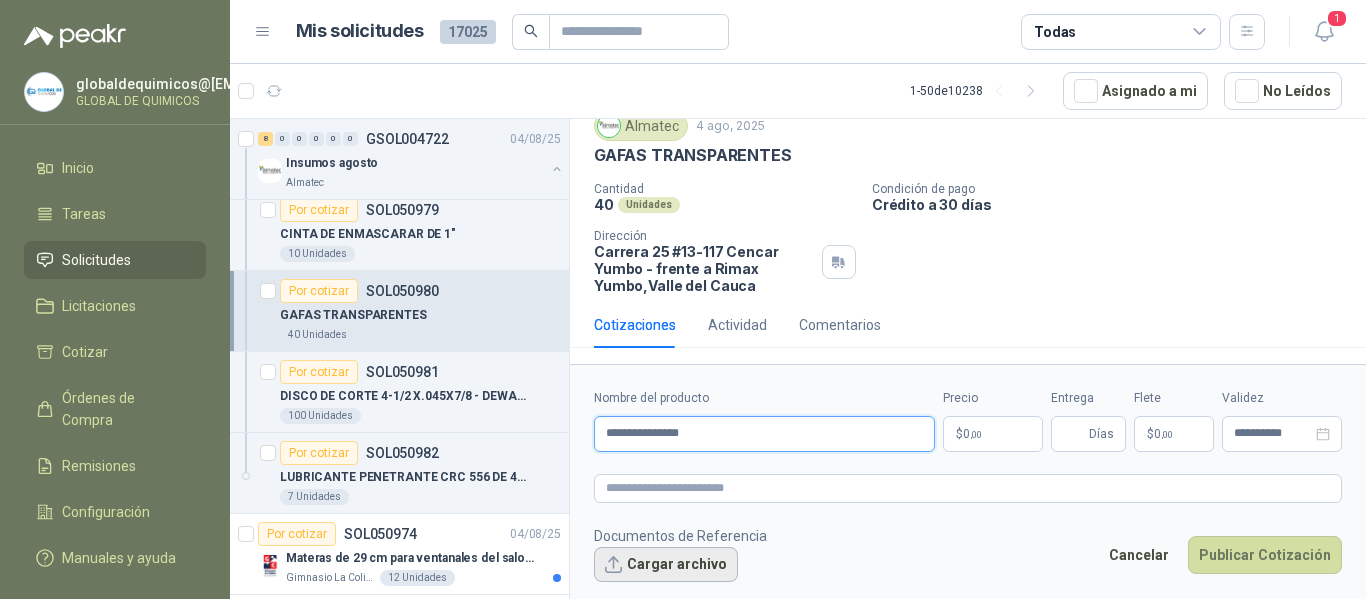 type on "**********" 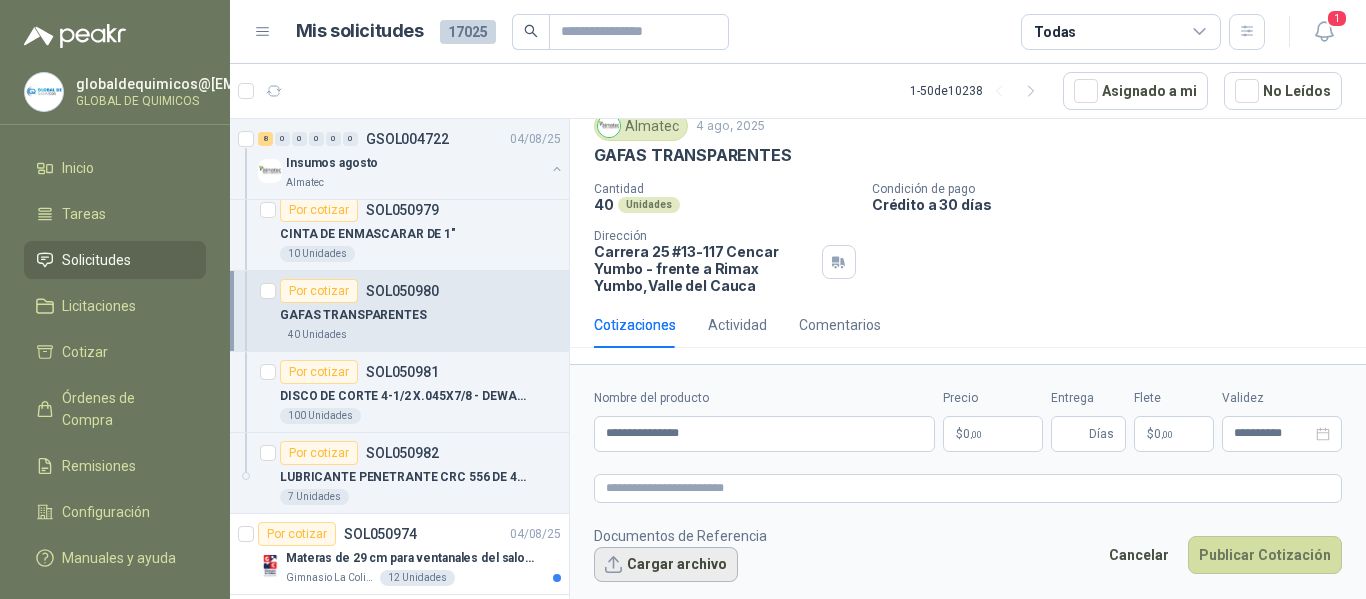 click on "Cargar archivo" at bounding box center [666, 565] 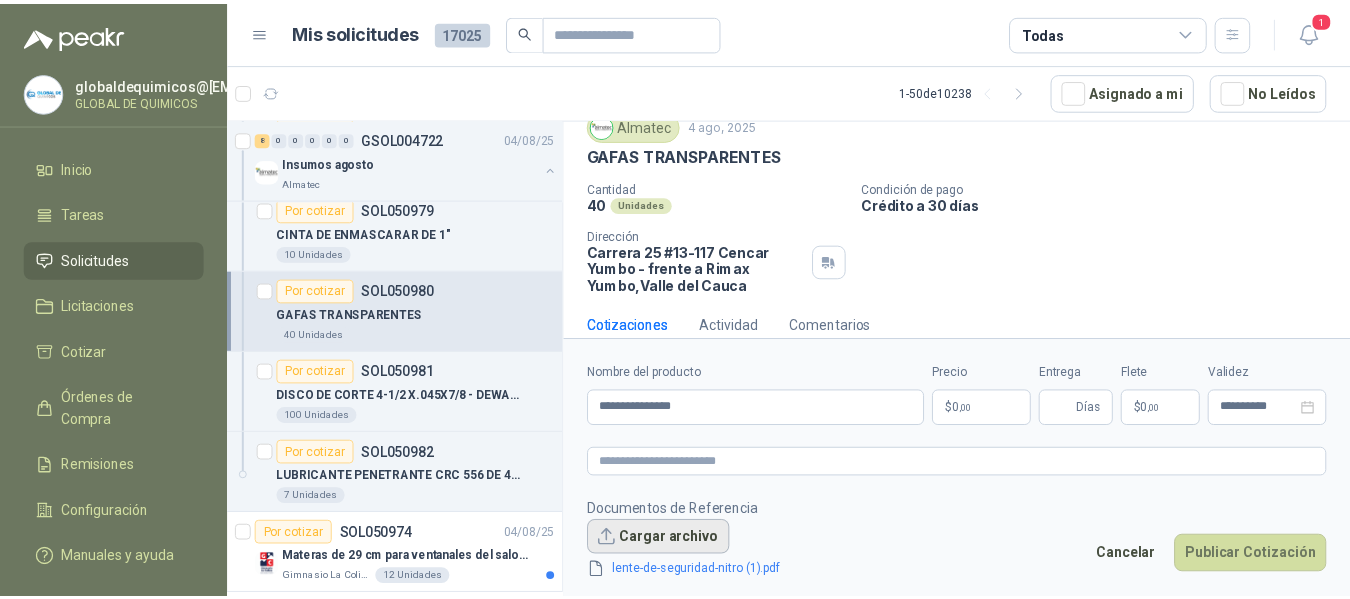 scroll, scrollTop: 87, scrollLeft: 0, axis: vertical 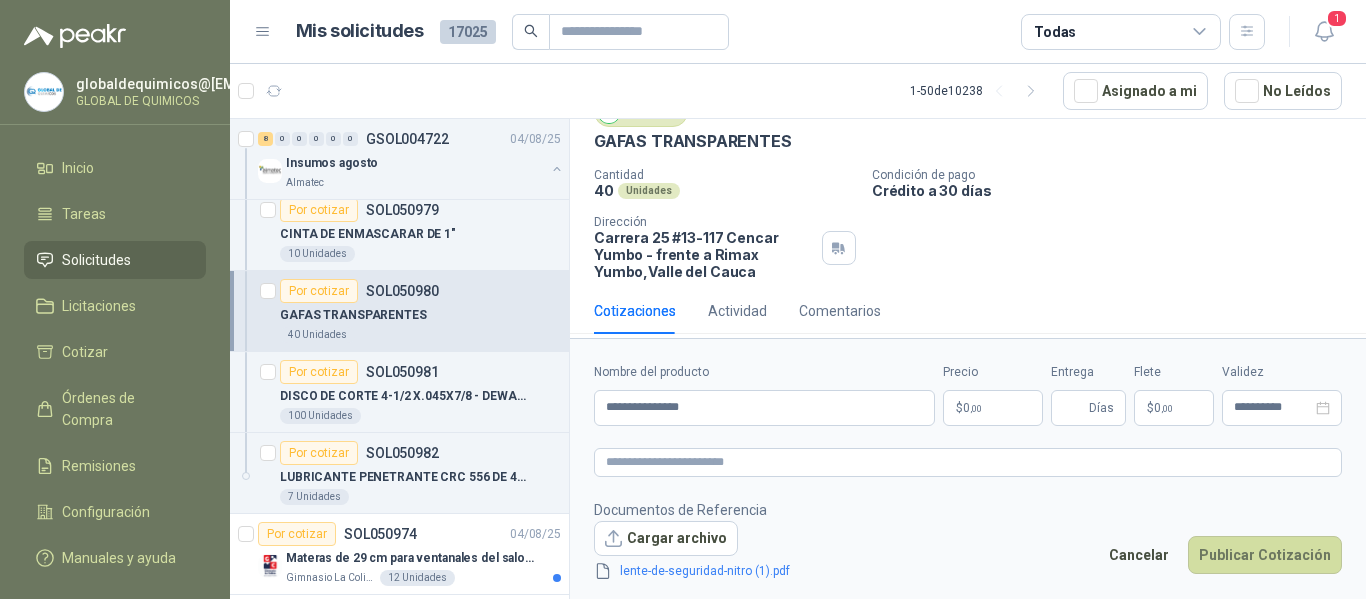 click on "globaldequimicos@[EMAIL]   GLOBAL DE QUIMICOS   Inicio   Tareas   Solicitudes   Licitaciones   Cotizar   Órdenes de Compra   Remisiones   Configuración   Manuales y ayuda Mis solicitudes 17025 Todas 1 1 - 50  de  10238 Asignado a mi No Leídos Por cotizar SOL051084 04/08/25   CINTA 3M TRANSPORE 1527-2 2" X ROLLO Caracol TV 4   Unidades Por cotizar SOL051083 04/08/25   Monitor  HP 27" pulgadas  527sh FHD plano negro  Fundación Clínica Shaio 1   Unidades Por cotizar SOL051082 04/08/25   OLLA VAPORERA VASCONIA EN ACERO INOXIDABLE  KLARENS 1   Unidades 1   0   0   0   0   0   GSOL004747 04/08/25   SOLICITUD DE COMPRA 2174 Panela El Trébol   6   0   0   0   0   0   GSOL004746 04/08/25   SOLICITUD DE COMPRA 2172-2173 Panela El Trébol   36   1   0   0   0   0   GSOL004745 04/08/25   SOLICITUD DE COMPRA 2169 Panela El Trébol   Por cotizar SOL051038 UNION INOXIDABLE 2" A 150 PSI ROSCADA    4   UND  Por cotizar SOL051039 CINTA DE PREVENCION                      2   UND  Por cotizar SOL051040 16   UND  40" at bounding box center [683, 299] 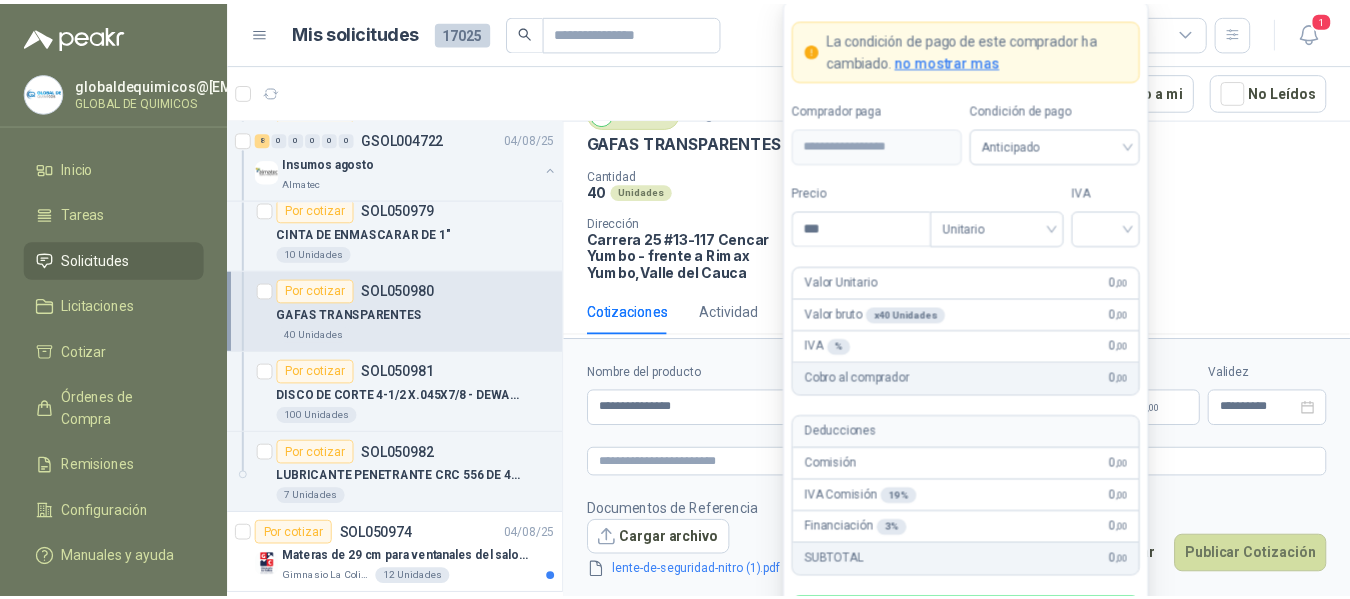 type 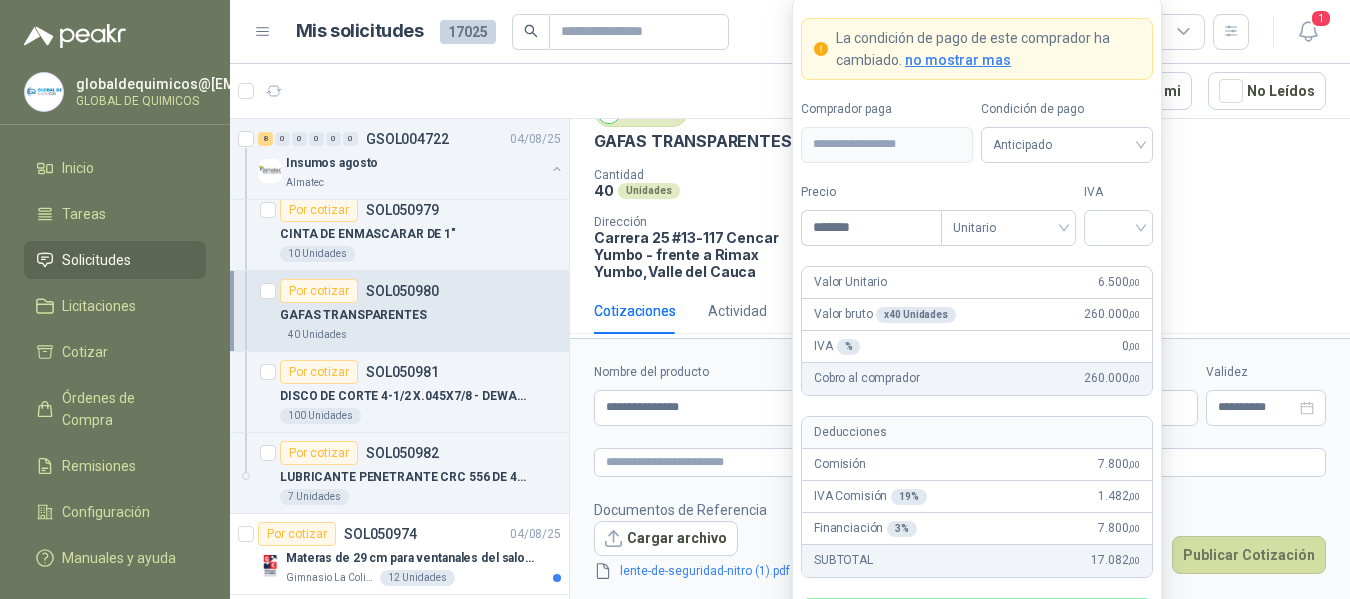 type on "*******" 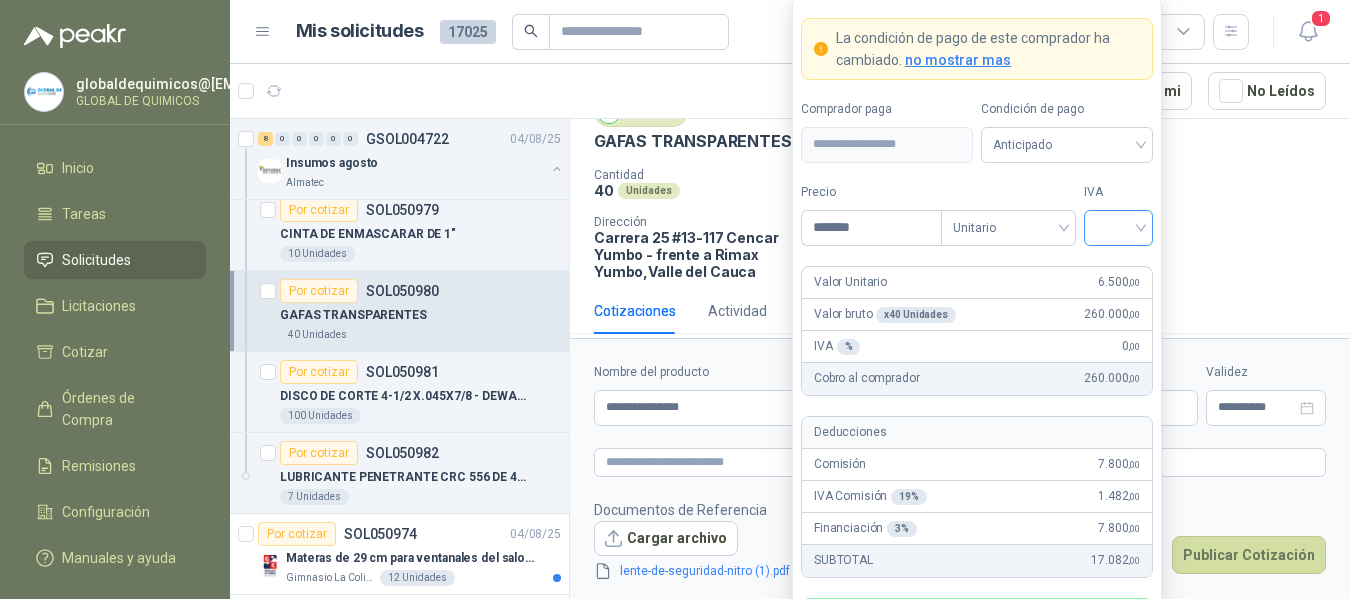 click at bounding box center [1118, 226] 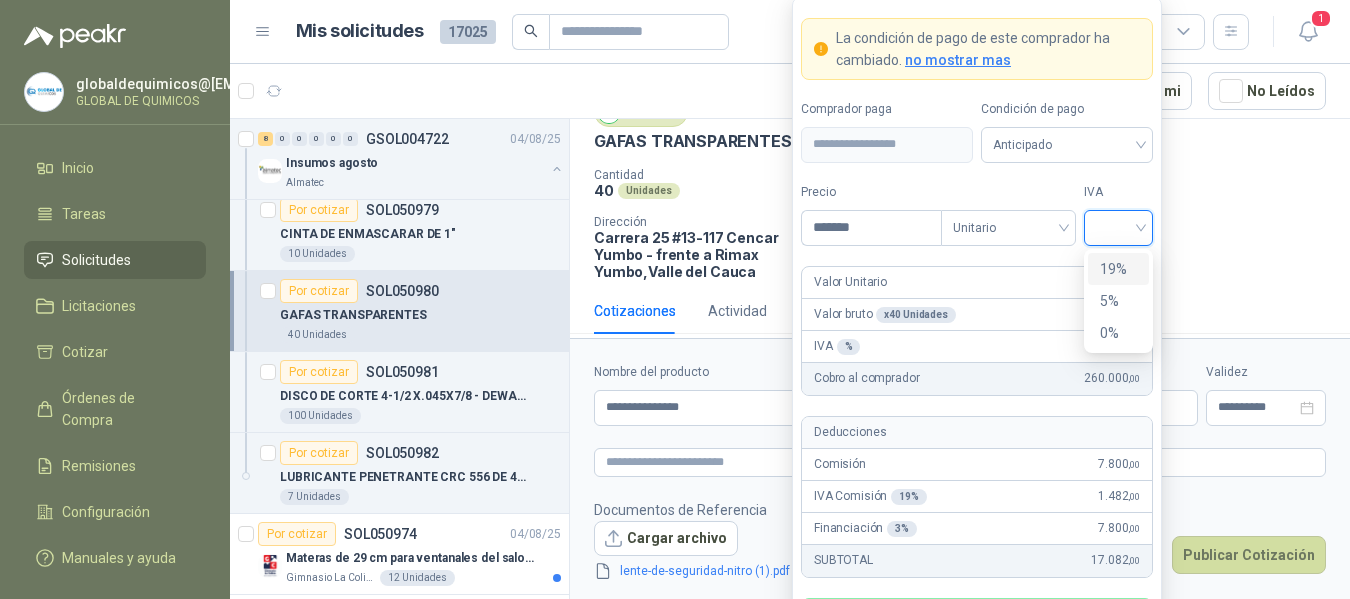 click on "19%" at bounding box center (1118, 269) 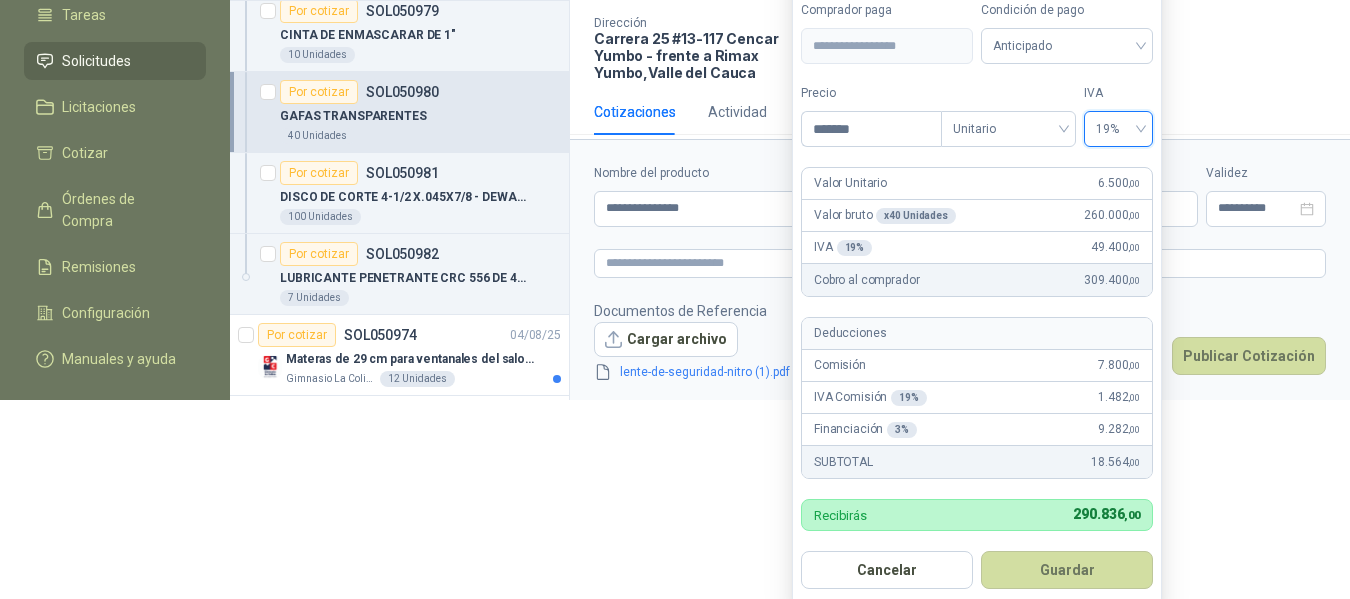 scroll, scrollTop: 211, scrollLeft: 0, axis: vertical 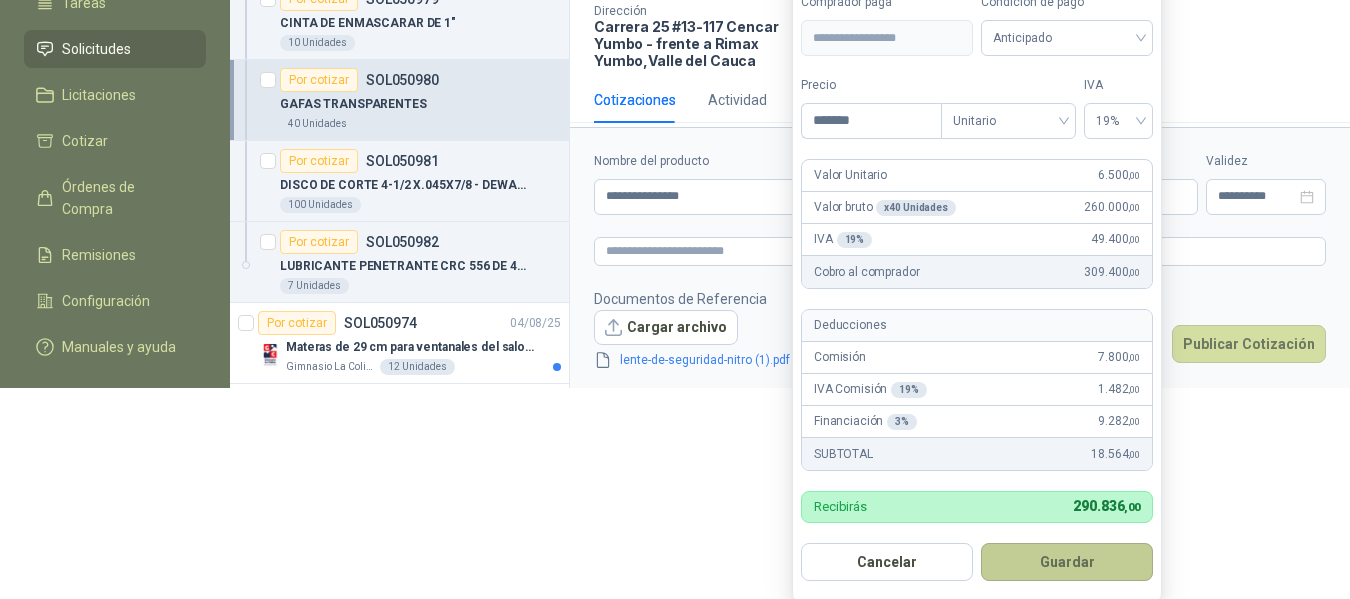 click on "Guardar" at bounding box center [1067, 562] 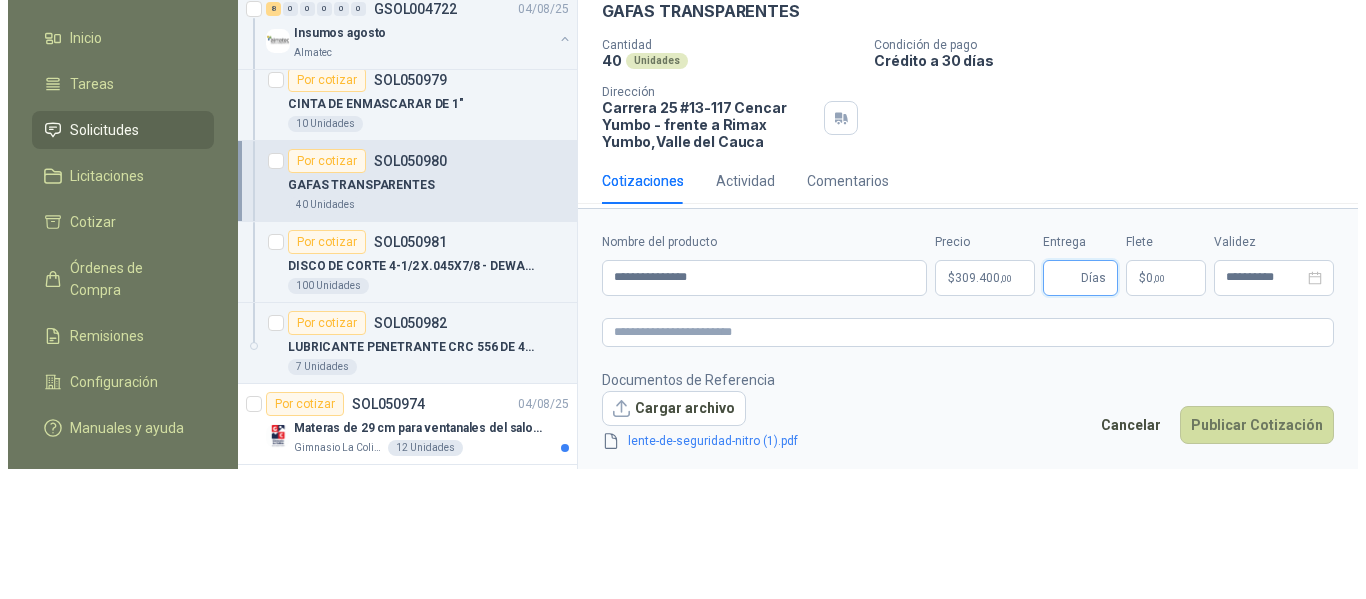 scroll, scrollTop: 0, scrollLeft: 0, axis: both 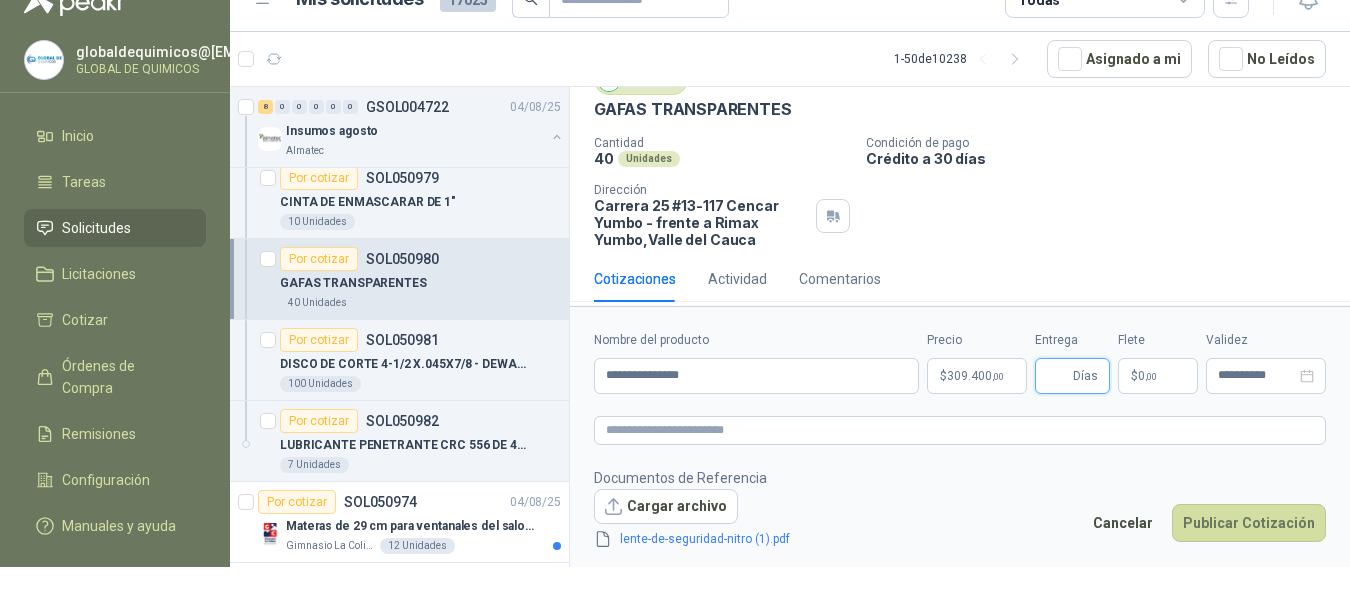 type 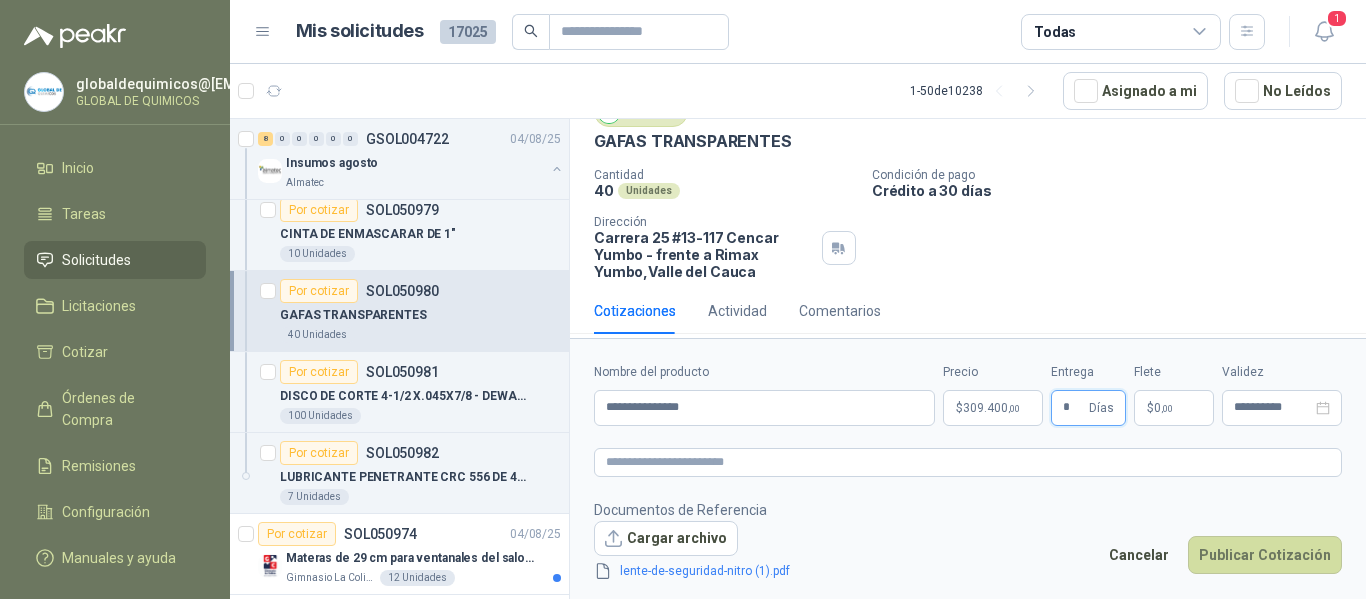 type on "*" 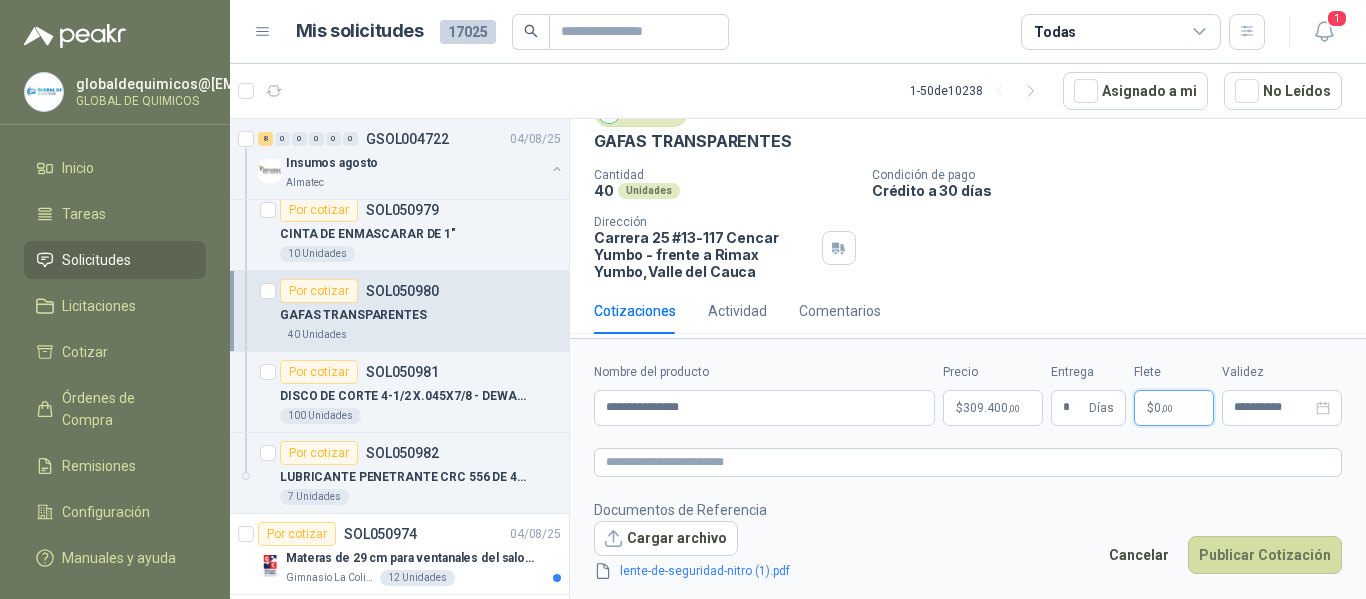 click on "$    0 ,00" at bounding box center (1174, 408) 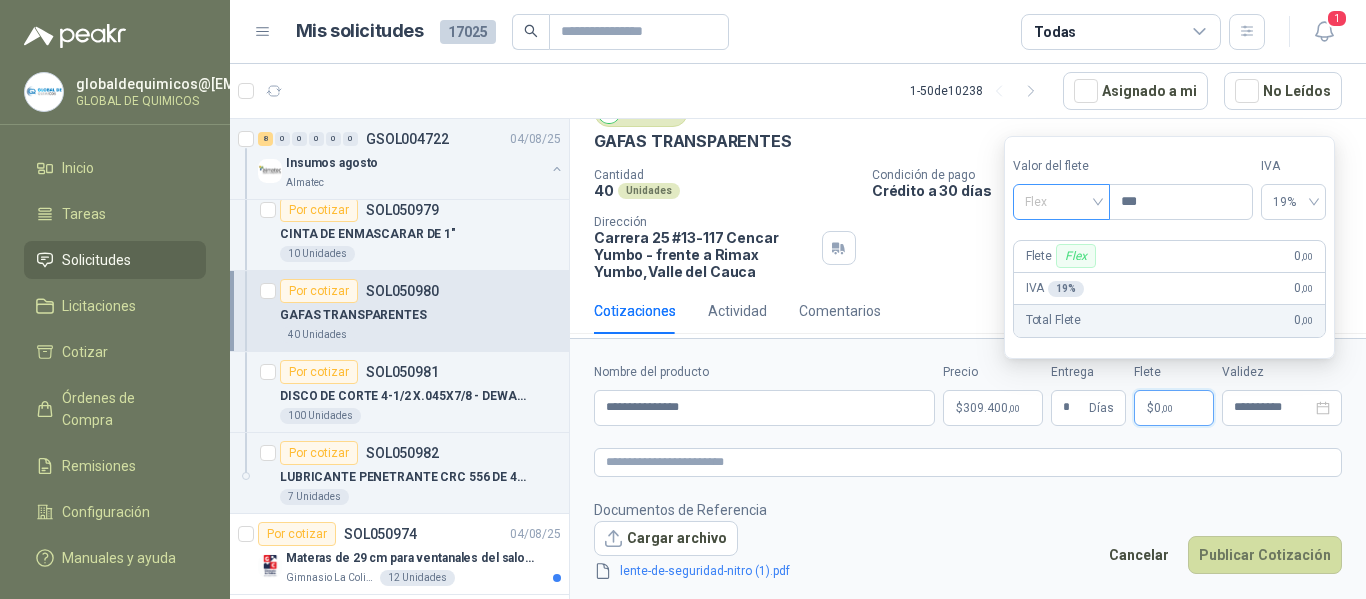 click on "Flex" at bounding box center [1061, 202] 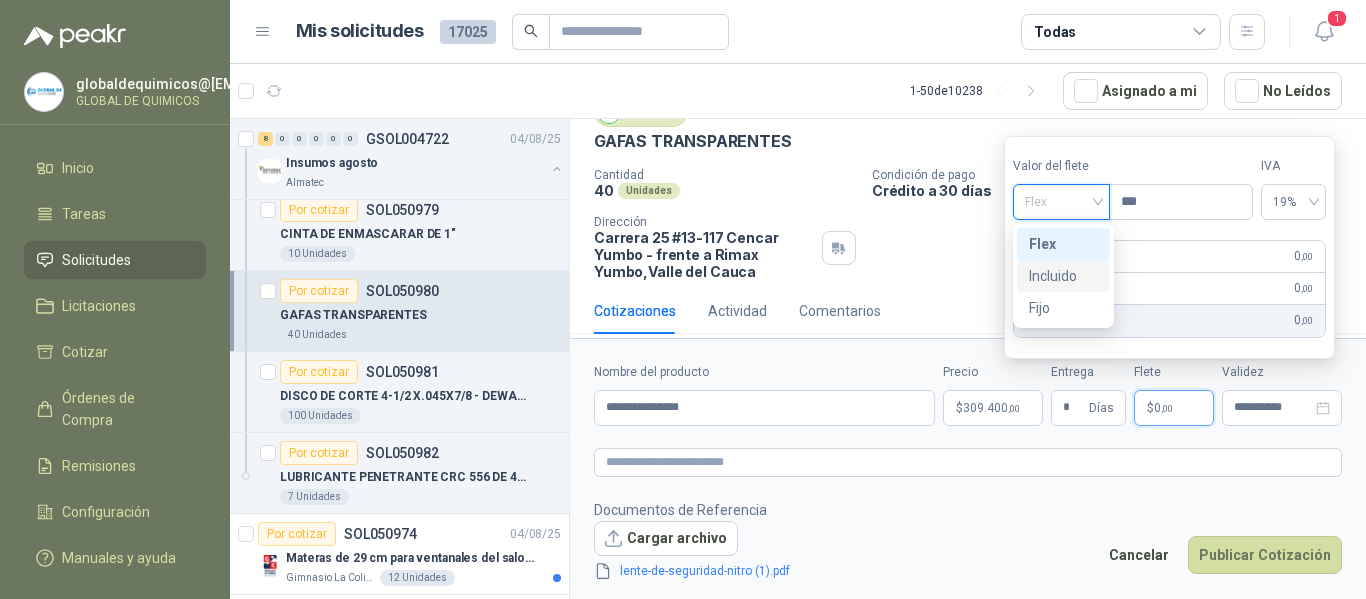 click on "Incluido" at bounding box center [1063, 276] 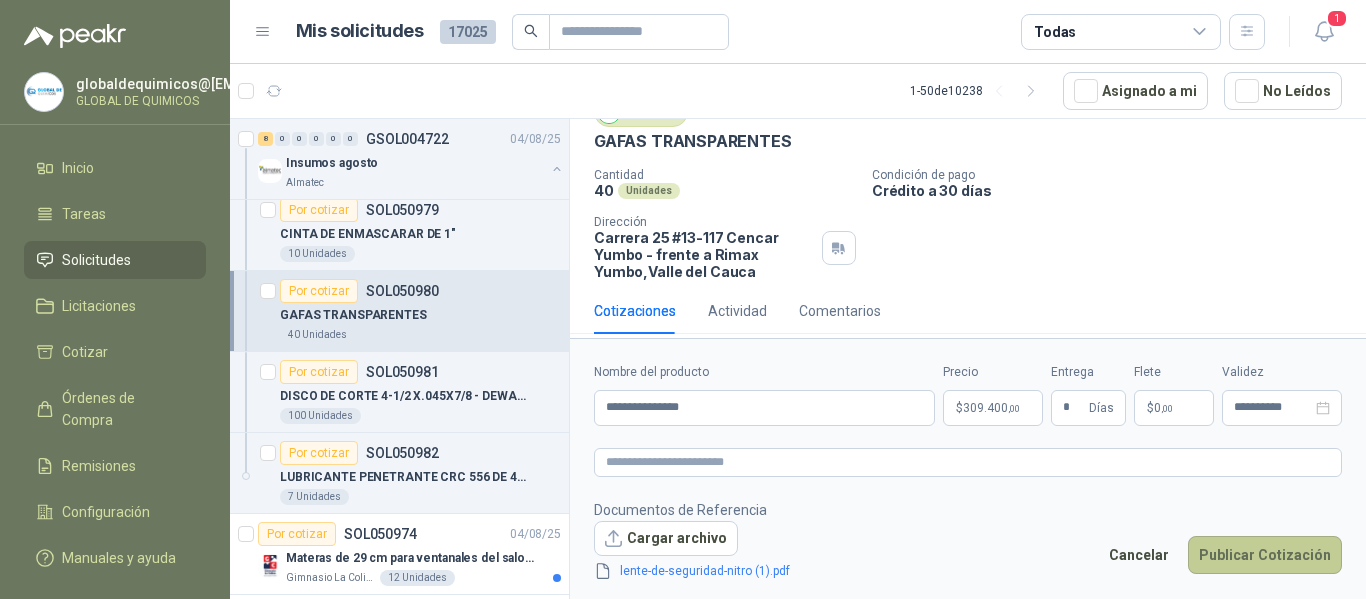 click on "Publicar Cotización" at bounding box center [1265, 555] 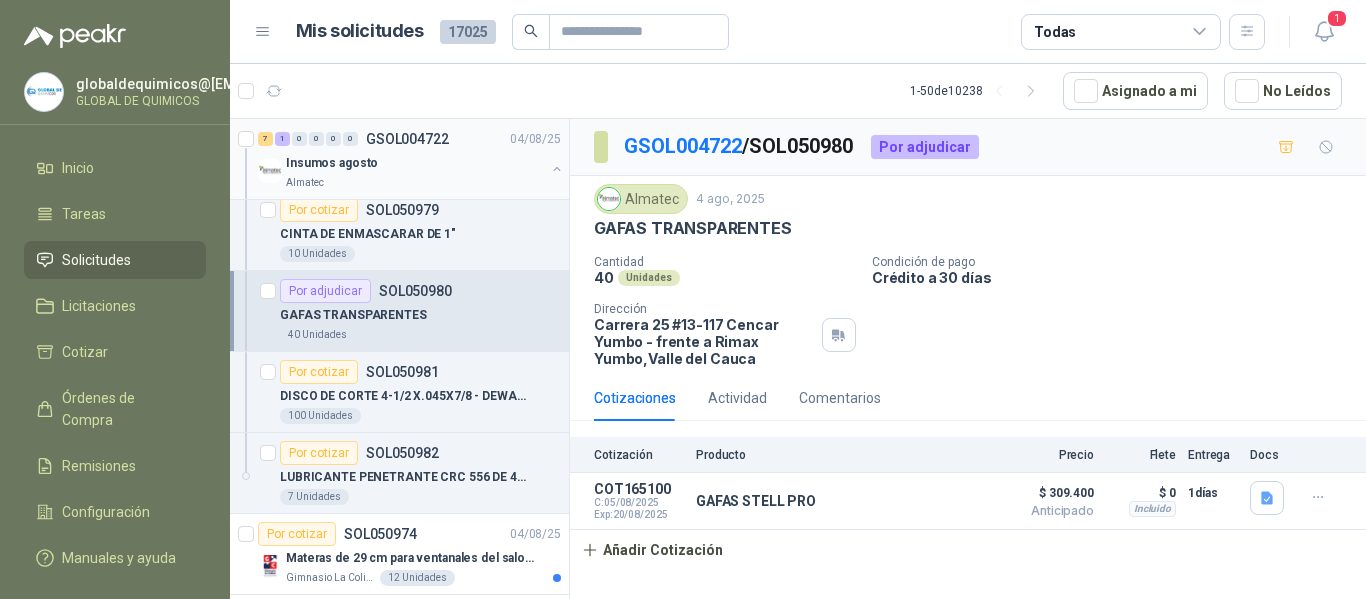 scroll, scrollTop: 0, scrollLeft: 0, axis: both 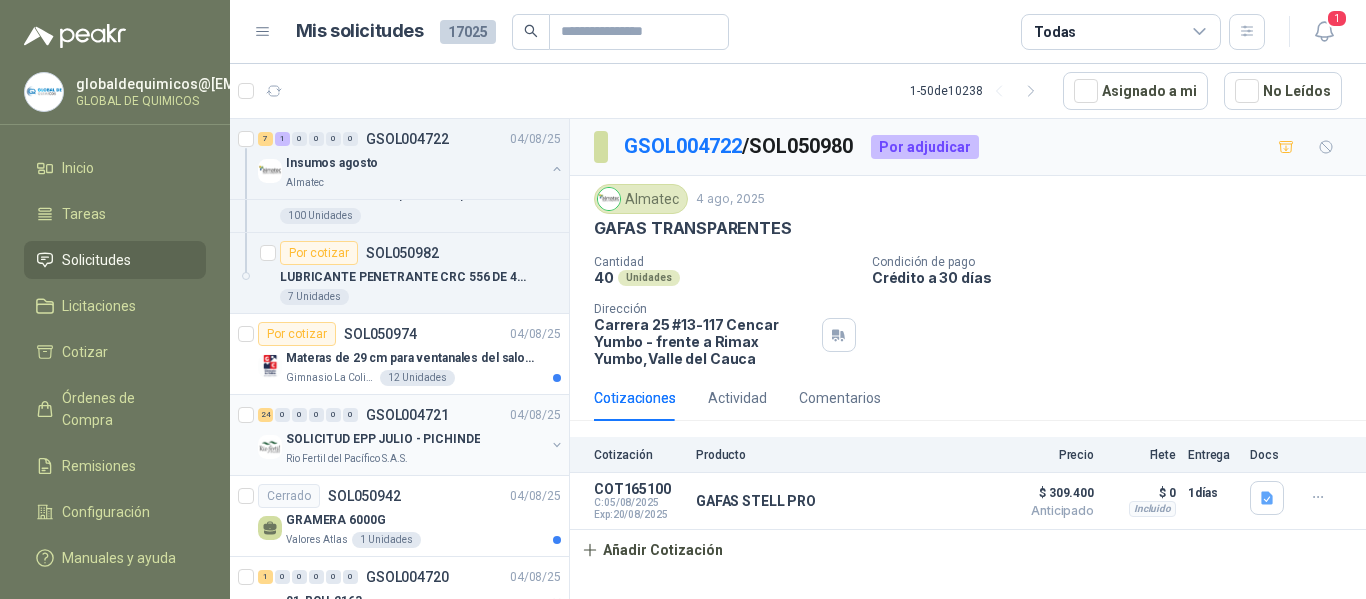 click on "SOLICITUD EPP JULIO - PICHINDE  Rio Fertil del Pacífico S.A.S." at bounding box center (411, 447) 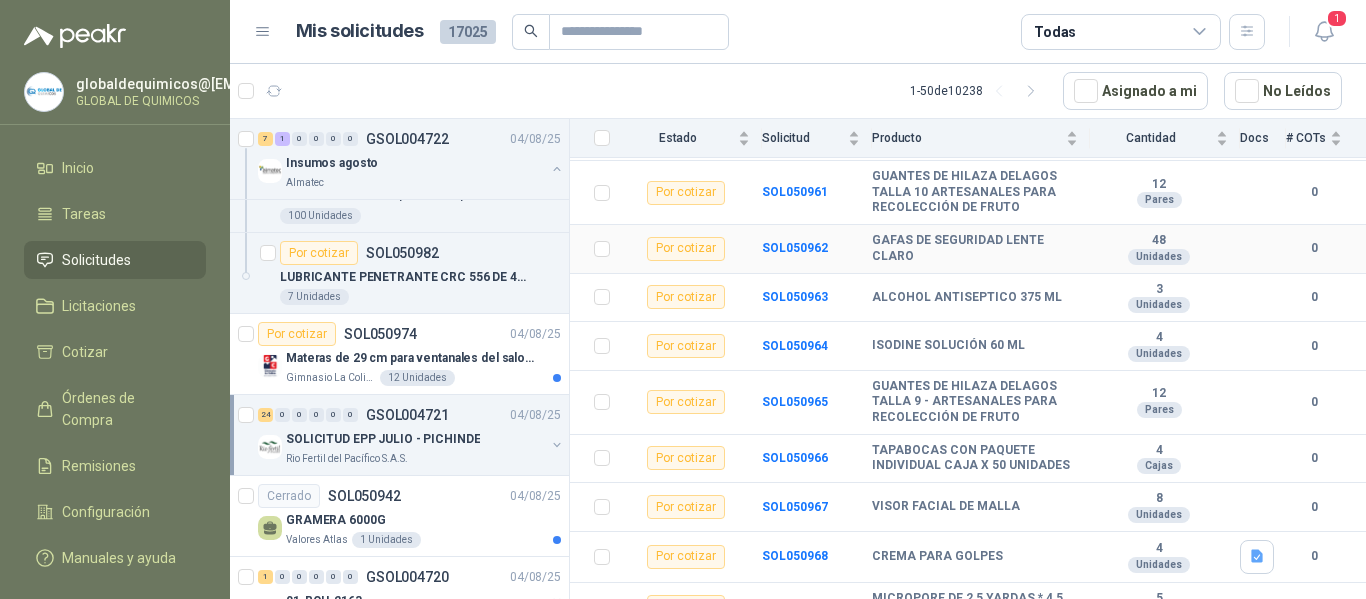scroll, scrollTop: 900, scrollLeft: 0, axis: vertical 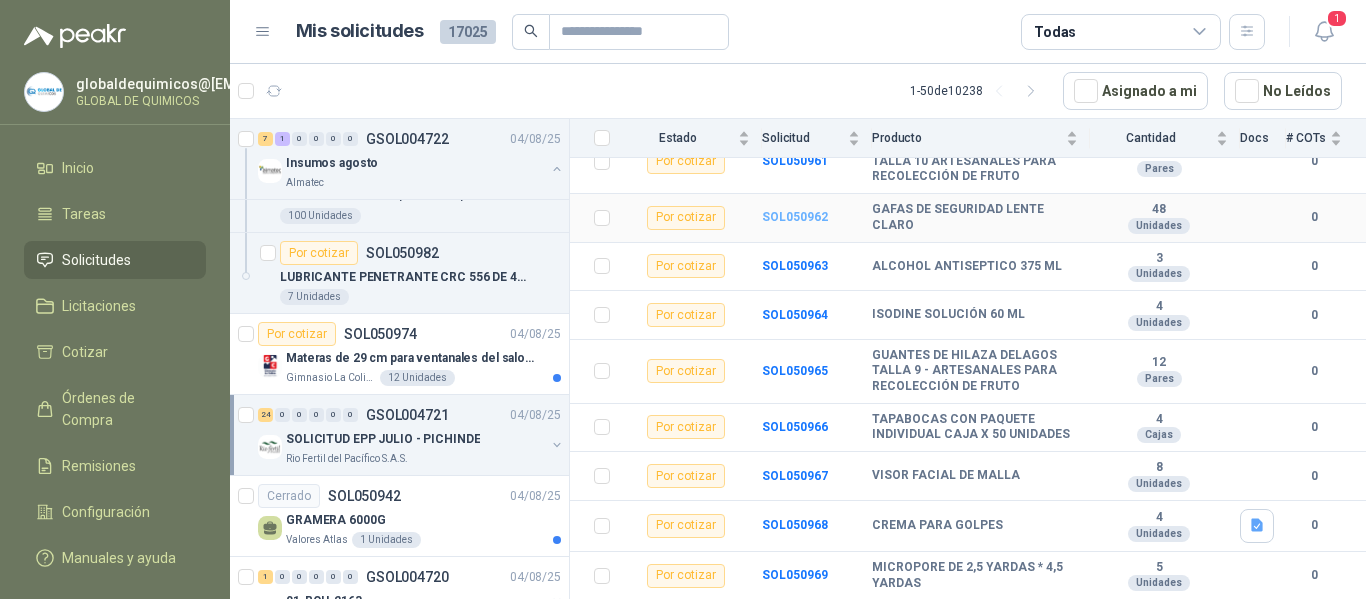 click on "SOL050962" at bounding box center (795, 217) 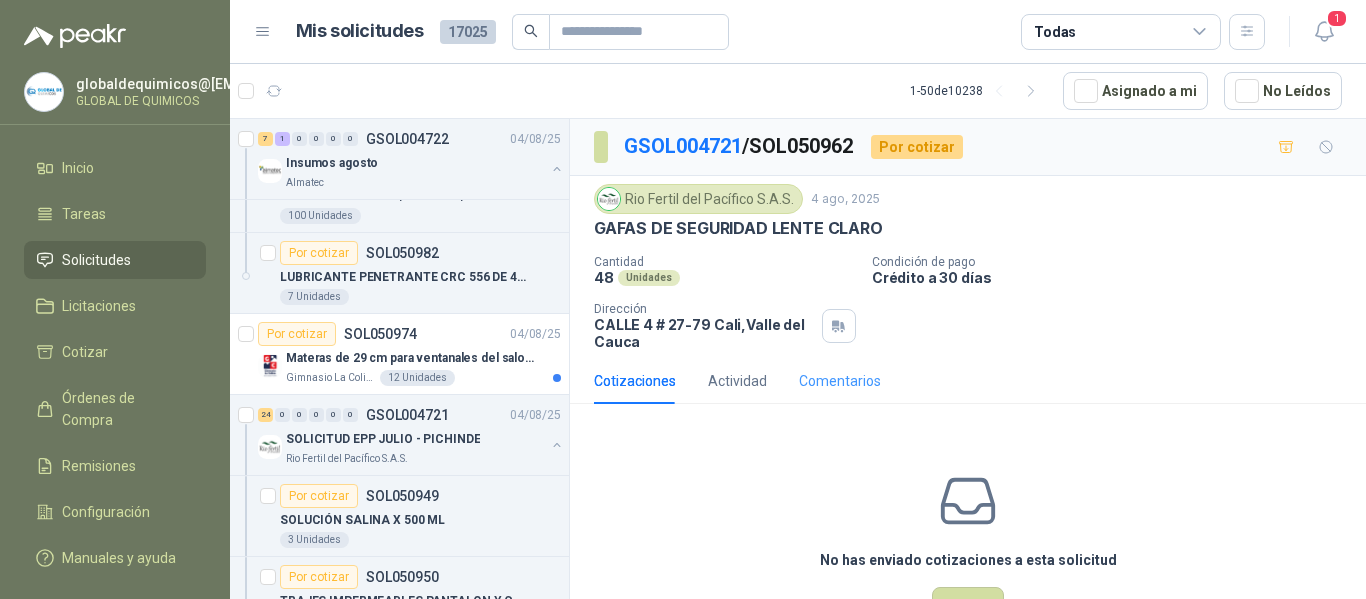 scroll, scrollTop: 70, scrollLeft: 0, axis: vertical 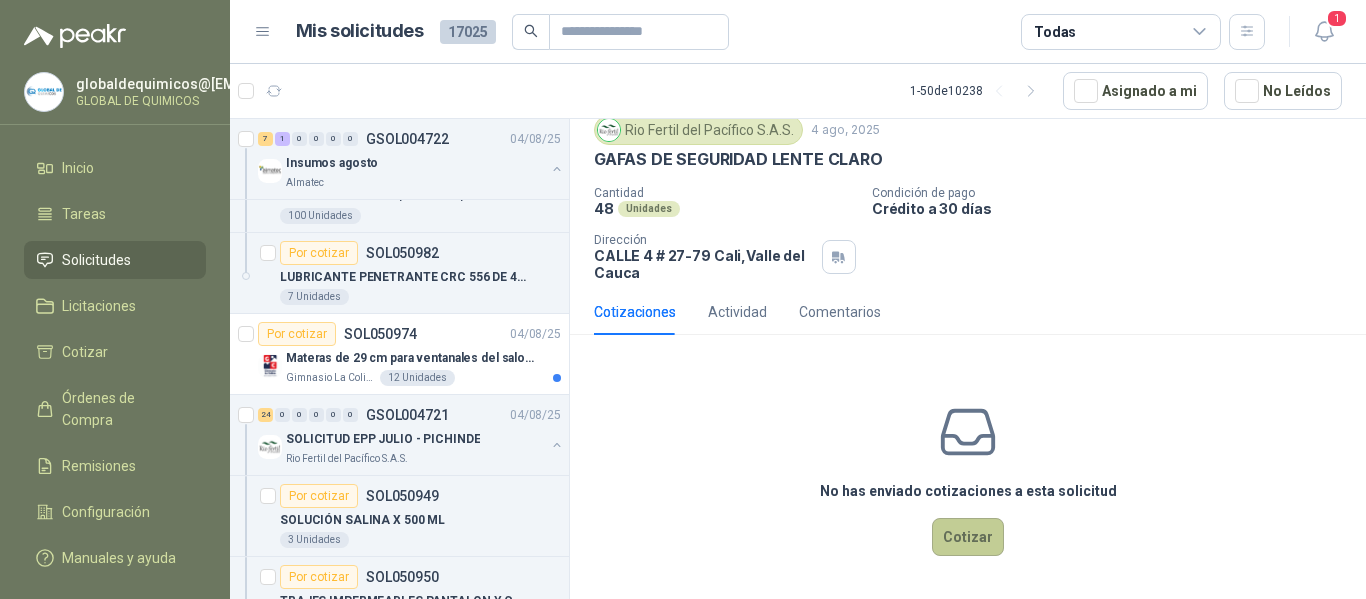 click on "Cotizar" at bounding box center (968, 537) 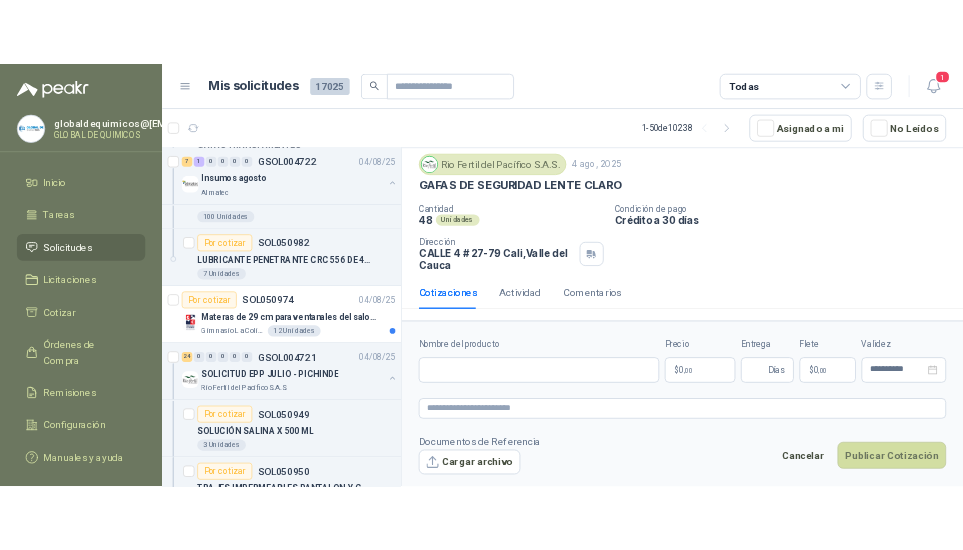 scroll, scrollTop: 56, scrollLeft: 0, axis: vertical 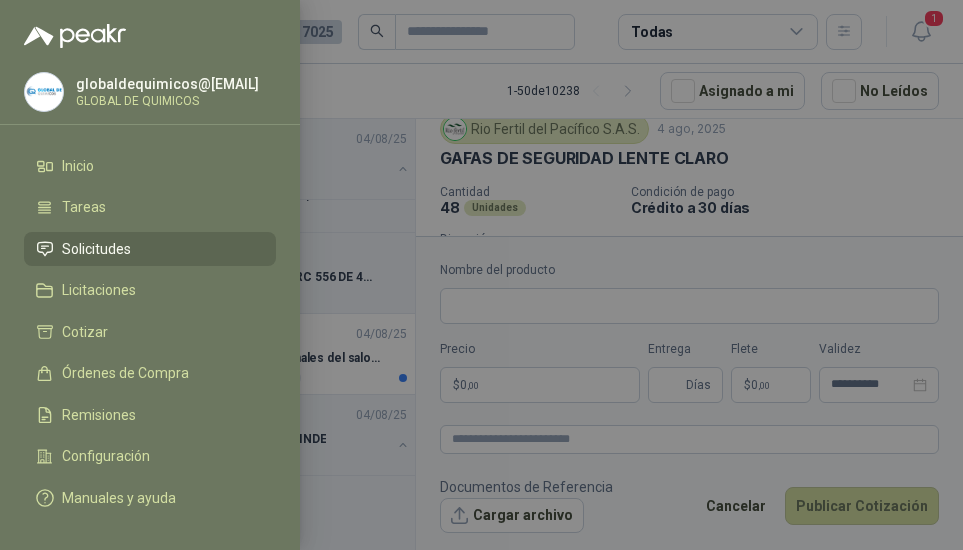 click at bounding box center [481, 275] 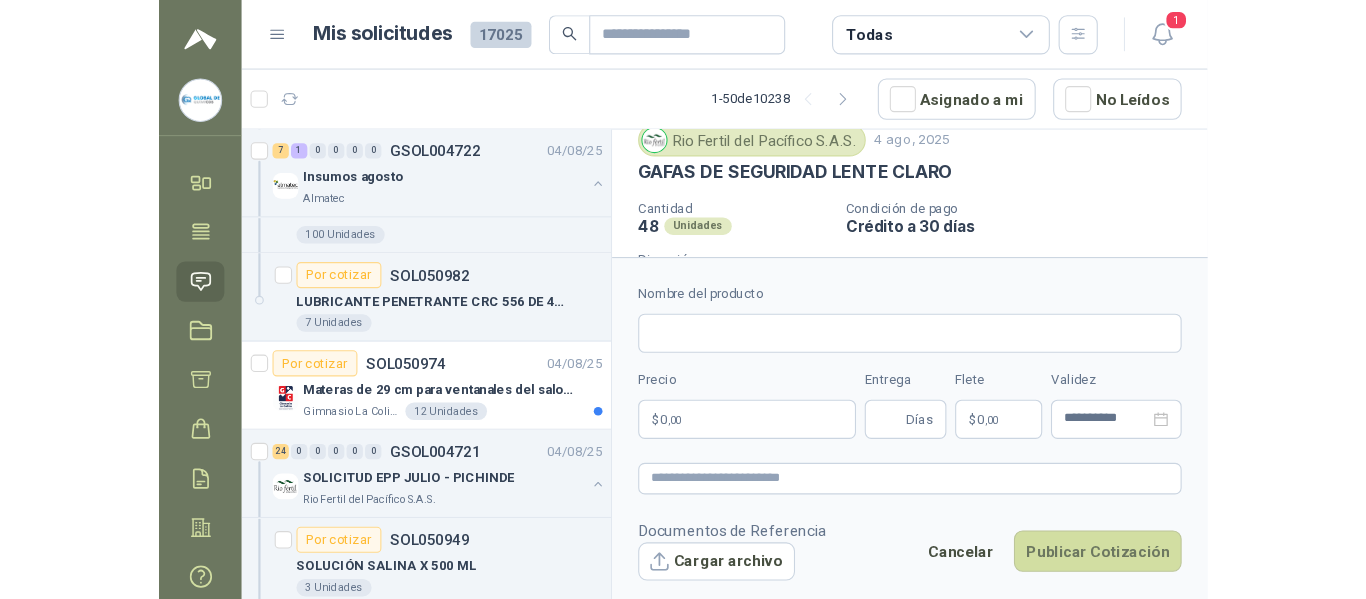 scroll, scrollTop: 28, scrollLeft: 0, axis: vertical 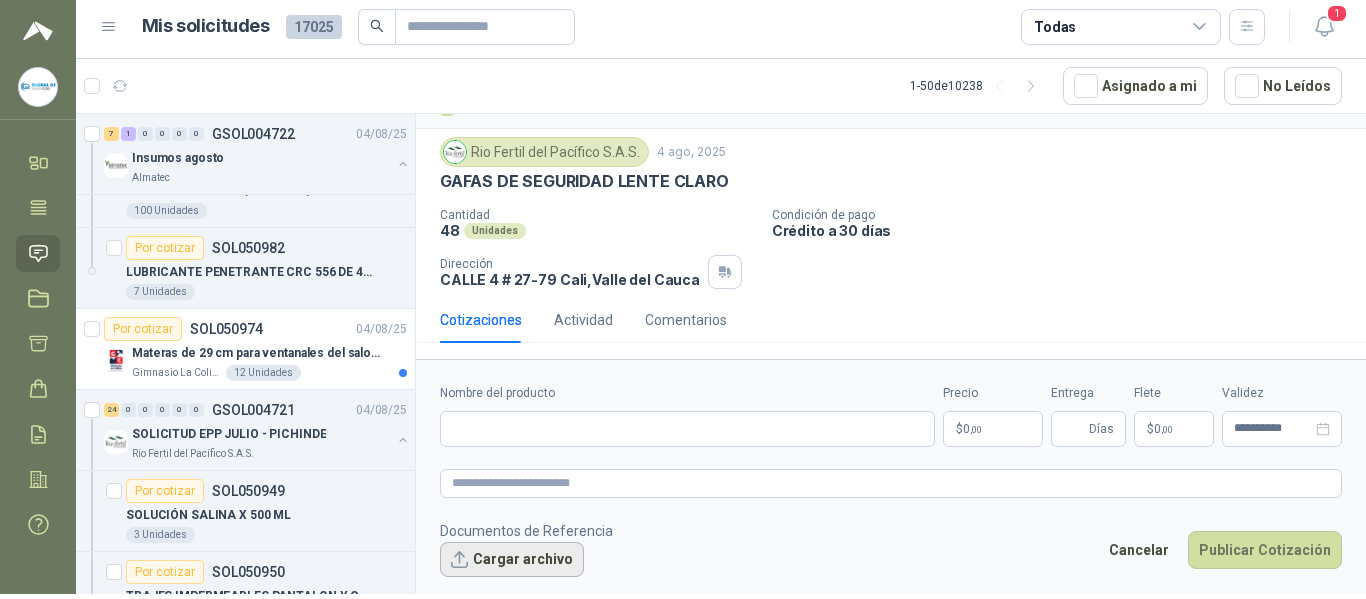 click on "Cargar archivo" at bounding box center [512, 560] 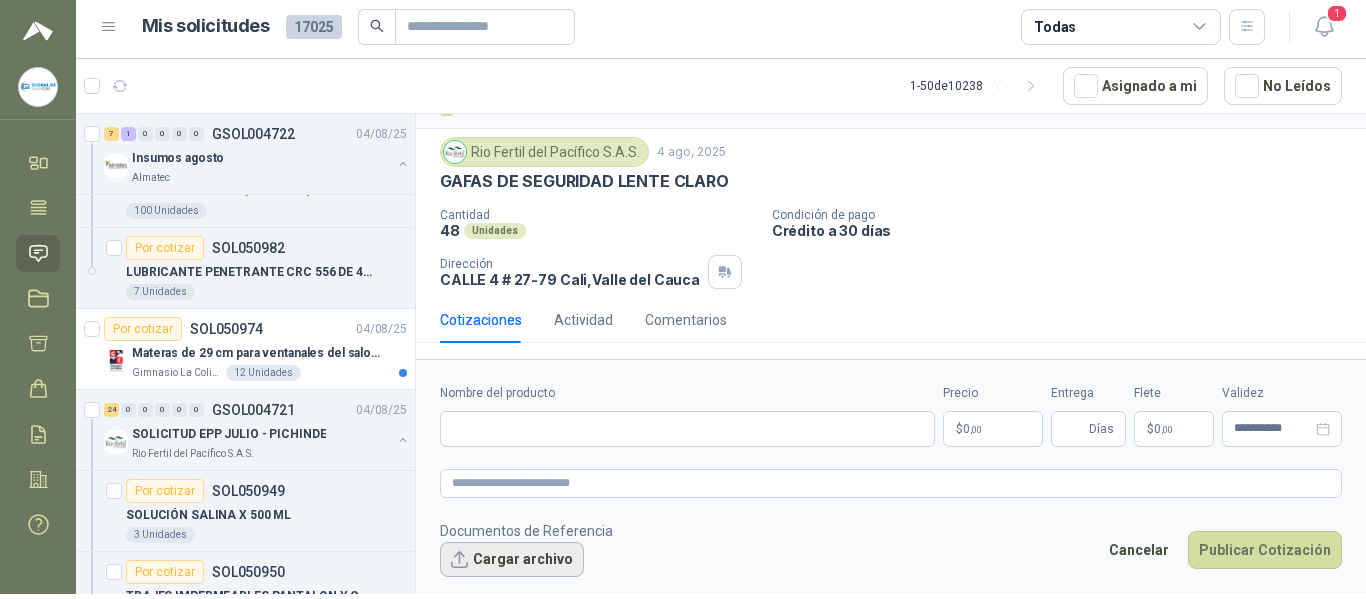 type 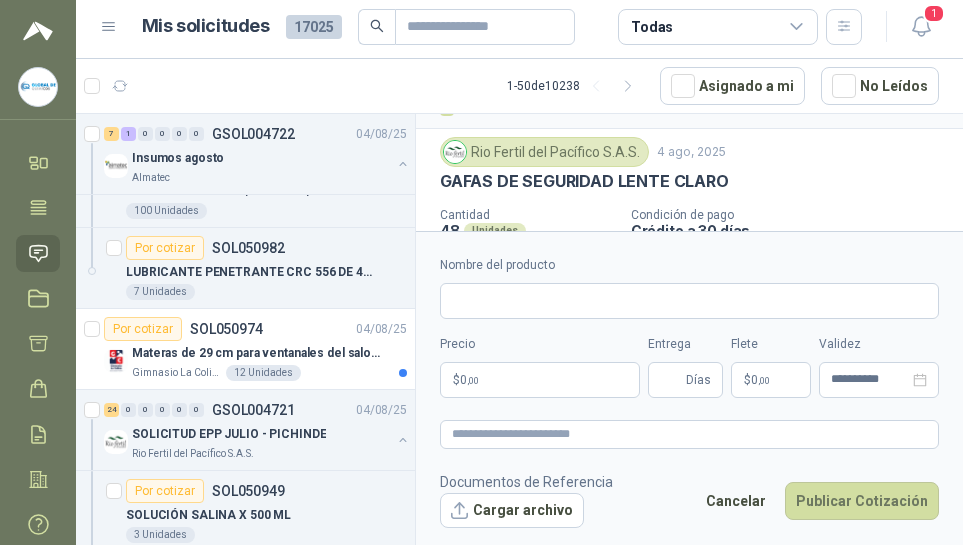 scroll, scrollTop: 70, scrollLeft: 0, axis: vertical 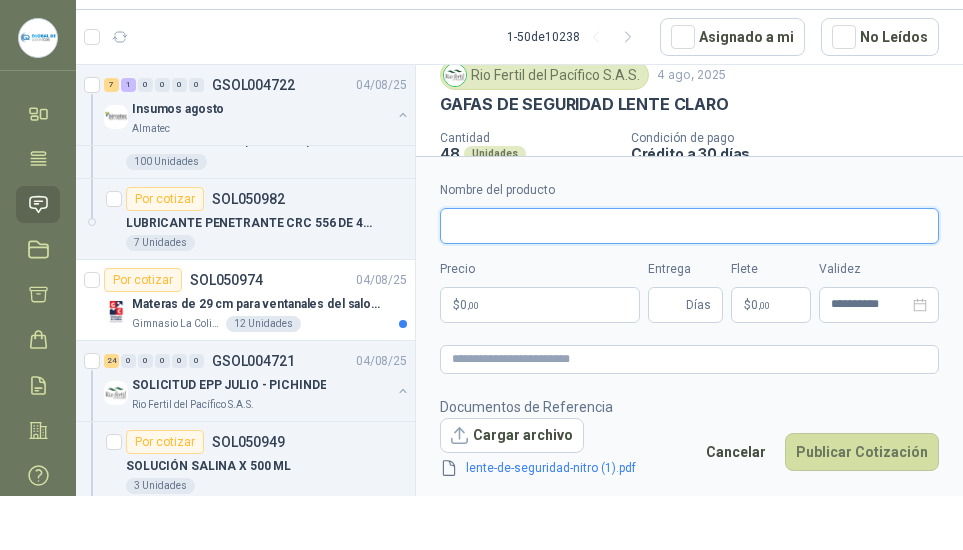 click on "Nombre del producto" at bounding box center (689, 226) 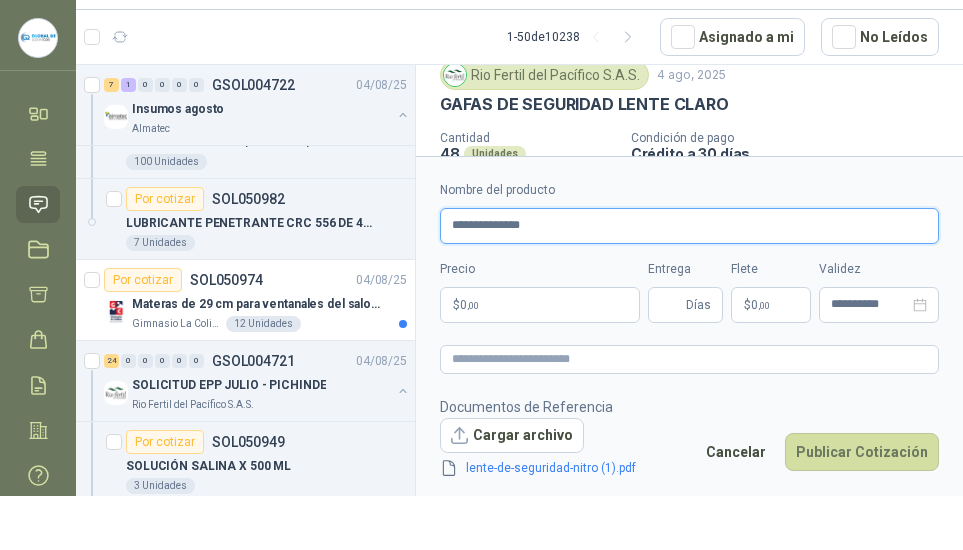 type on "**********" 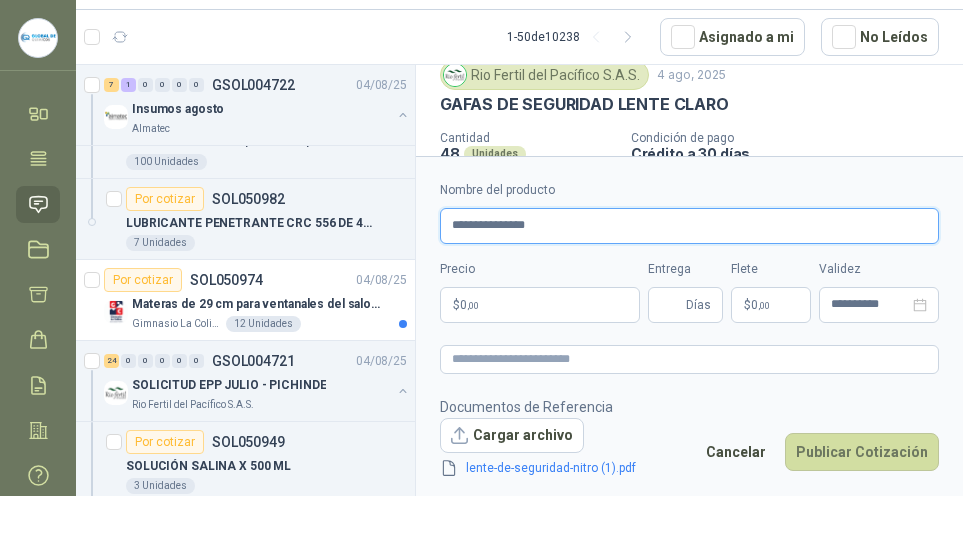 type 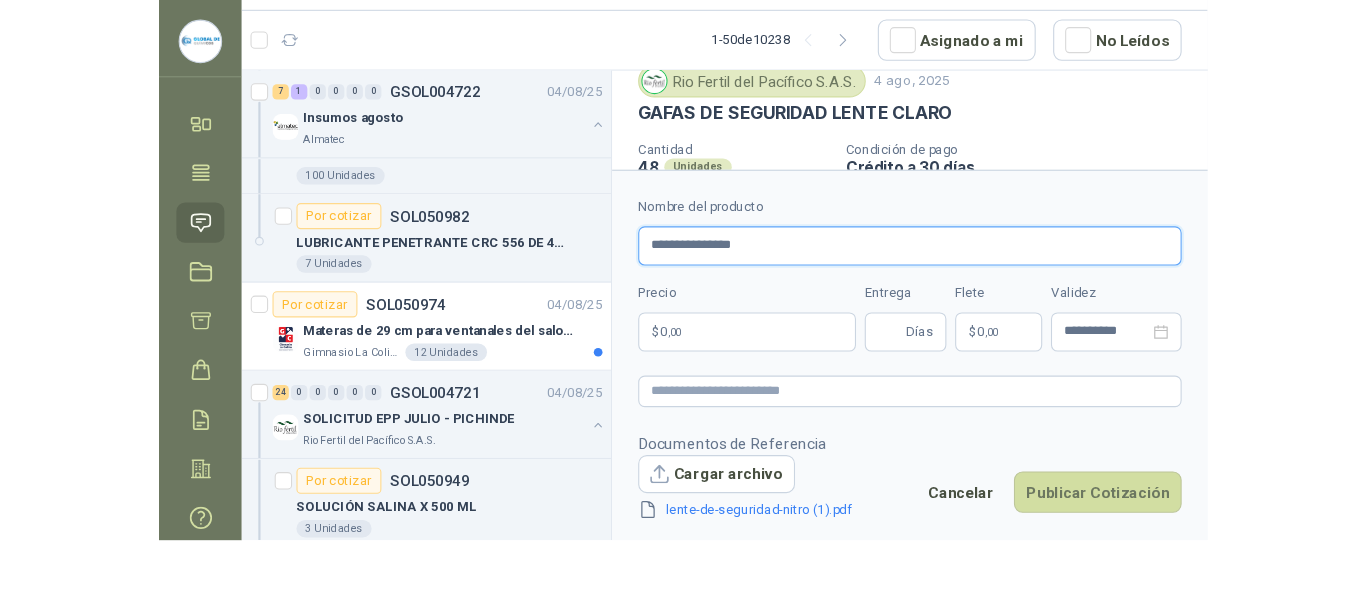 scroll, scrollTop: 68, scrollLeft: 0, axis: vertical 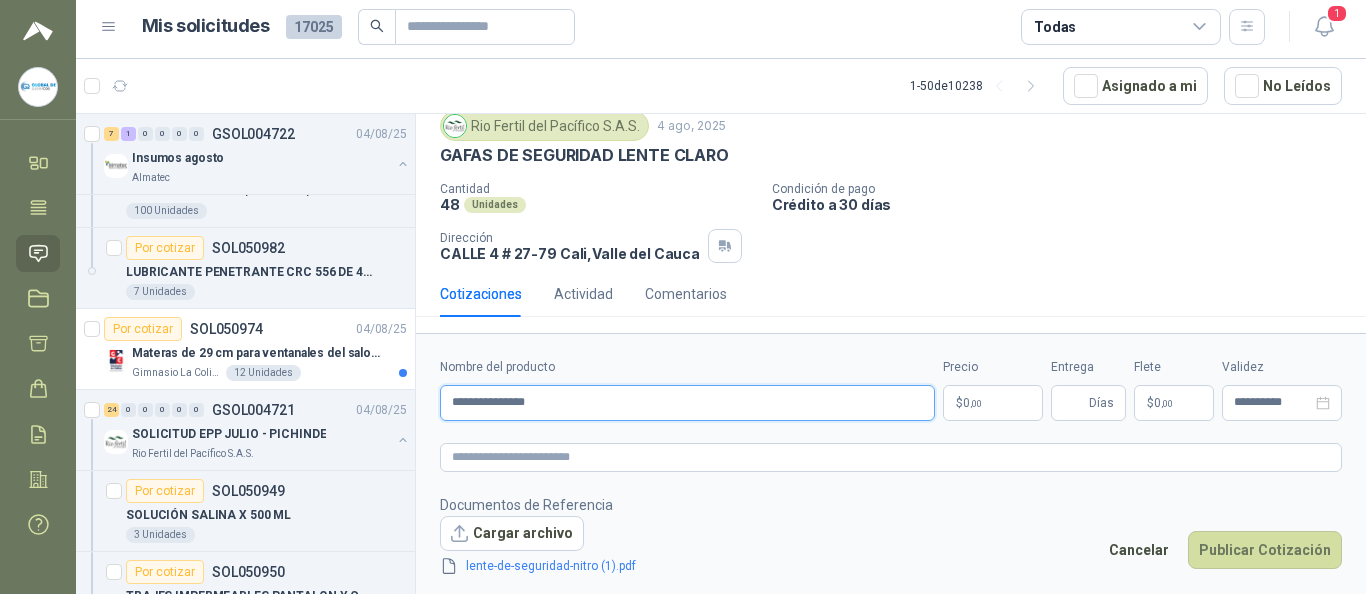 type on "**********" 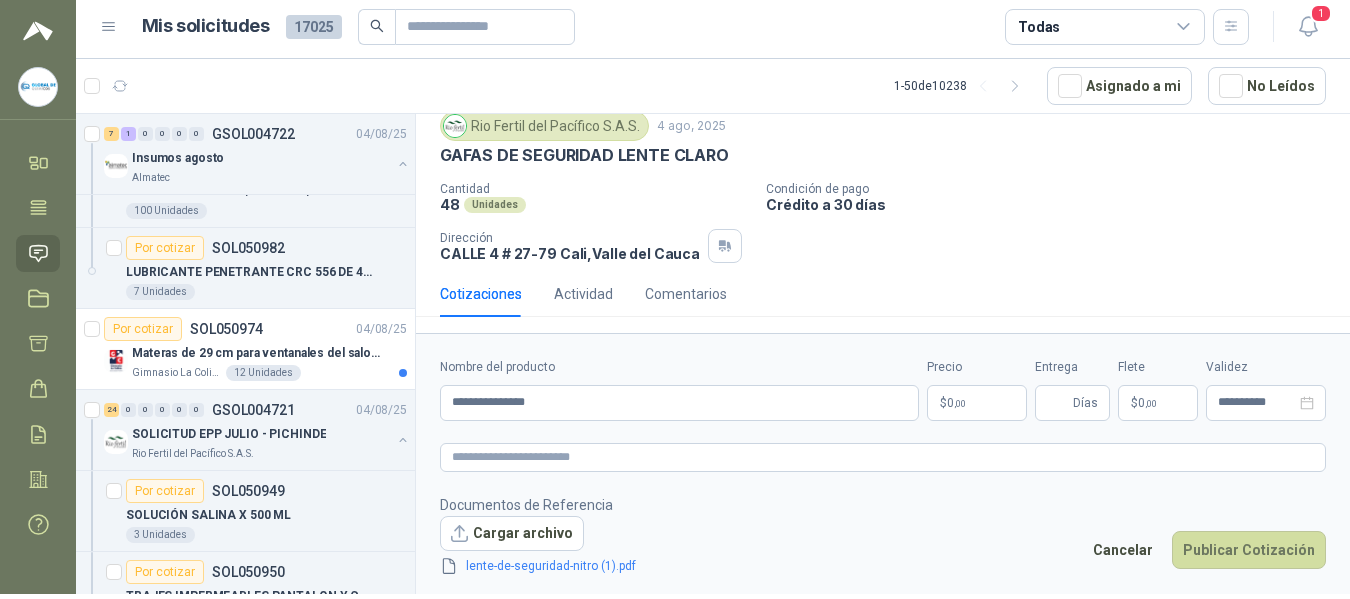 click on "globaldequimicos@[EMAIL]   GLOBAL DE QUIMICOS   Inicio   Tareas   Solicitudes   Licitaciones   Cotizar   Órdenes de Compra   Remisiones   Configuración   Manuales y ayuda Mis solicitudes 17025 Todas 1 1 - 50  de  10238 Asignado a mi No Leídos Por cotizar SOL051084 04/08/25   CINTA 3M TRANSPORE 1527-2 2" X ROLLO Caracol TV 4   Unidades Por cotizar SOL051083 04/08/25   Monitor  HP 27" pulgadas  527sh FHD plano negro  Fundación Clínica Shaio 1   Unidades Por cotizar SOL051082 04/08/25   OLLA VAPORERA VASCONIA EN ACERO INOXIDABLE  KLARENS 1   Unidades 1   0   0   0   0   0   GSOL004747 04/08/25   SOLICITUD DE COMPRA 2174 Panela El Trébol   6   0   0   0   0   0   GSOL004746 04/08/25   SOLICITUD DE COMPRA 2172-2173 Panela El Trébol   36   1   0   0   0   0   GSOL004745 04/08/25   SOLICITUD DE COMPRA 2169 Panela El Trébol   Por cotizar SOL051038 UNION INOXIDABLE 2" A 150 PSI ROSCADA    4   UND  Por cotizar SOL051039 CINTA DE PREVENCION                      2   UND  Por cotizar SOL051040 16   UND  40" at bounding box center [675, 299] 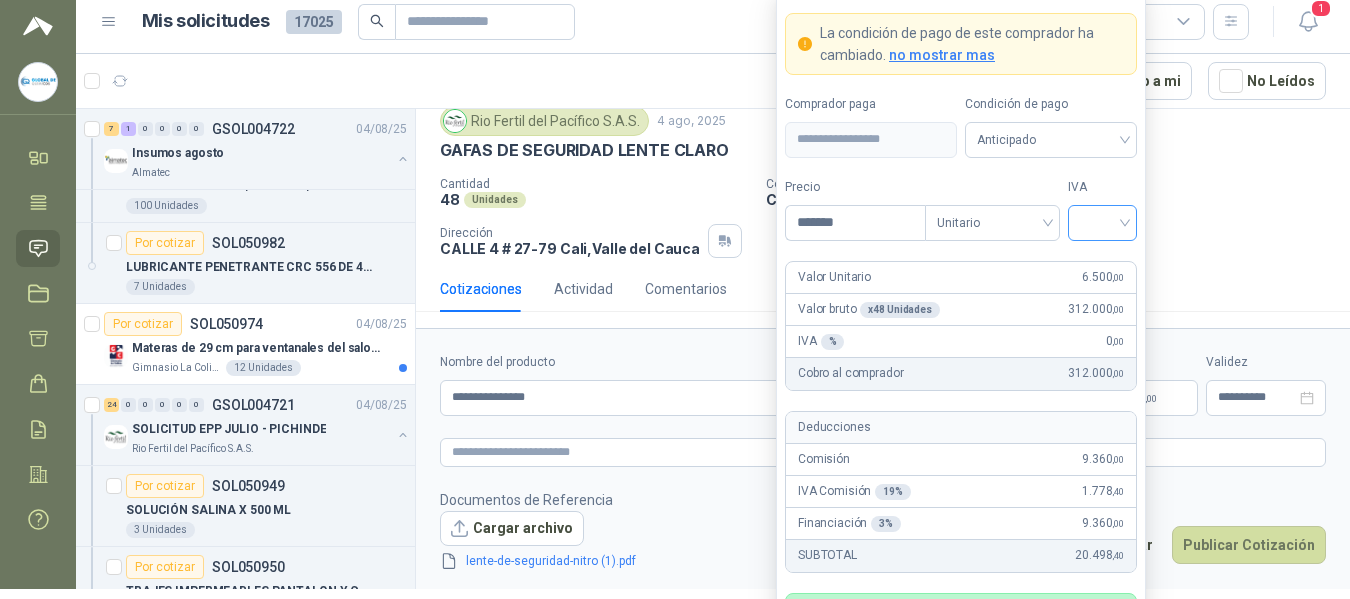 type on "*******" 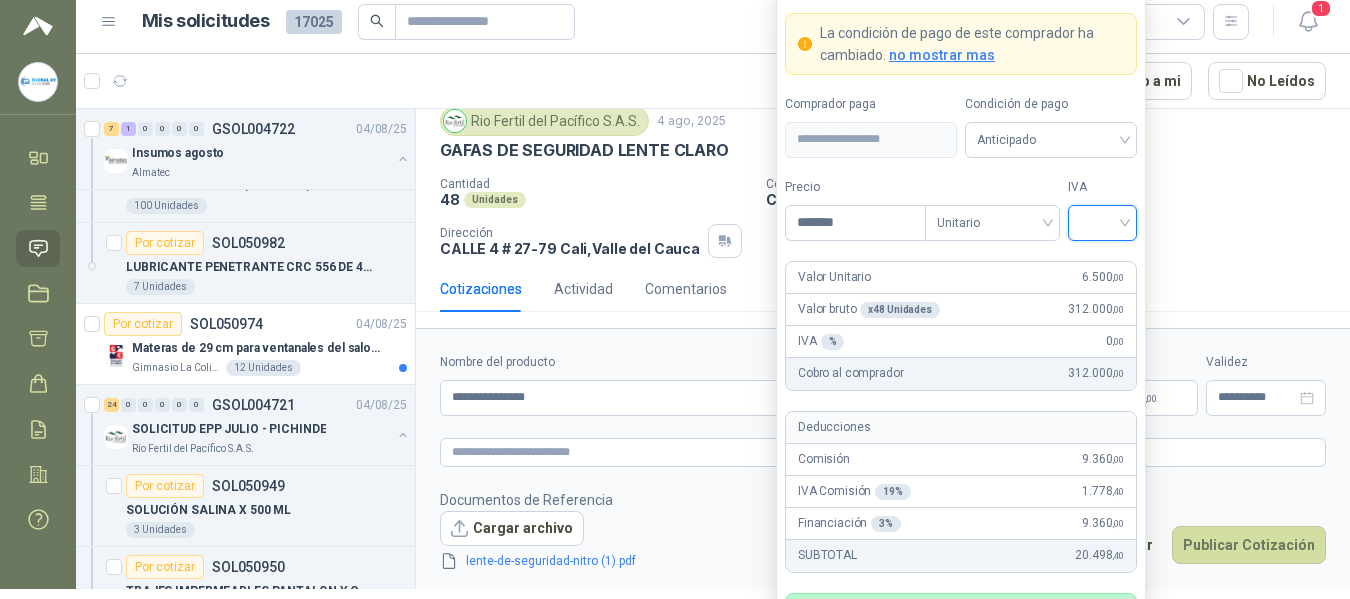 click at bounding box center (1102, 221) 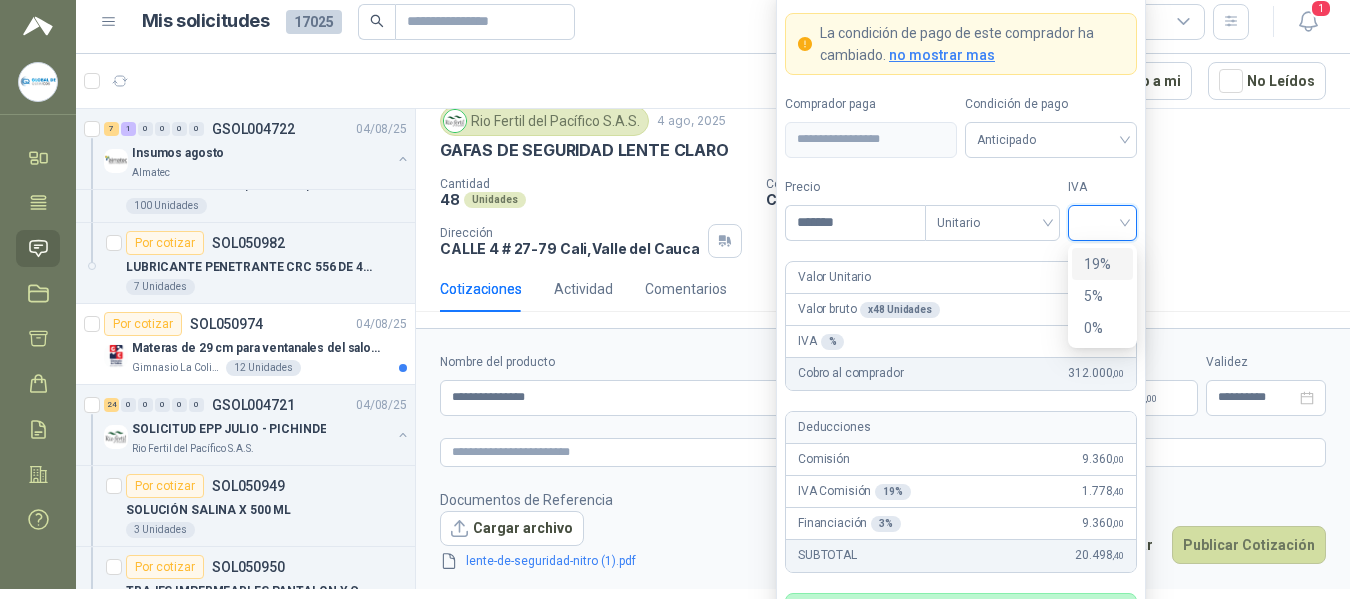 click on "19%" at bounding box center (1102, 264) 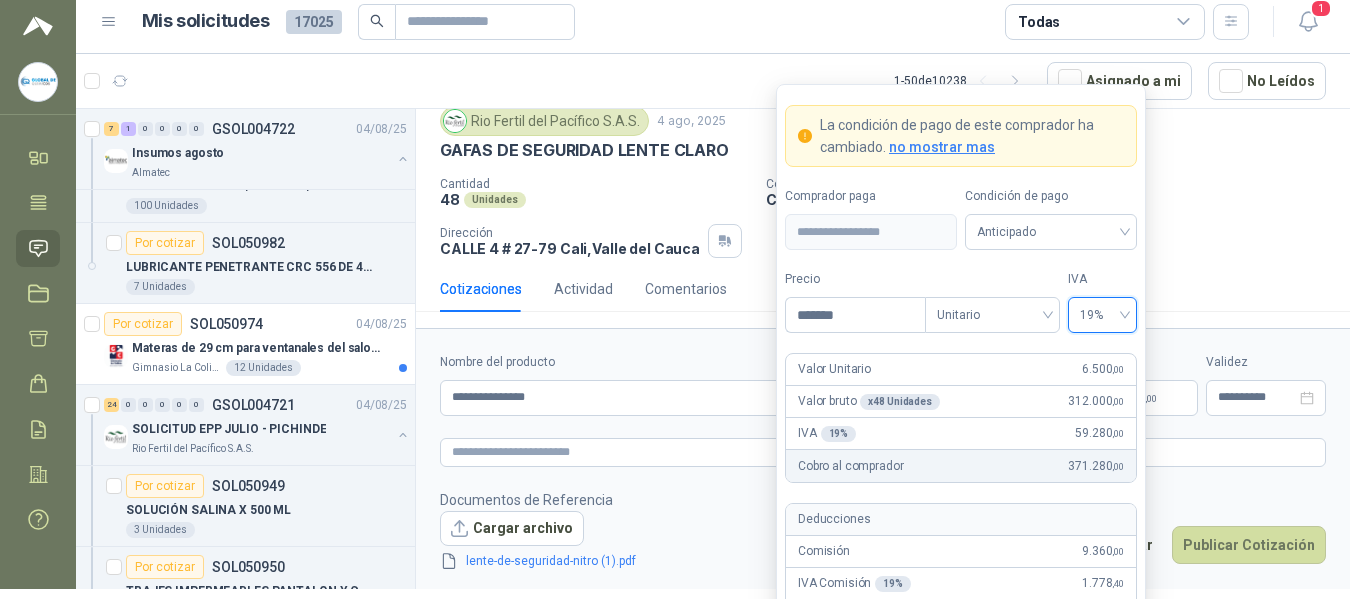 scroll, scrollTop: 191, scrollLeft: 0, axis: vertical 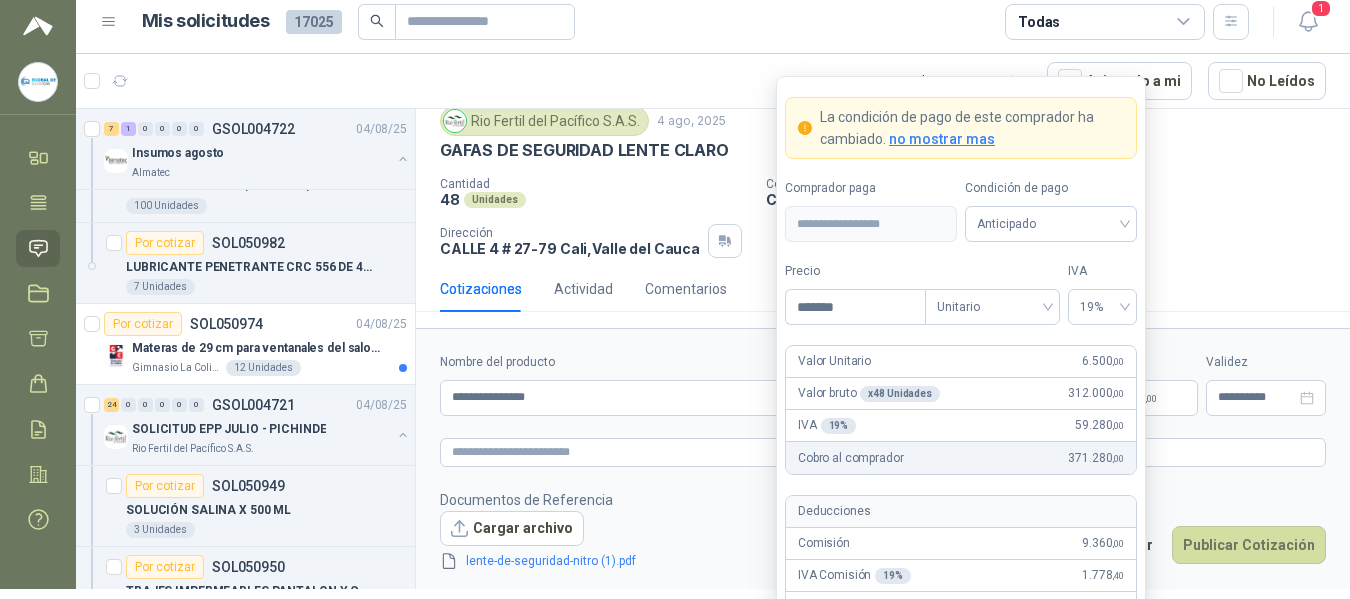 click on "Guardar" at bounding box center (1051, 748) 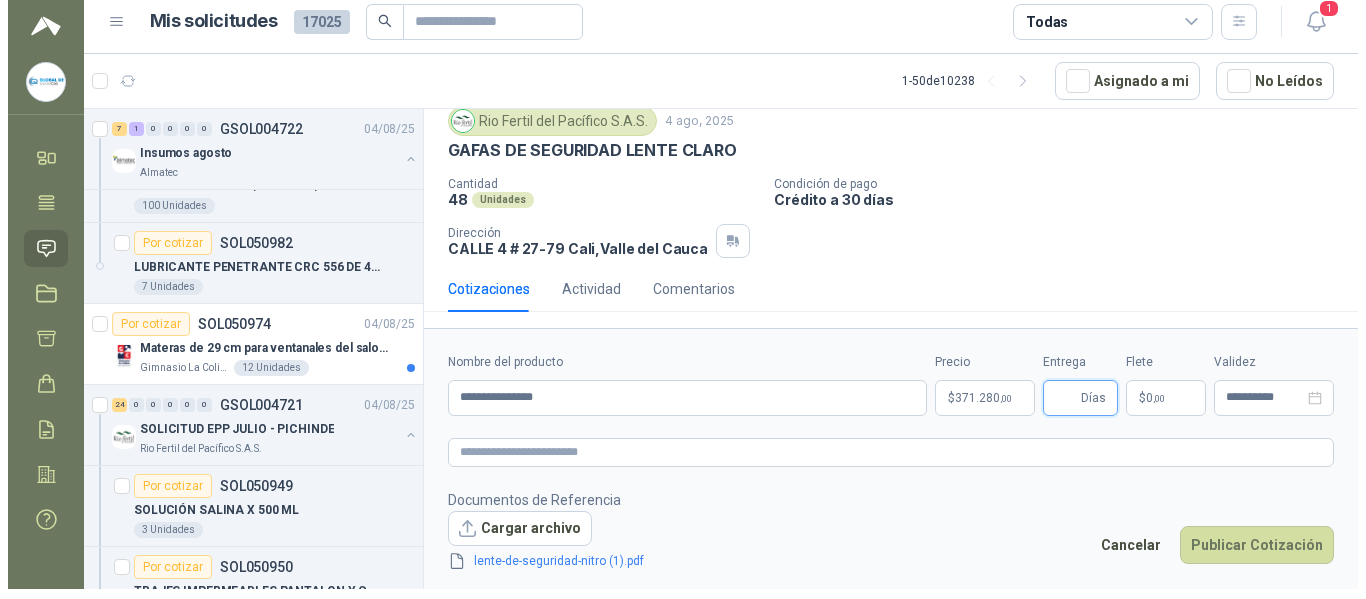 scroll, scrollTop: 0, scrollLeft: 0, axis: both 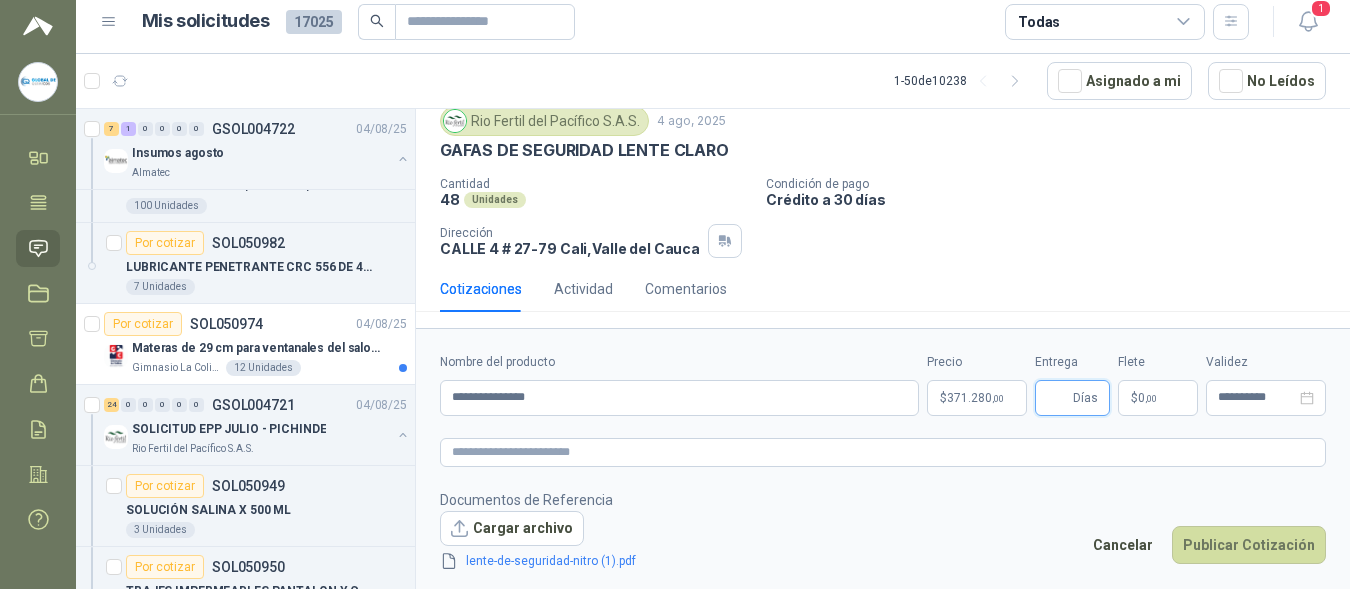 type 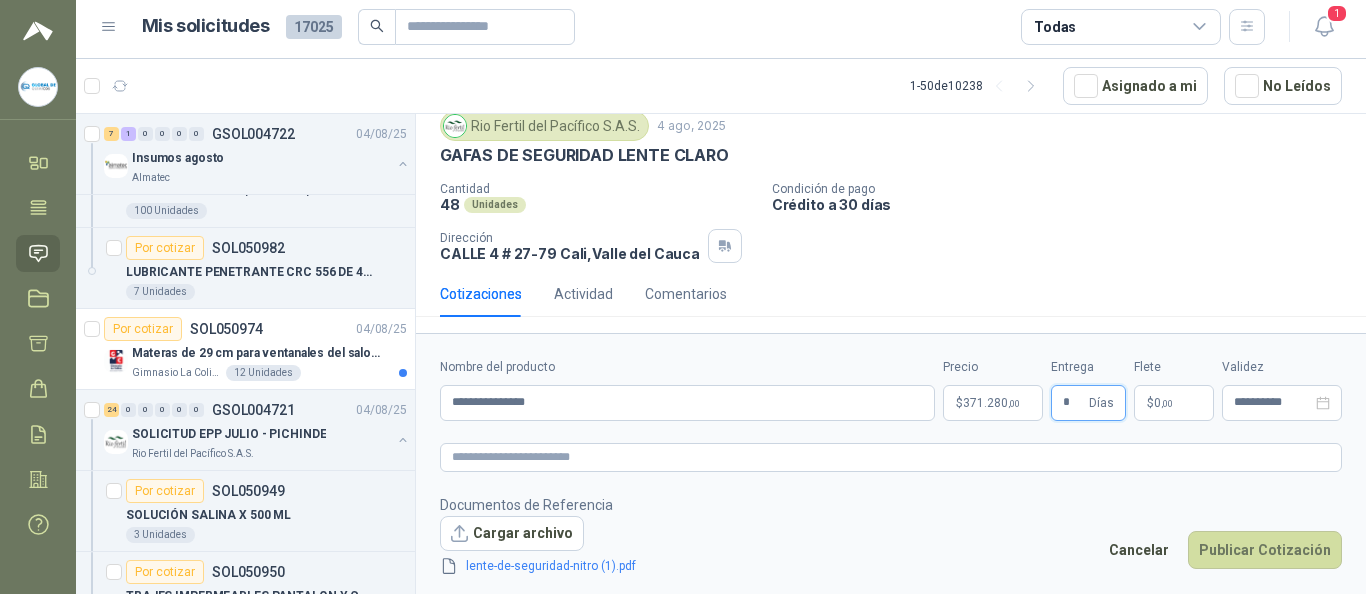 type on "*" 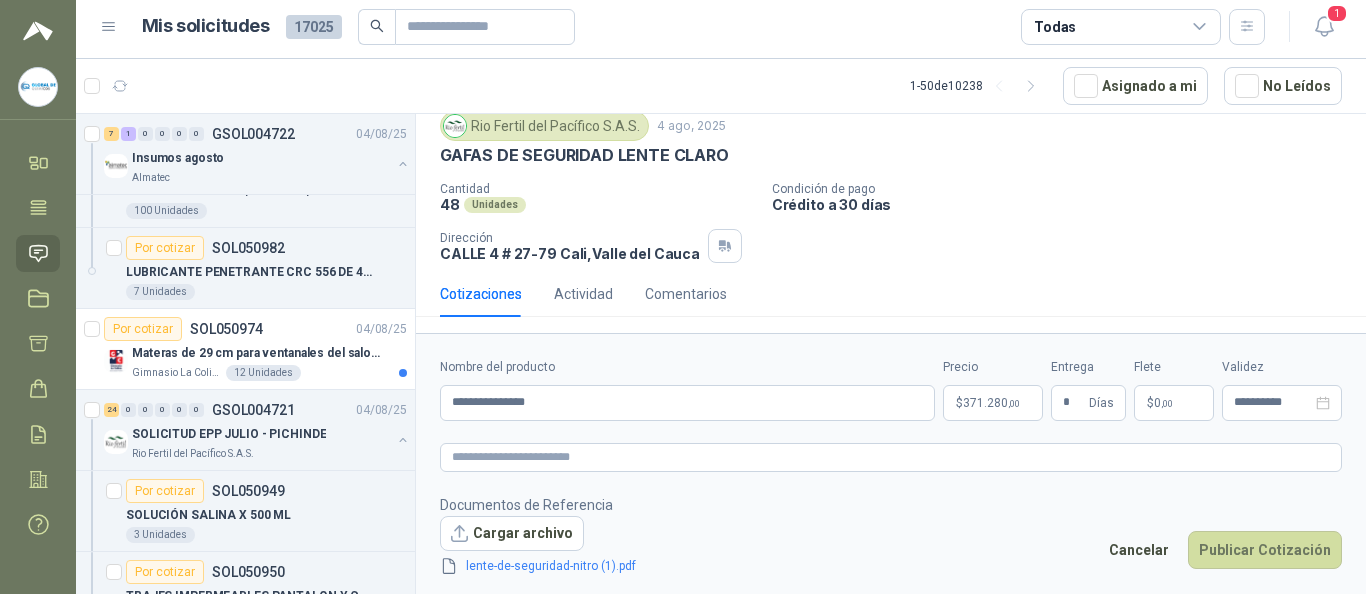 click on "$    0 ,00" at bounding box center [1174, 403] 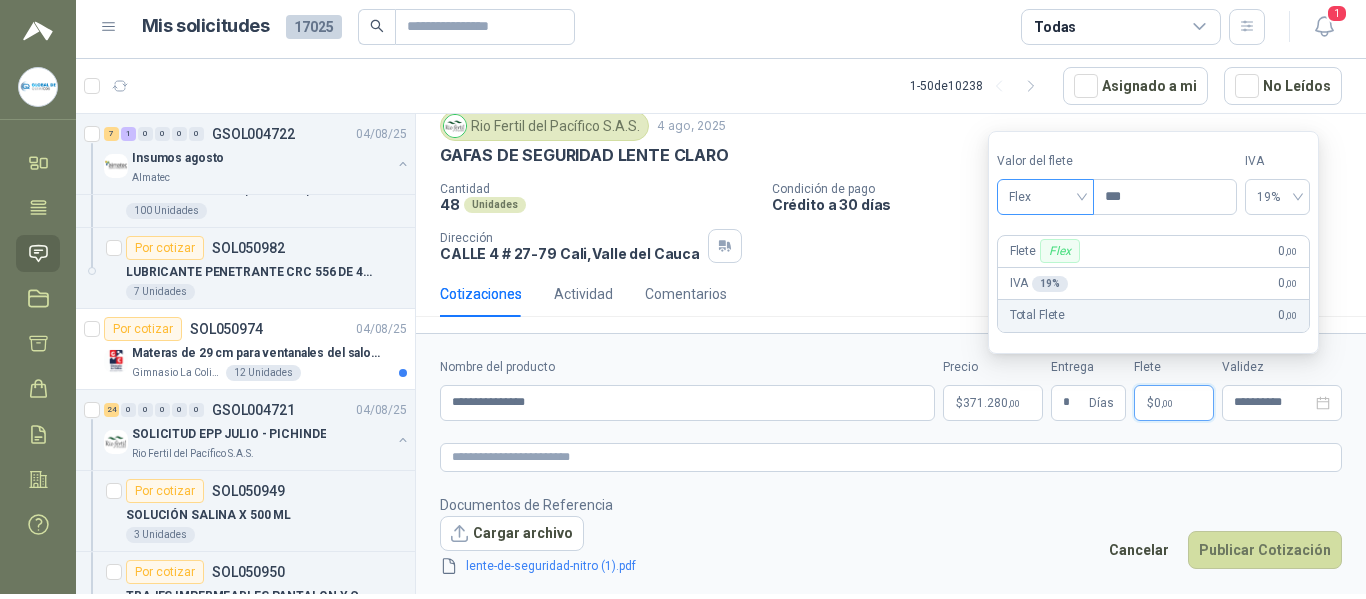 click on "Flex" at bounding box center (1045, 197) 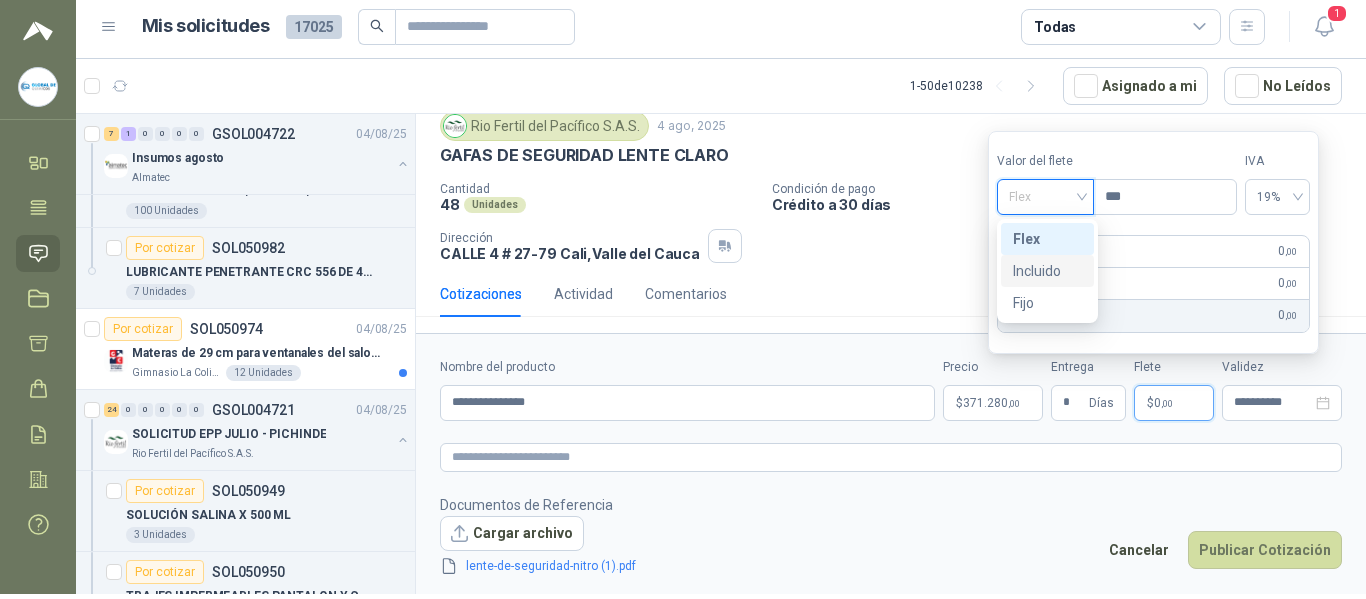drag, startPoint x: 1041, startPoint y: 270, endPoint x: 1140, endPoint y: 360, distance: 133.79462 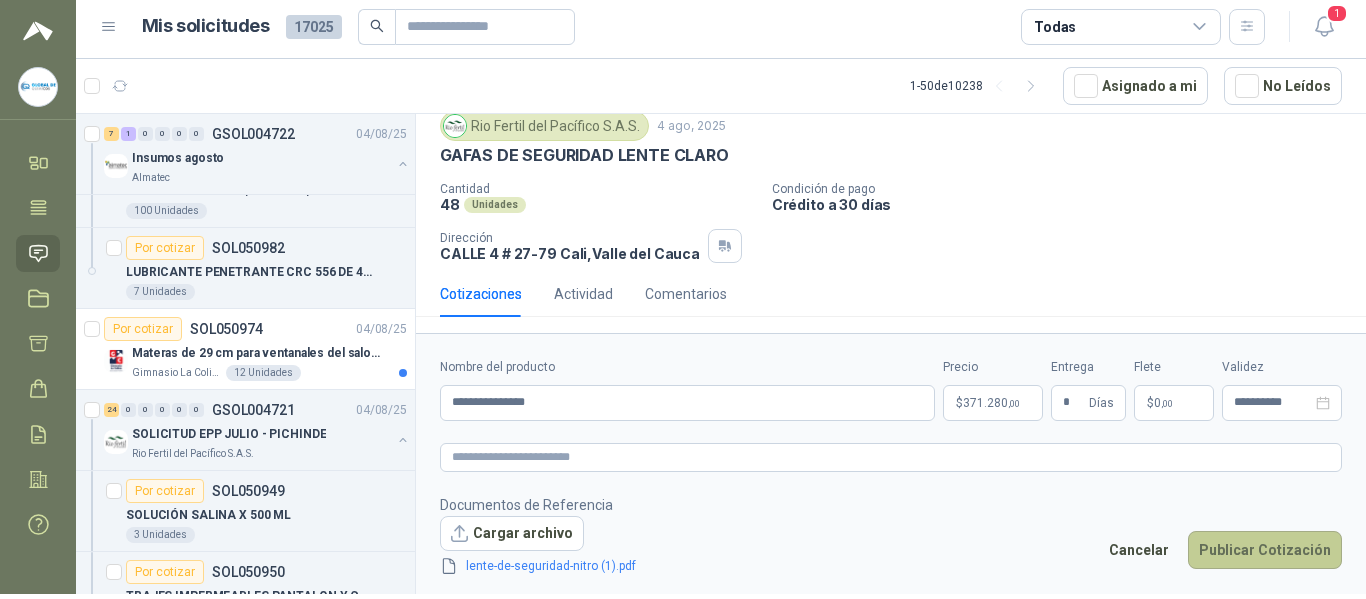 click on "Publicar Cotización" at bounding box center (1265, 550) 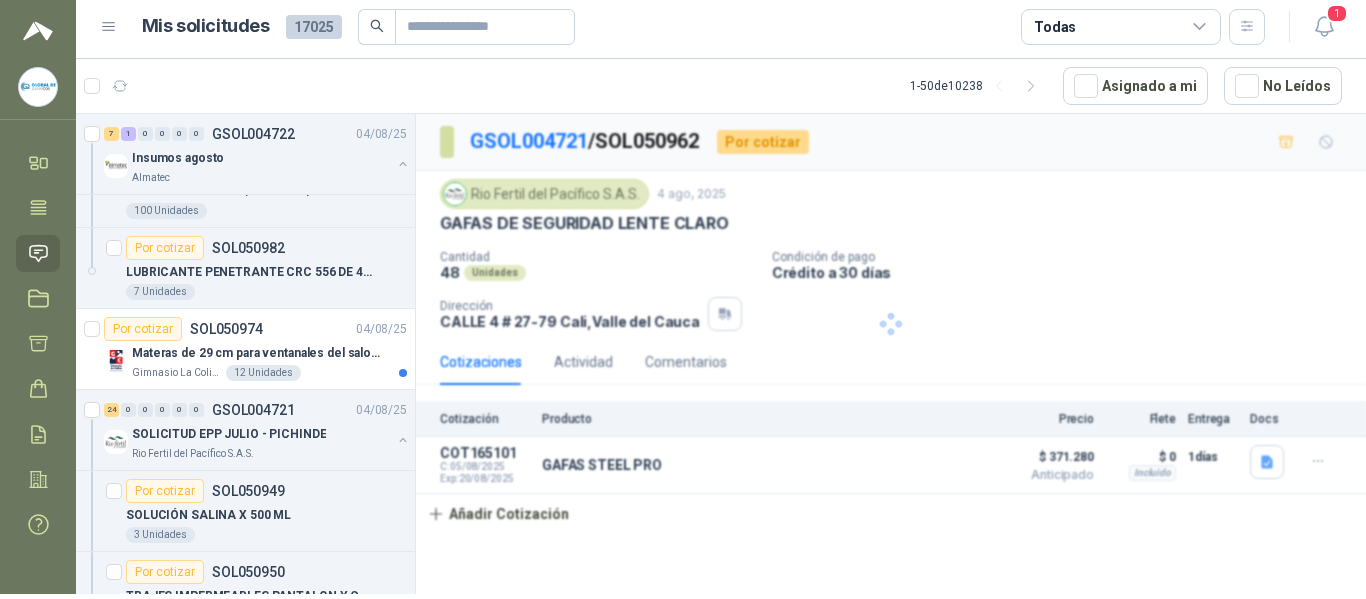 scroll, scrollTop: 0, scrollLeft: 0, axis: both 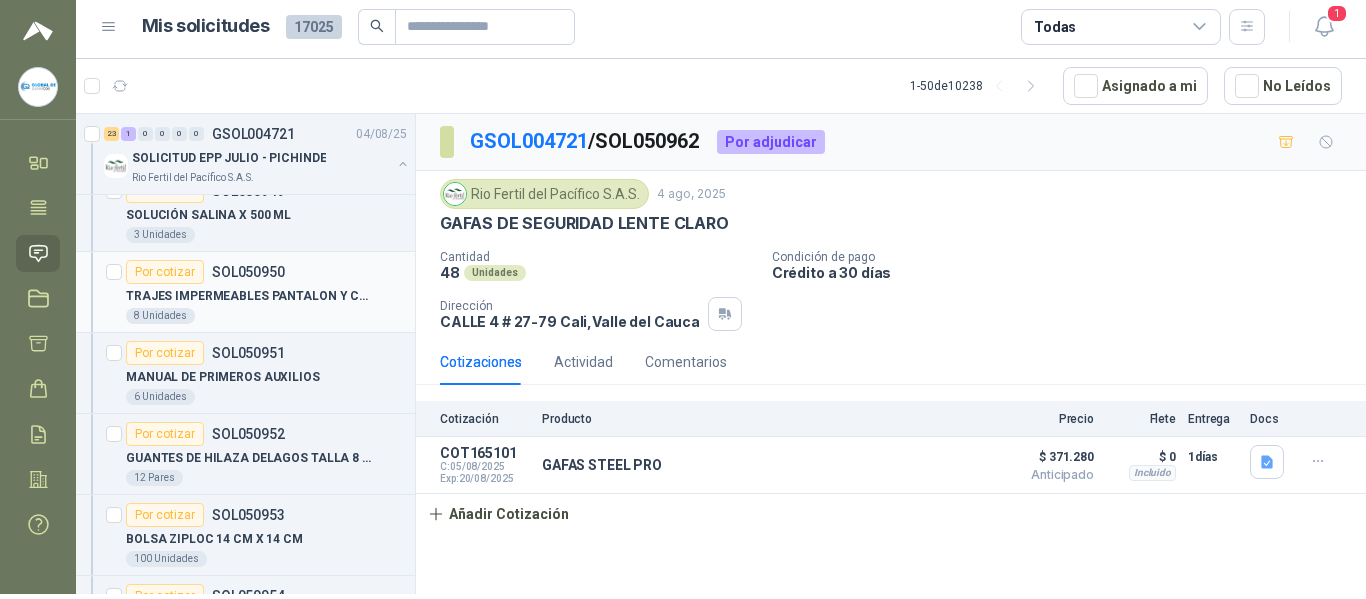 click on "TRAJES IMPERMEABLES PANTALON Y CAMISA NEGRO TALLA M" at bounding box center [250, 296] 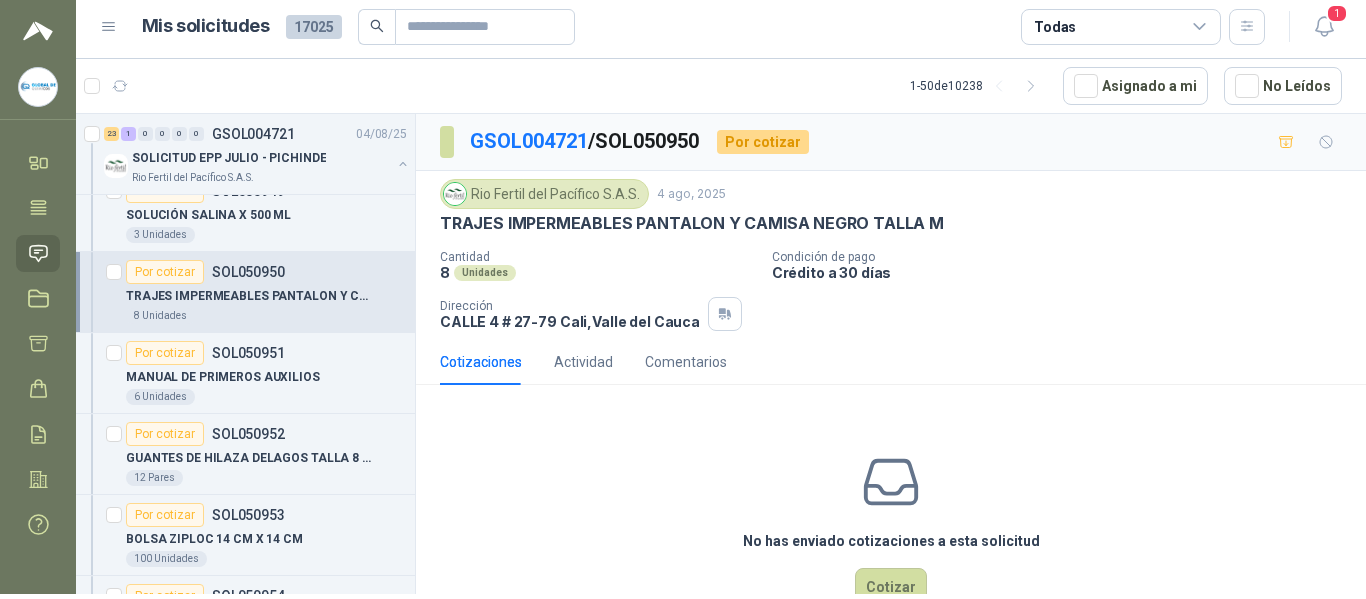scroll, scrollTop: 56, scrollLeft: 0, axis: vertical 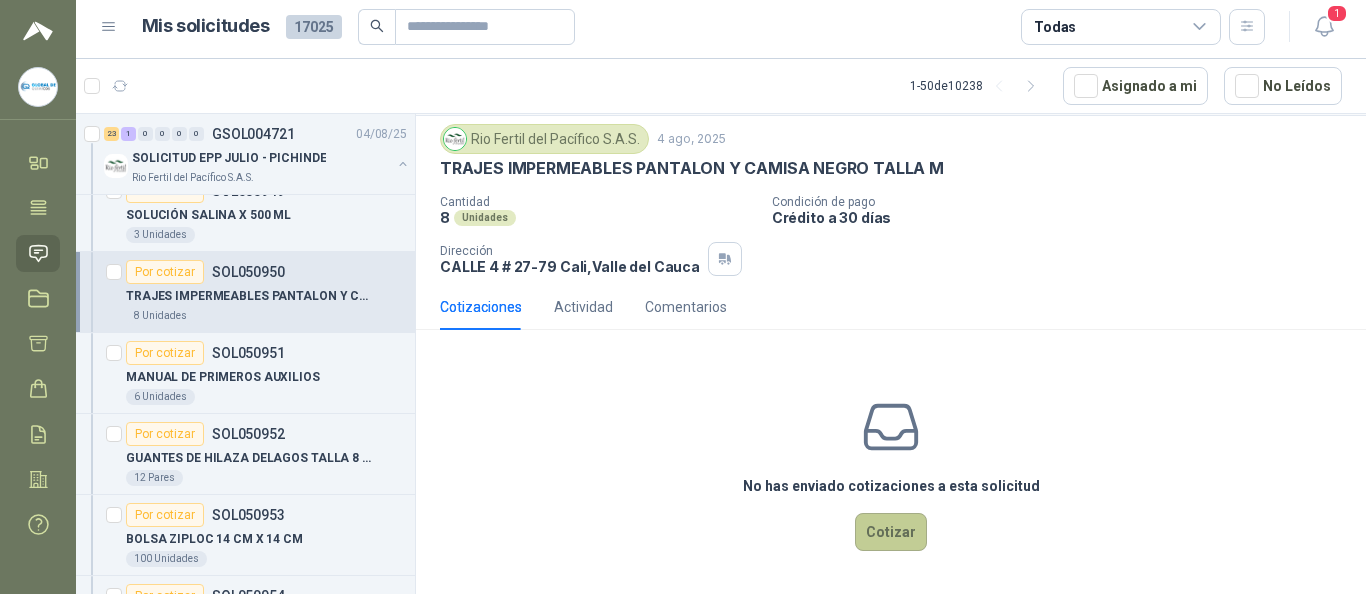 click on "Cotizar" at bounding box center (891, 532) 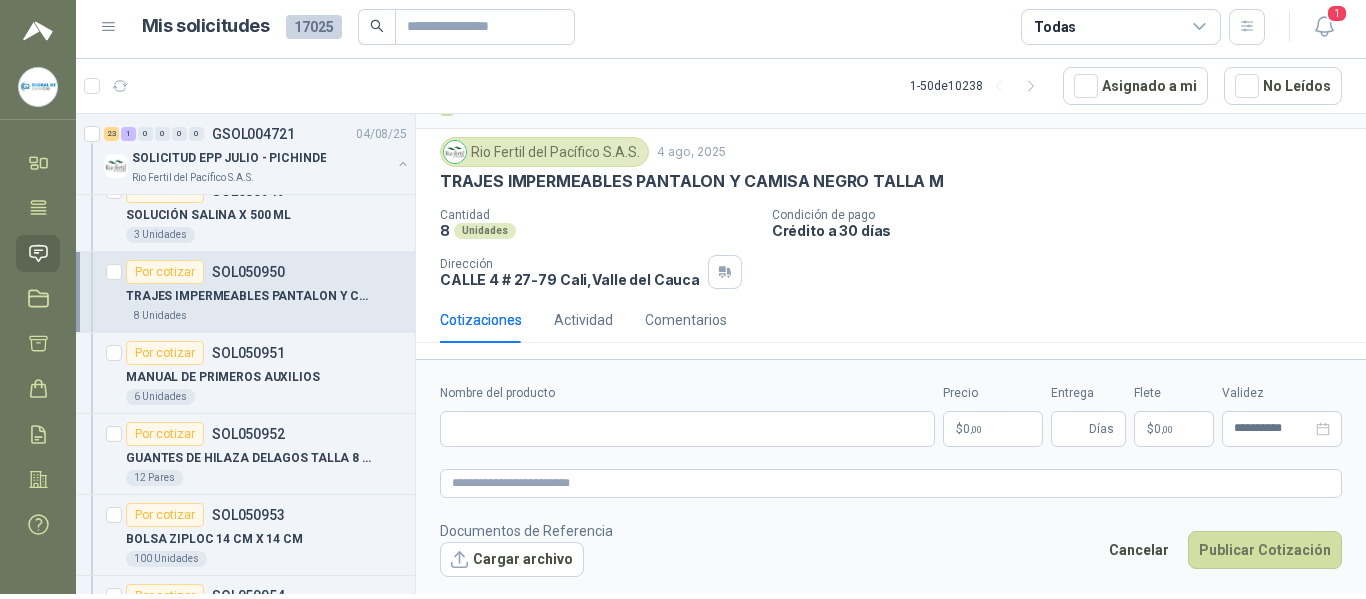 type 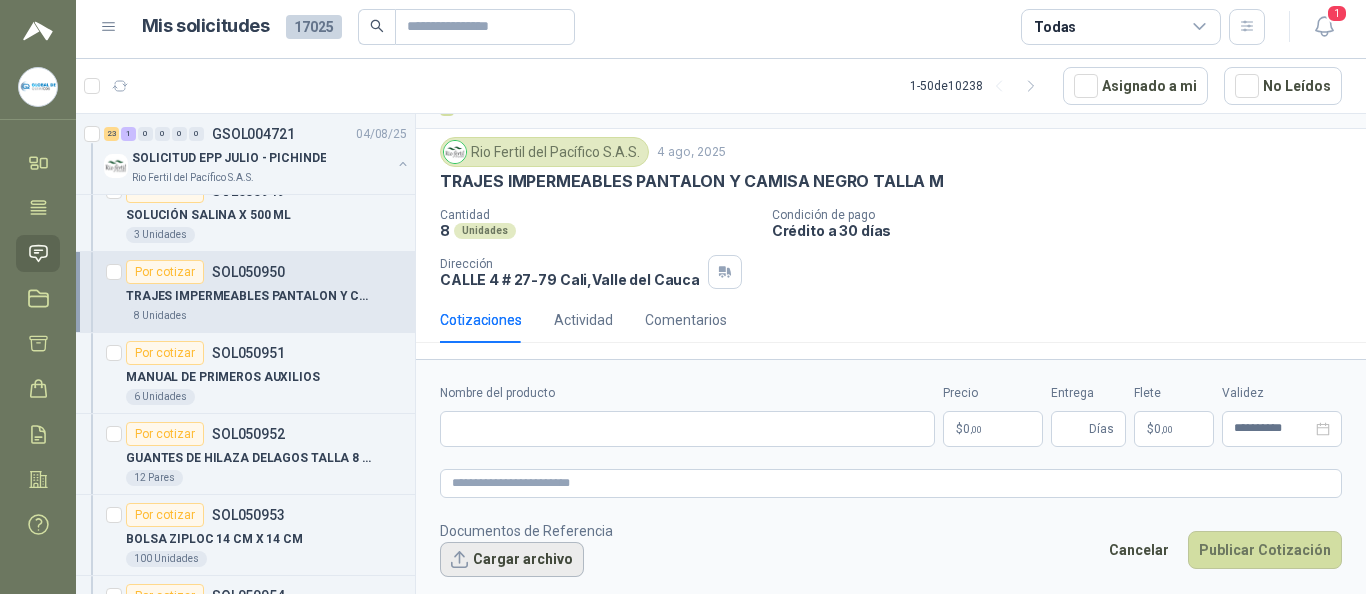 click on "Cargar archivo" at bounding box center [512, 560] 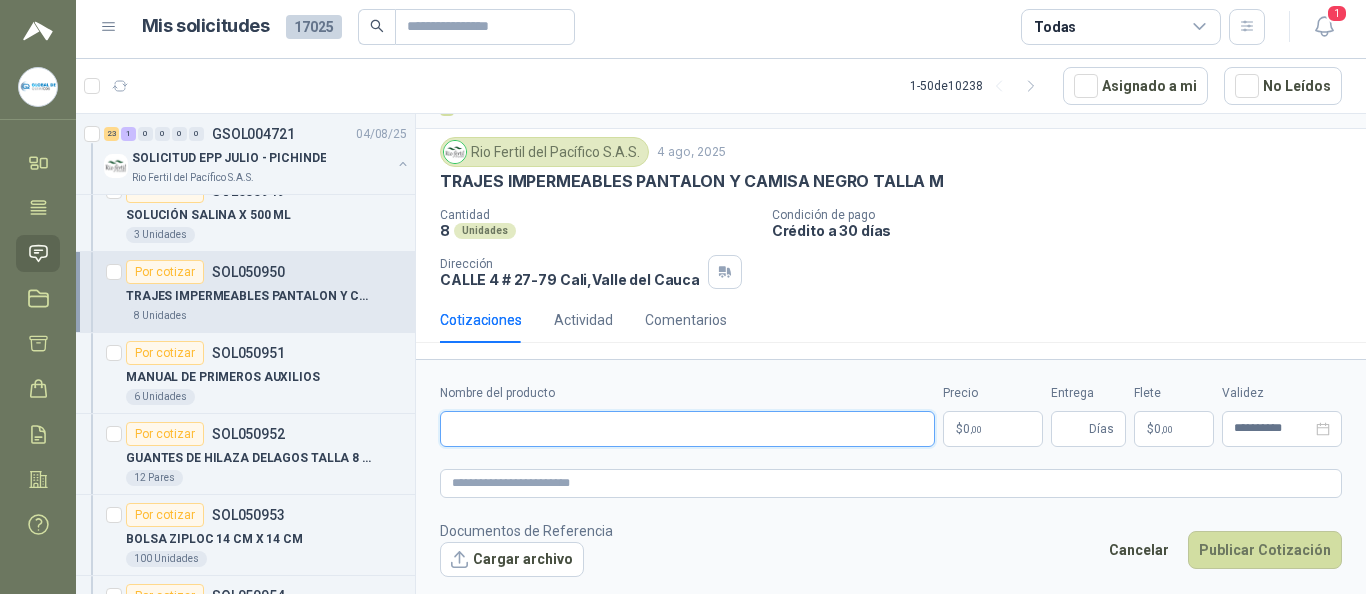 click on "Nombre del producto" at bounding box center [687, 429] 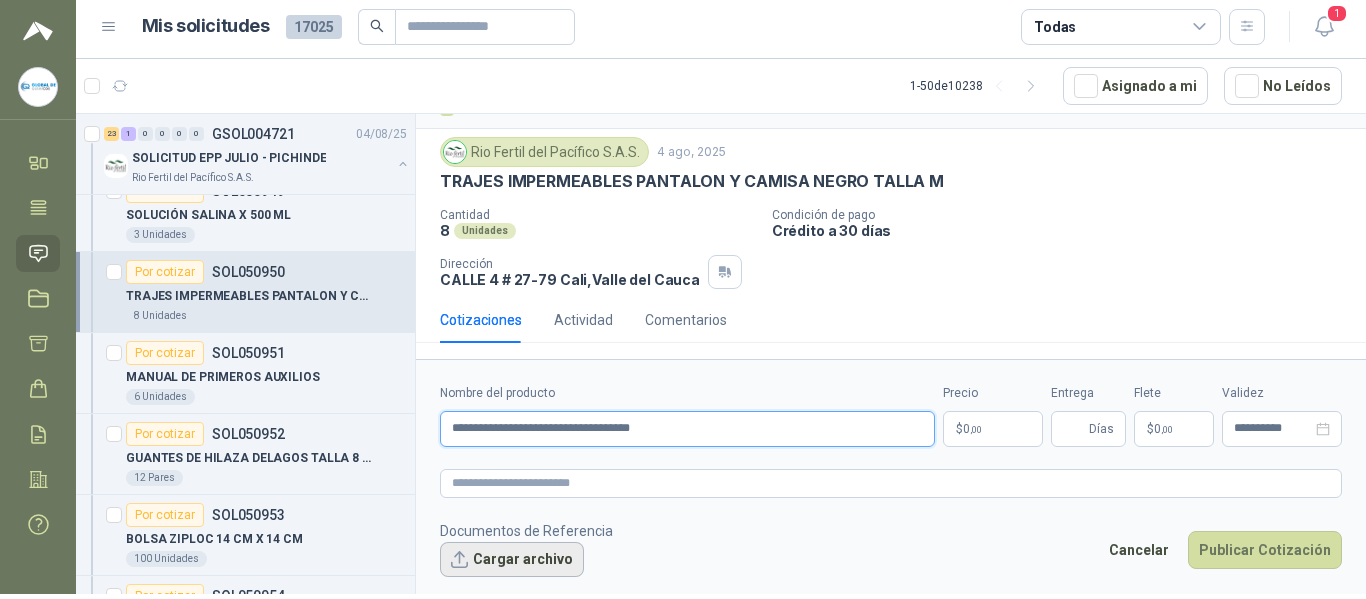 type on "**********" 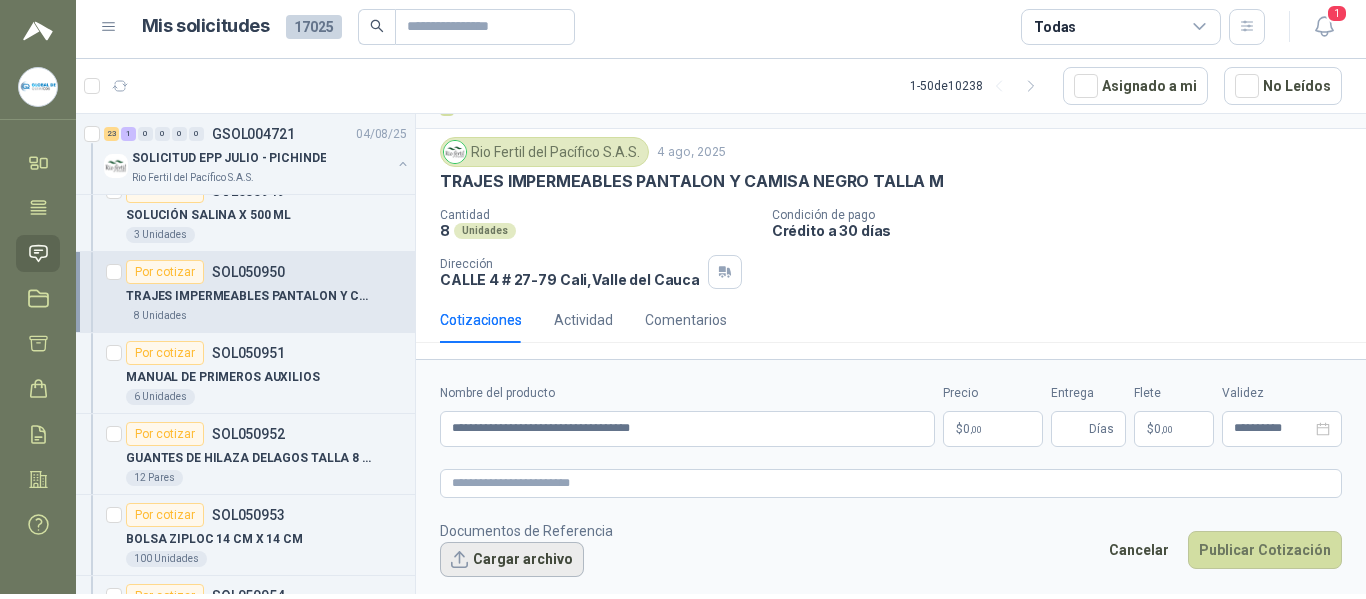 click on "Cargar archivo" at bounding box center [512, 560] 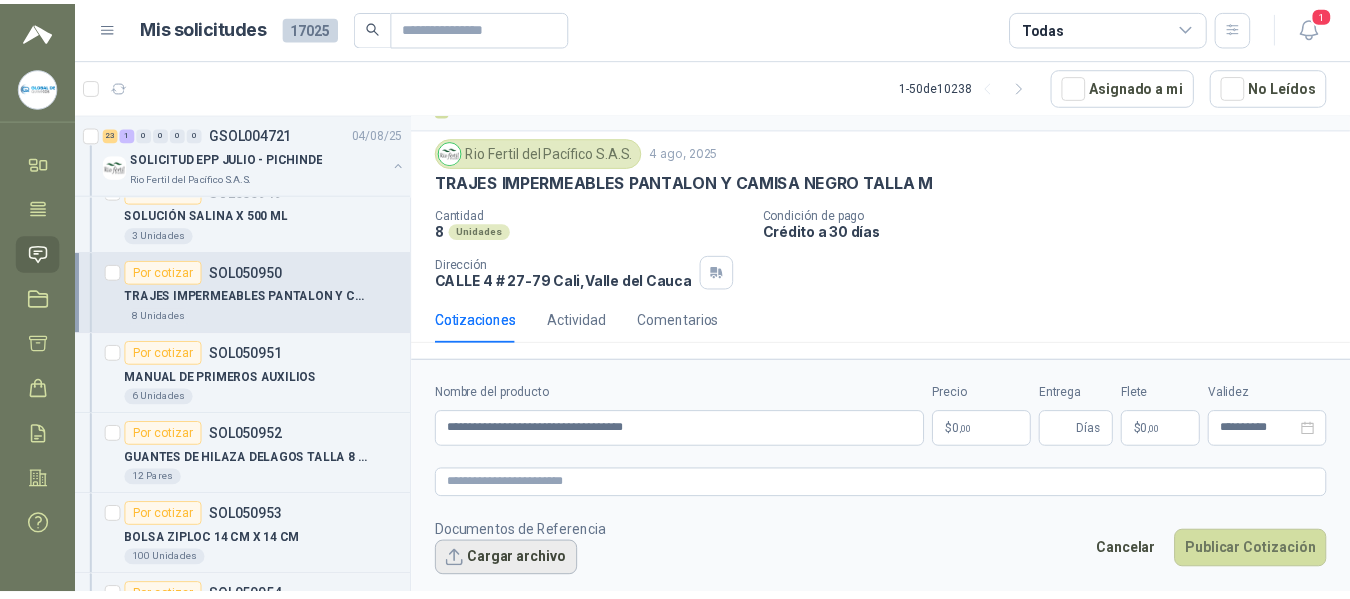 scroll, scrollTop: 56, scrollLeft: 0, axis: vertical 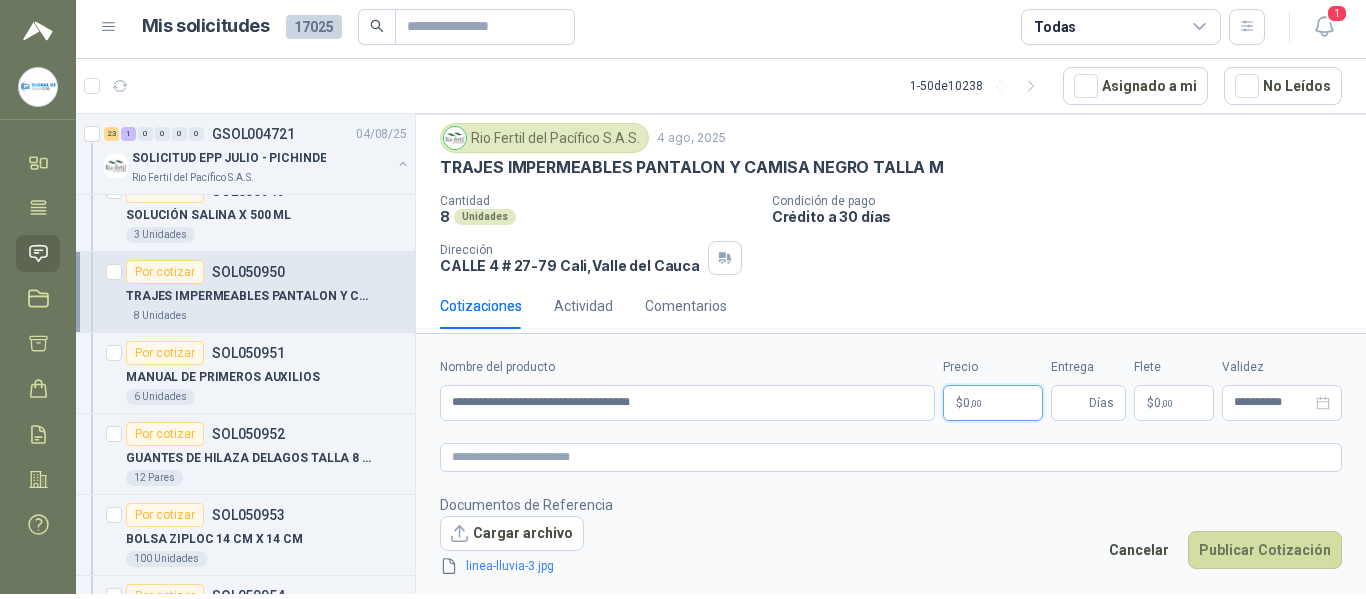 click on "globaldequimicos@[EMAIL]   GLOBAL DE QUIMICOS   Inicio   Tareas   Solicitudes   Licitaciones   Cotizar   Órdenes de Compra   Remisiones   Configuración   Manuales y ayuda Mis solicitudes 17025 Todas 1 1 - 50  de  10238 Asignado a mi No Leídos Por cotizar SOL051084 04/08/25   CINTA 3M TRANSPORE 1527-2 2" X ROLLO Caracol TV 4   Unidades Por cotizar SOL051083 04/08/25   Monitor  HP 27" pulgadas  527sh FHD plano negro  Fundación Clínica Shaio 1   Unidades Por cotizar SOL051082 04/08/25   OLLA VAPORERA VASCONIA EN ACERO INOXIDABLE  KLARENS 1   Unidades 1   0   0   0   0   0   GSOL004747 04/08/25   SOLICITUD DE COMPRA 2174 Panela El Trébol   6   0   0   0   0   0   GSOL004746 04/08/25   SOLICITUD DE COMPRA 2172-2173 Panela El Trébol   36   1   0   0   0   0   GSOL004745 04/08/25   SOLICITUD DE COMPRA 2169 Panela El Trébol   Por cotizar SOL051038 UNION INOXIDABLE 2" A 150 PSI ROSCADA    4   UND  Por cotizar SOL051039 CINTA DE PREVENCION                      2   UND  Por cotizar SOL051040 16   UND  40" at bounding box center [683, 299] 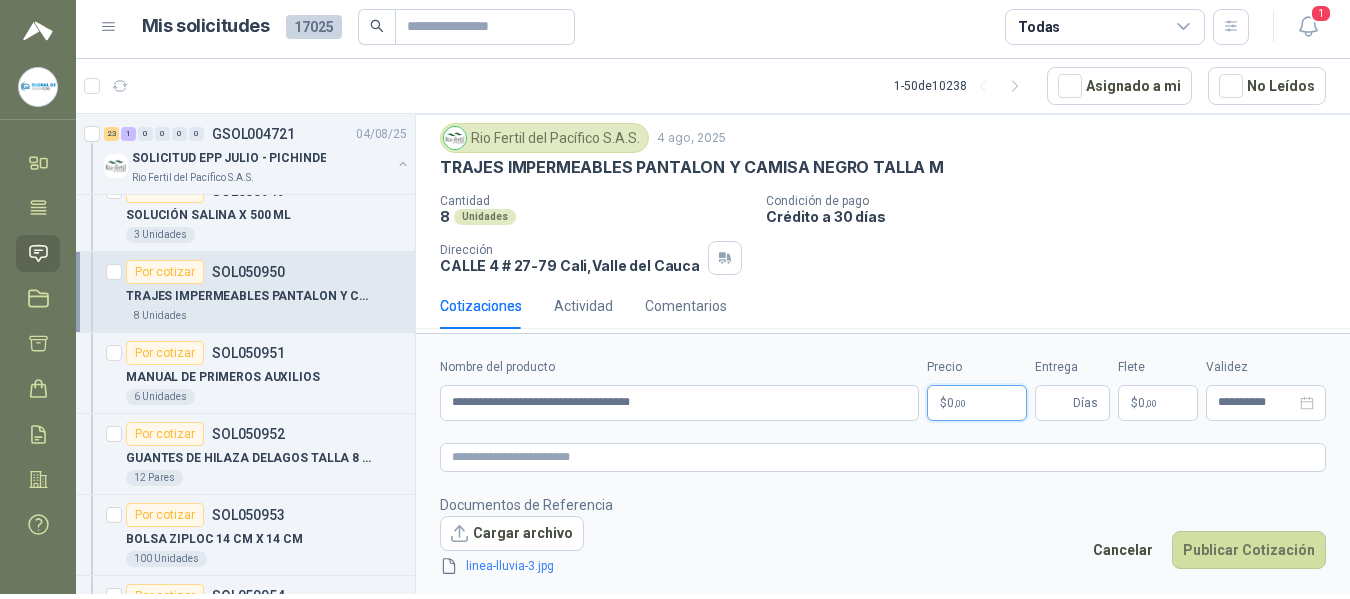 type 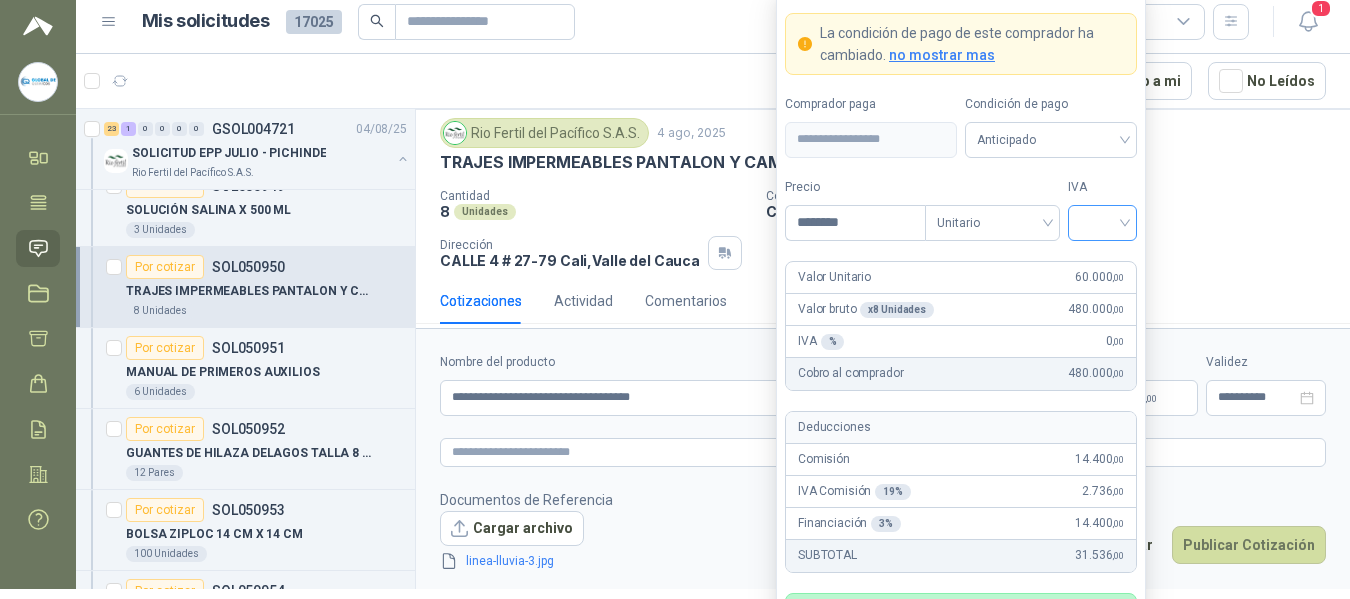 type on "********" 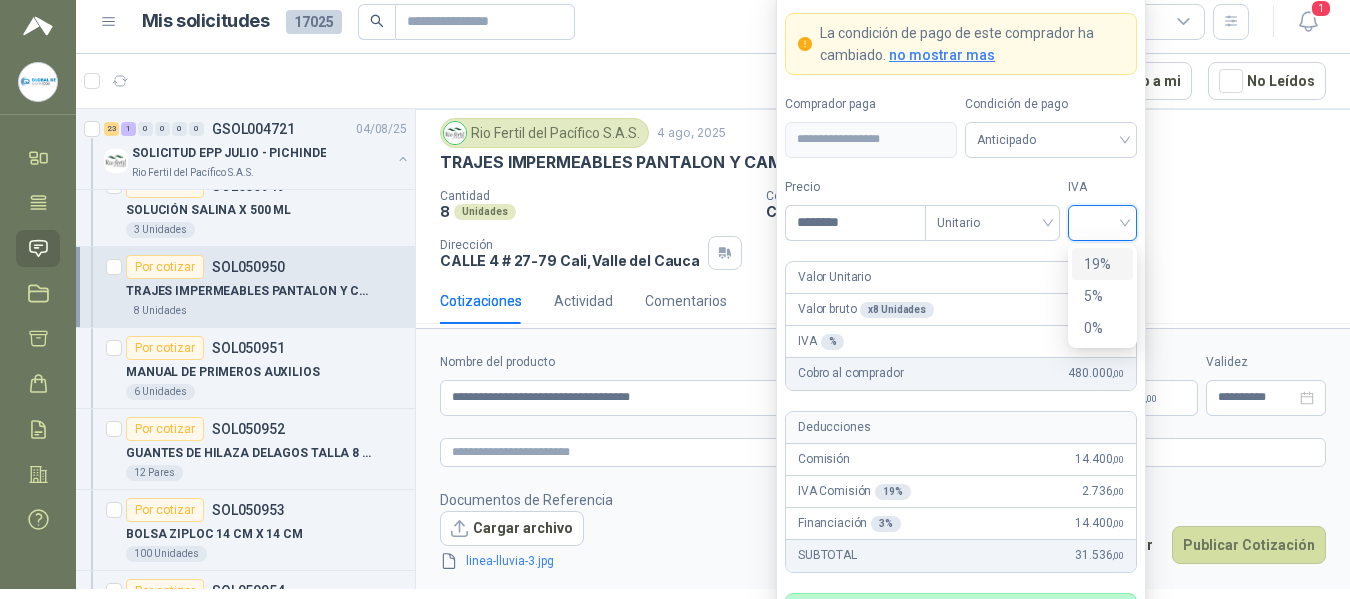 click on "19%" at bounding box center [1102, 264] 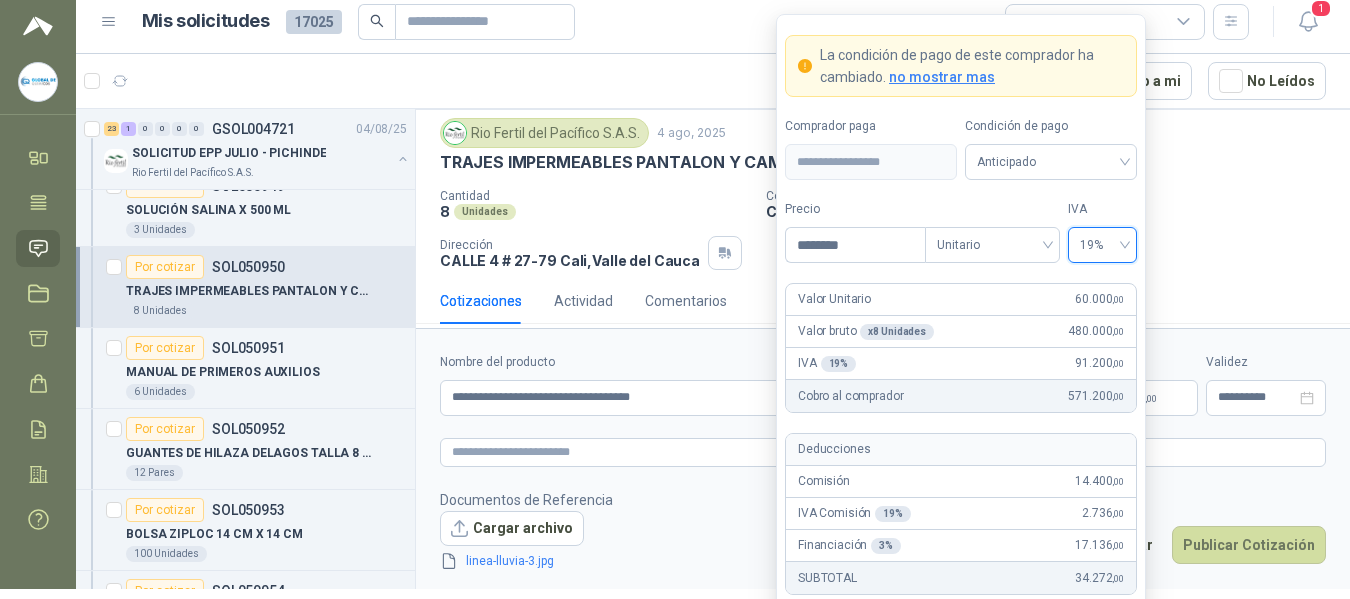 scroll, scrollTop: 134, scrollLeft: 0, axis: vertical 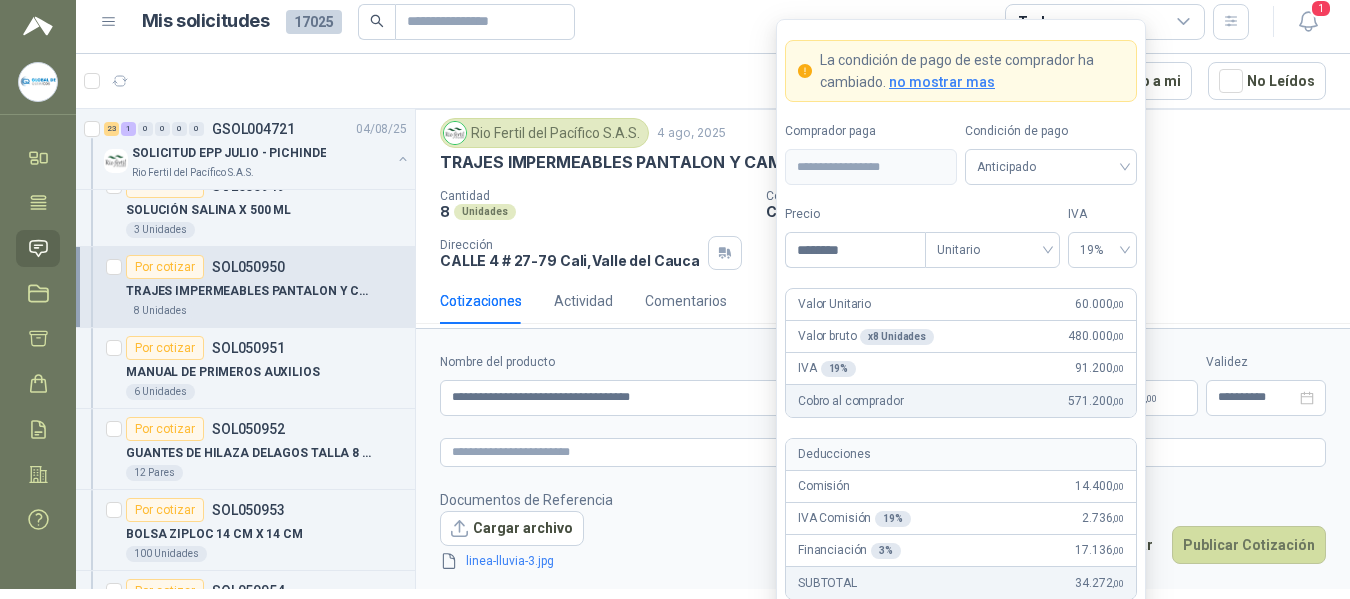 click on "Guardar" at bounding box center [1051, 691] 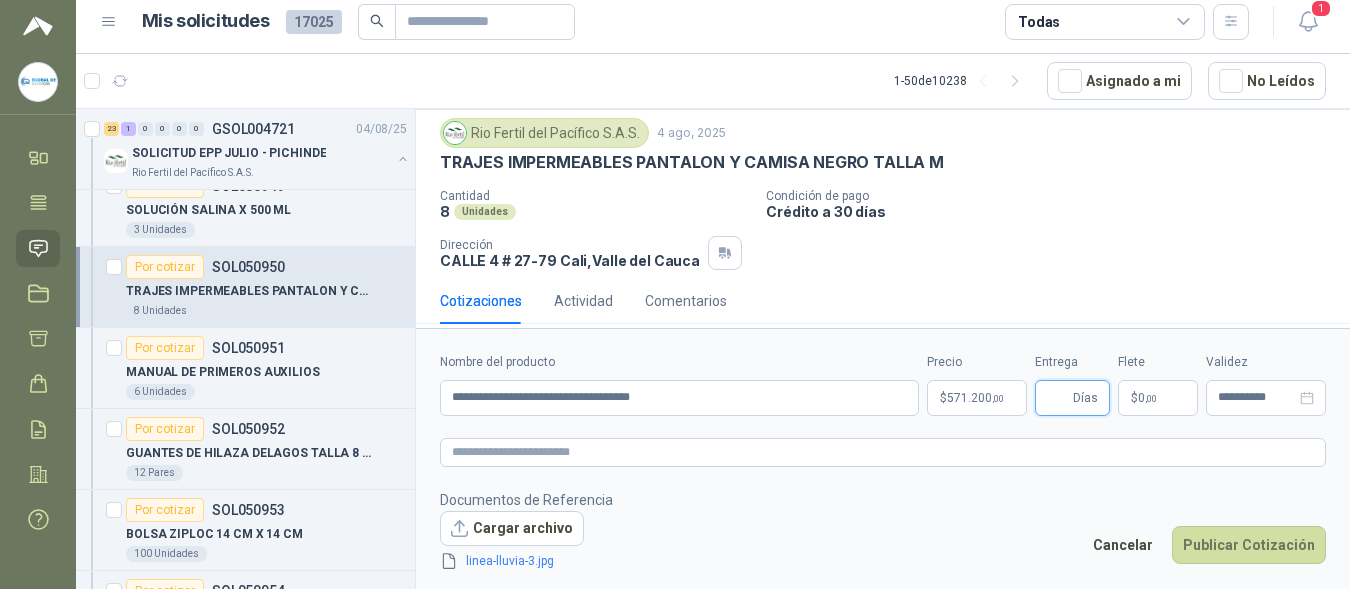 scroll, scrollTop: 71, scrollLeft: 0, axis: vertical 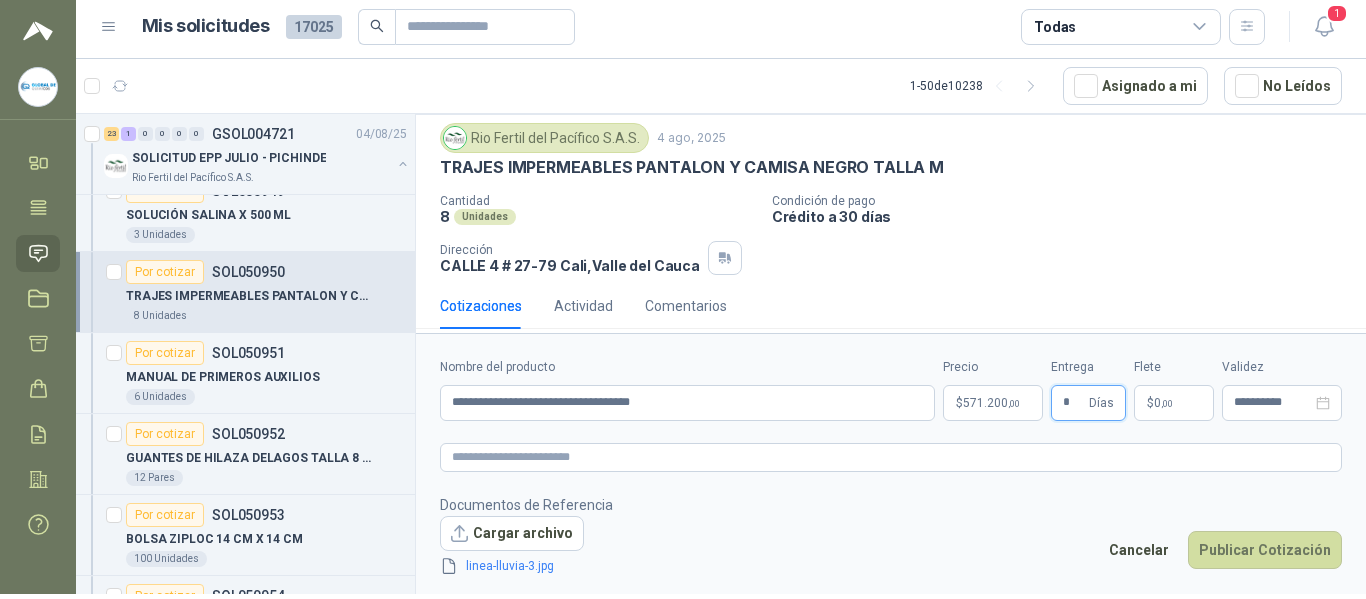 type on "*" 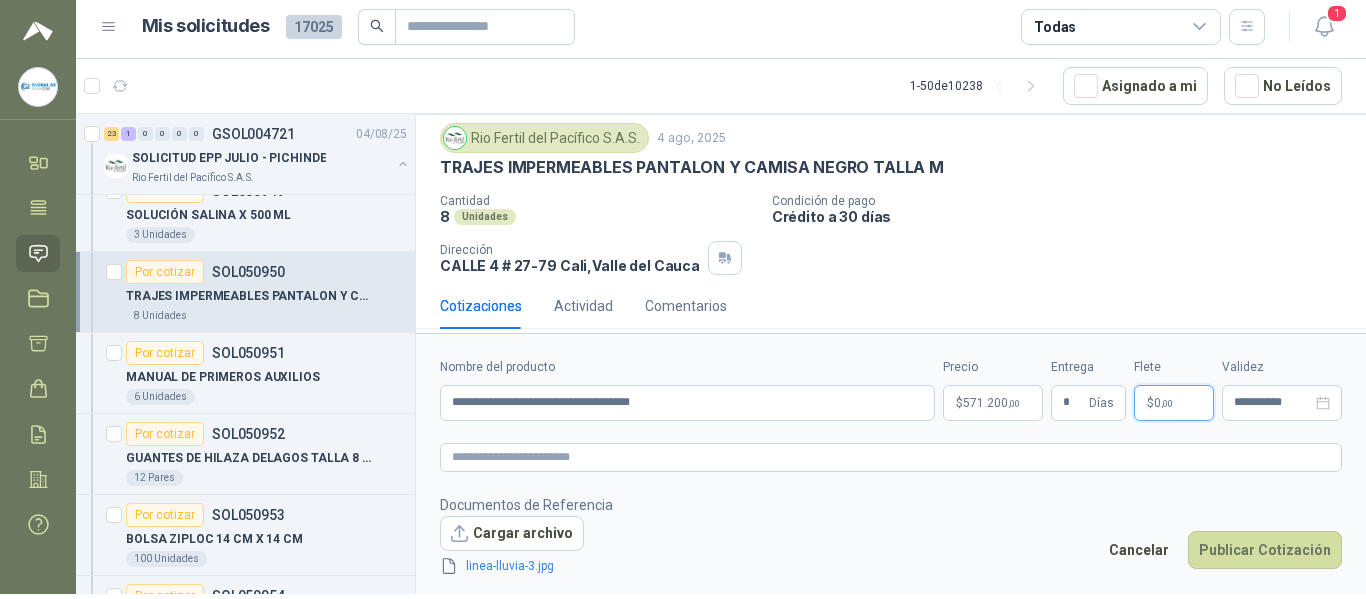 click on "$    0 ,00" at bounding box center (1174, 403) 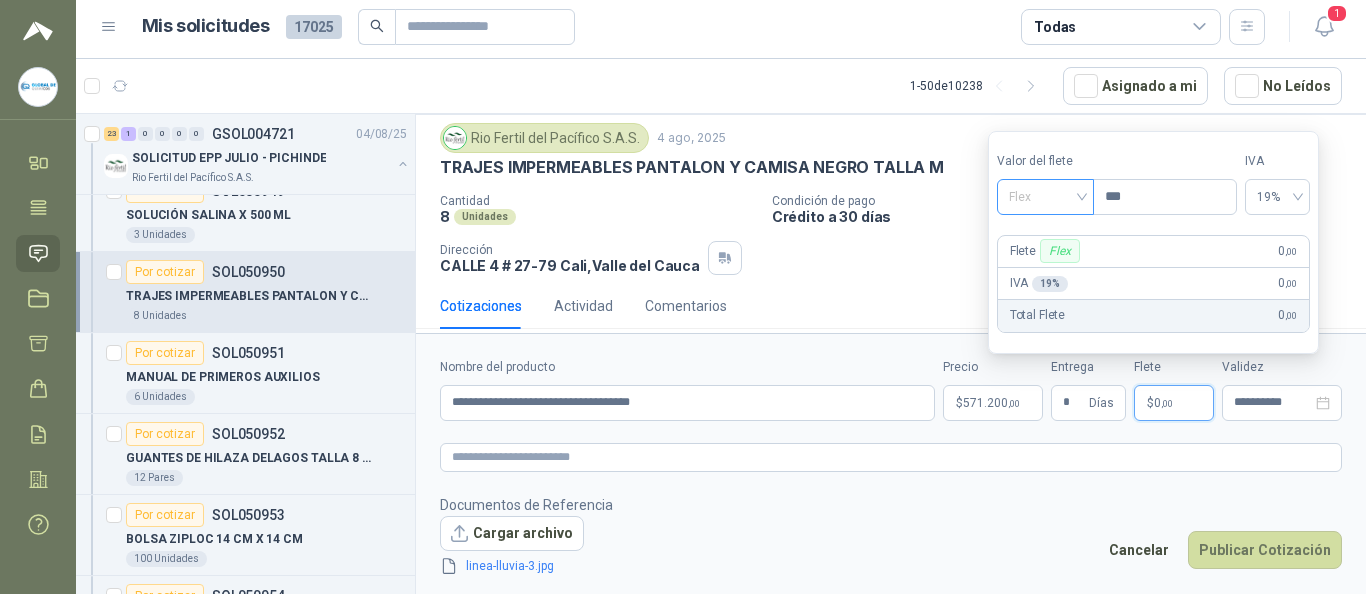 click on "Flex" at bounding box center (1045, 197) 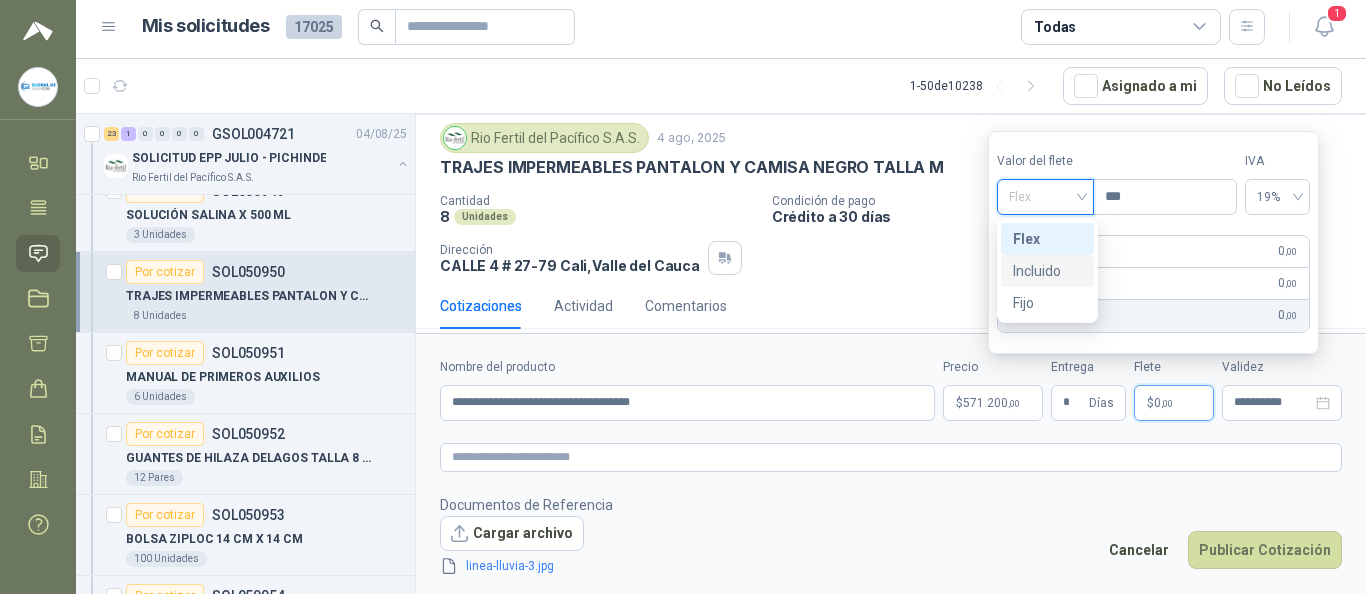 click on "Incluido" at bounding box center (1047, 271) 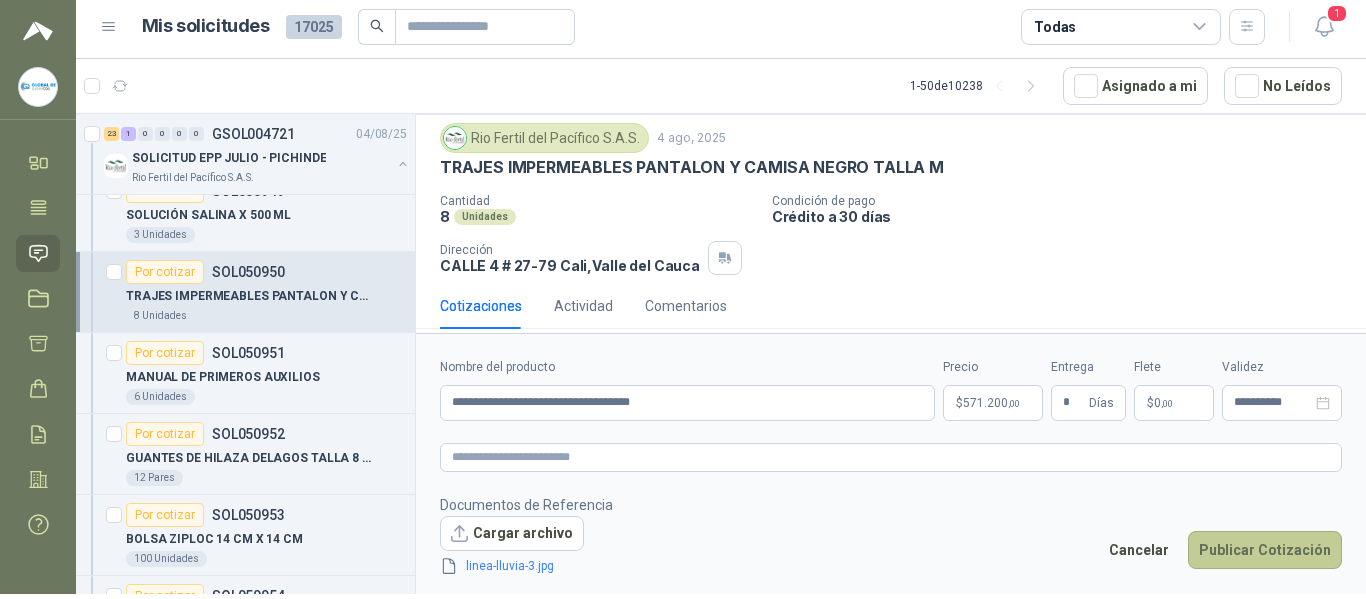 click on "Publicar Cotización" at bounding box center [1265, 550] 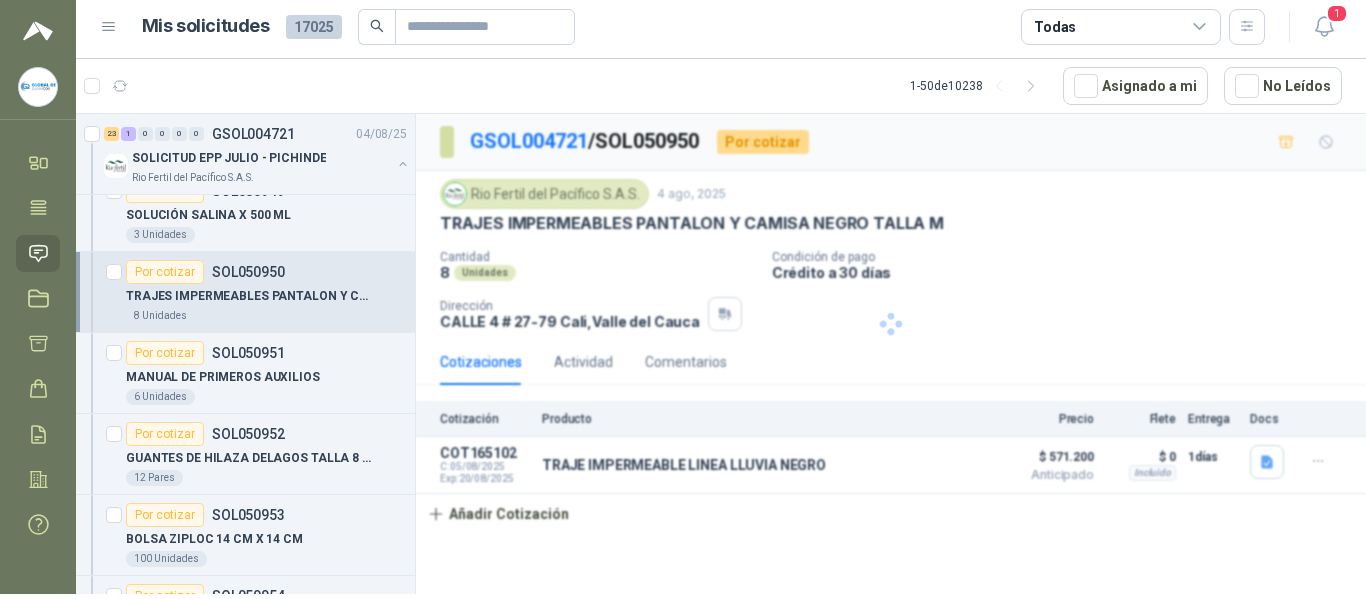 scroll, scrollTop: 0, scrollLeft: 0, axis: both 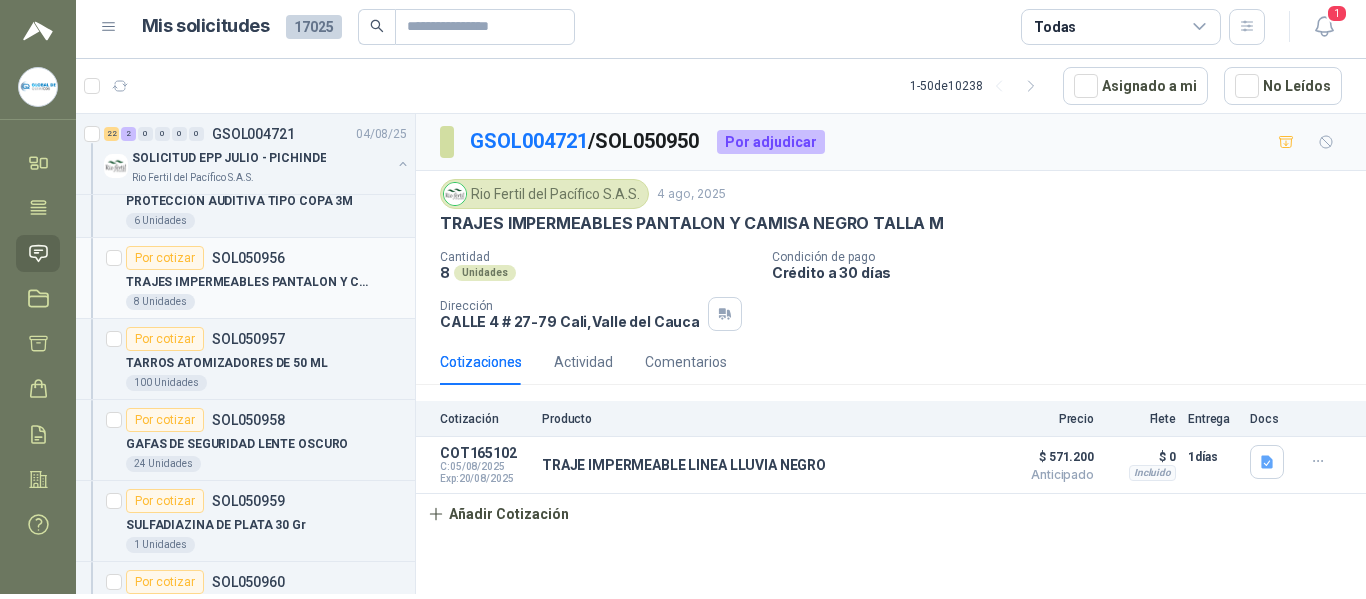 click on "TRAJES IMPERMEABLES PANTALON Y CAMISA NEGRO TALLA XL" at bounding box center (250, 282) 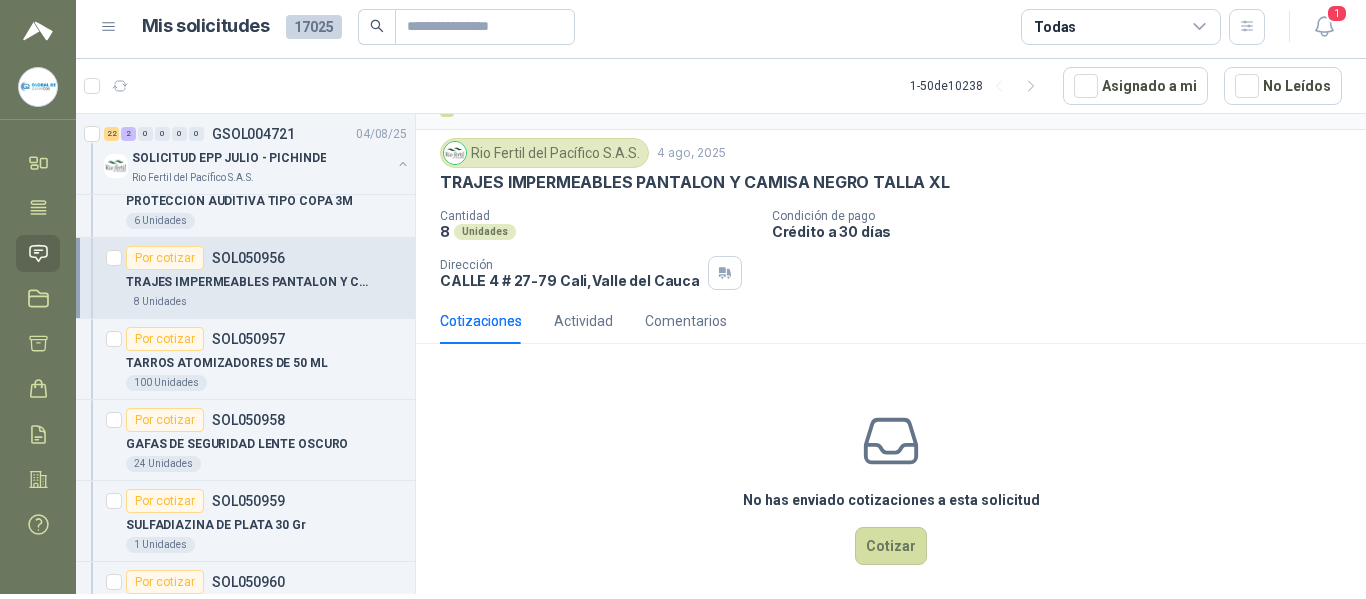 scroll, scrollTop: 56, scrollLeft: 0, axis: vertical 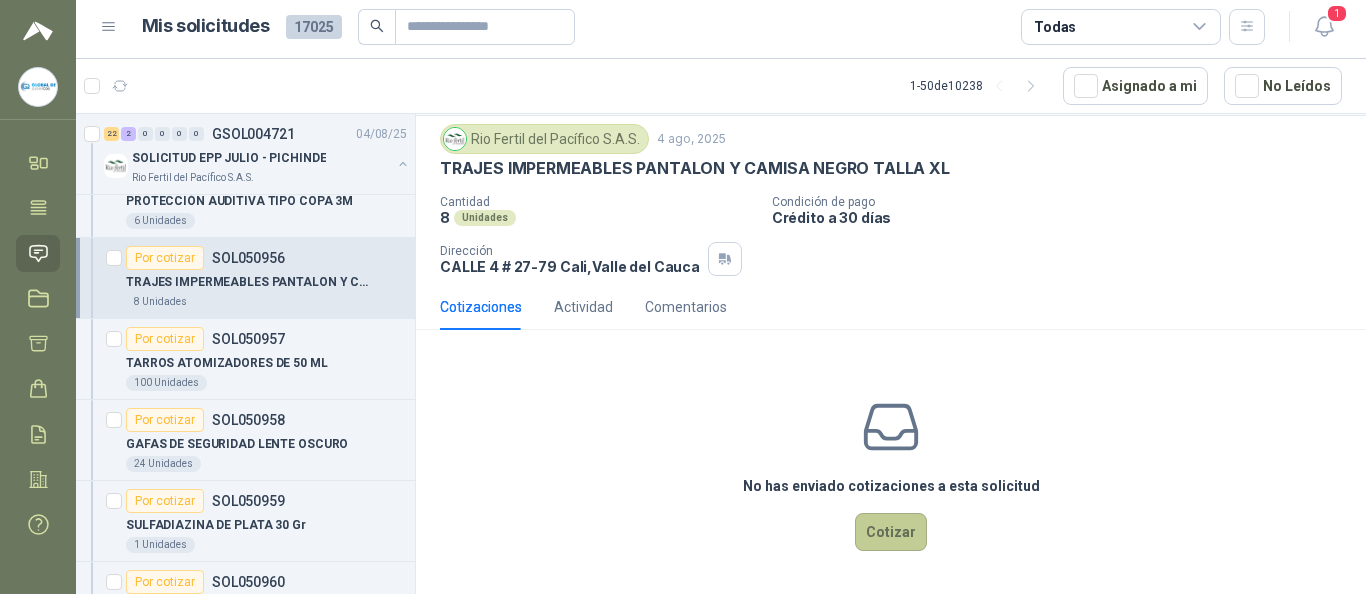 click on "No has enviado cotizaciones a esta solicitud Cotizar" at bounding box center [891, 473] 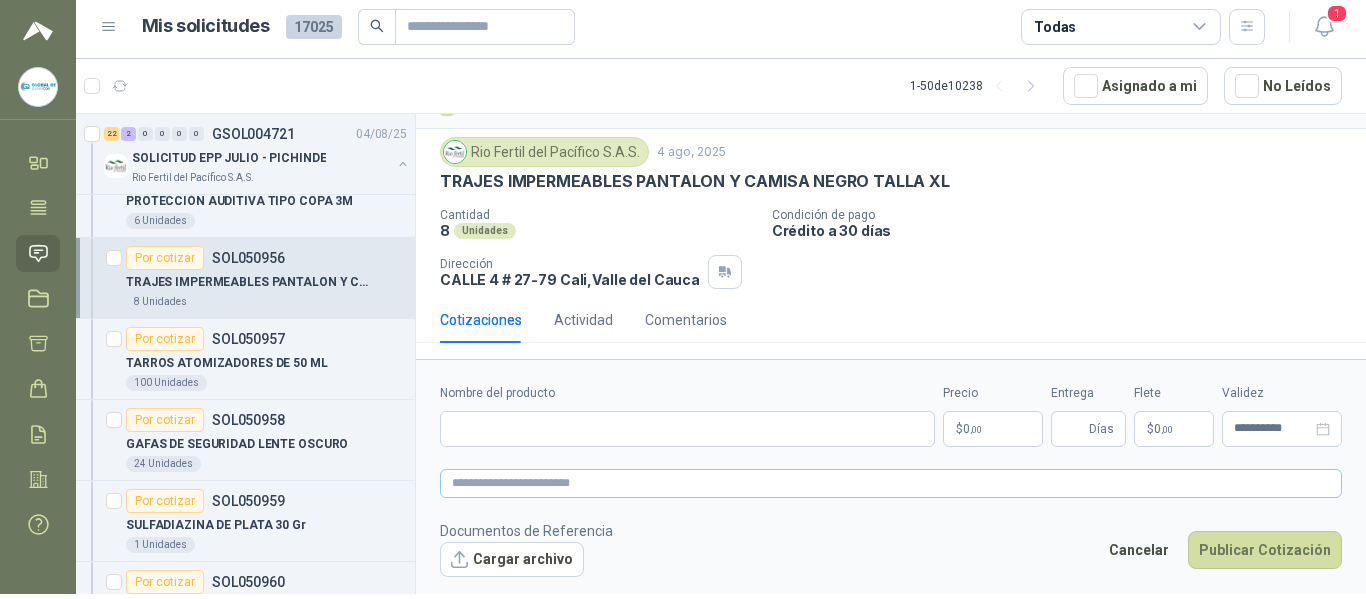 type 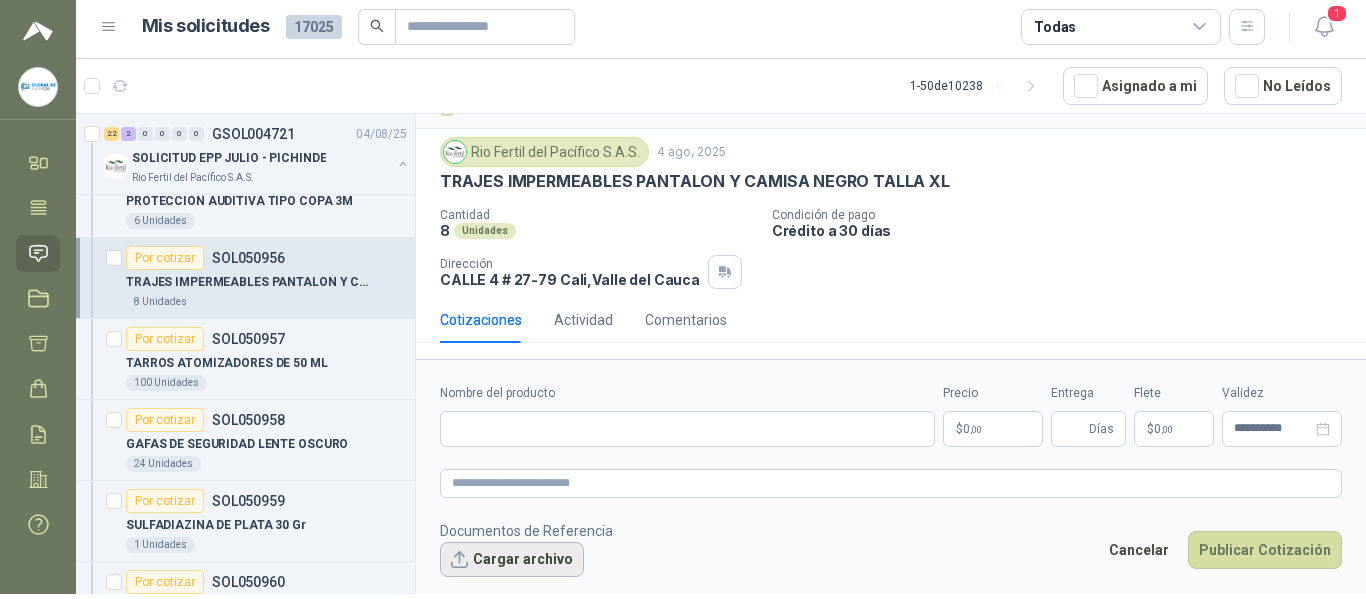click on "Cargar archivo" at bounding box center [512, 560] 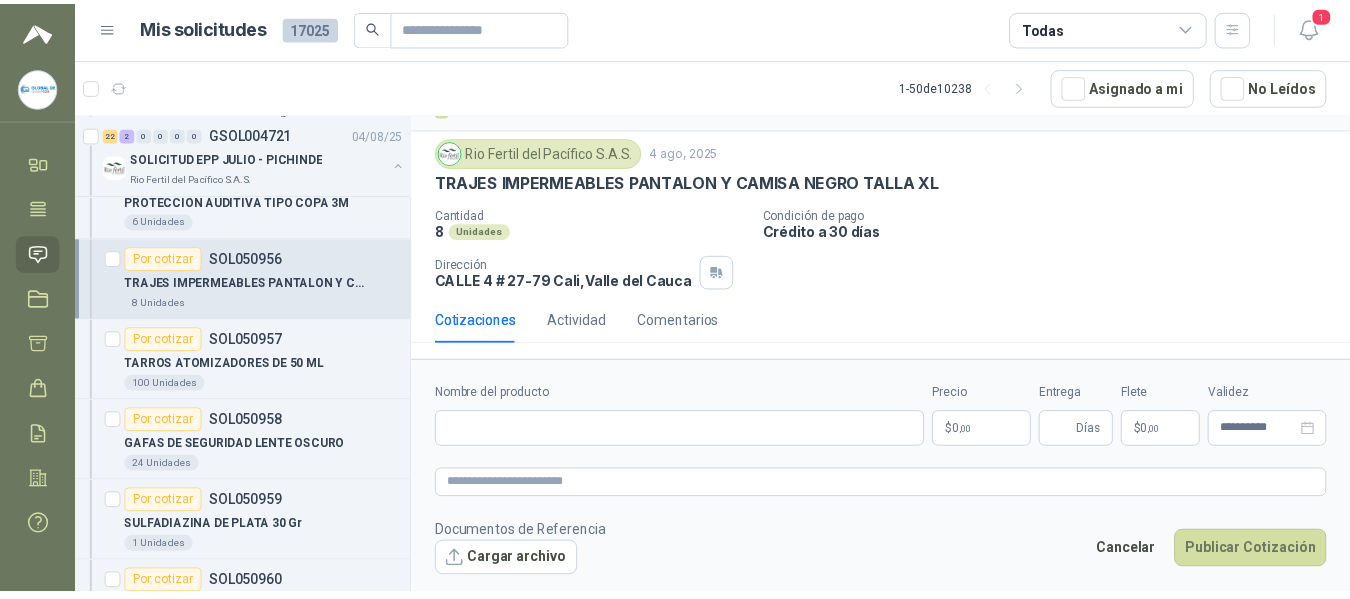 scroll, scrollTop: 56, scrollLeft: 0, axis: vertical 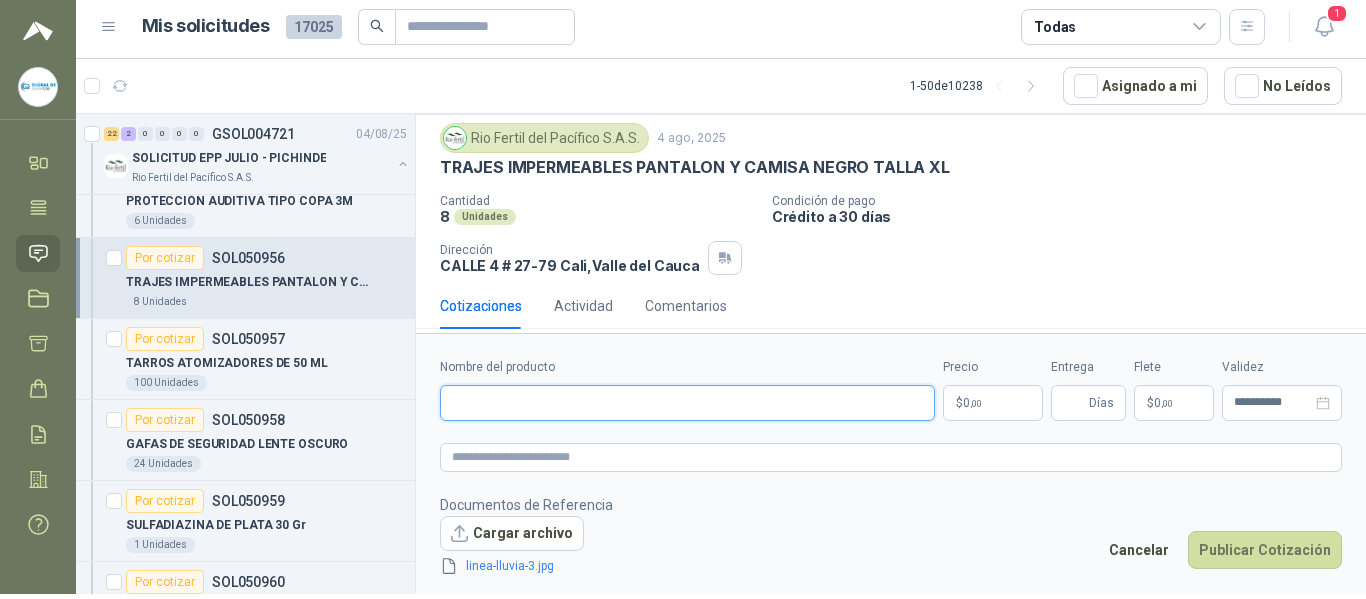 click on "Nombre del producto" at bounding box center (687, 403) 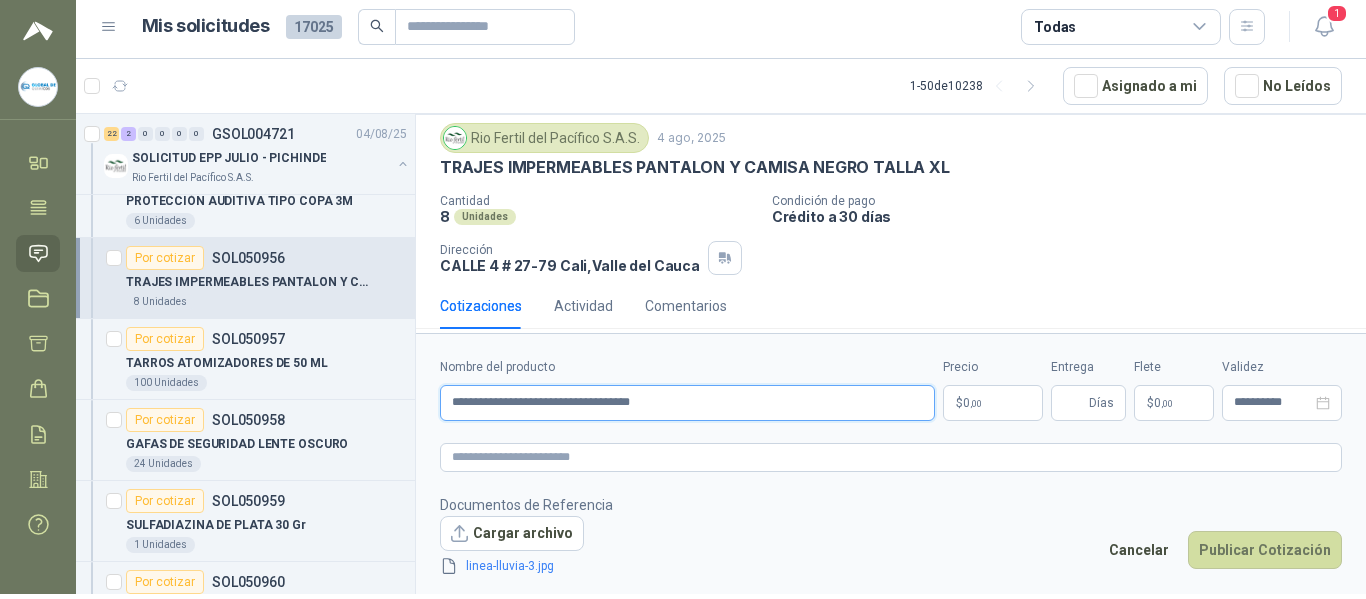 type on "**********" 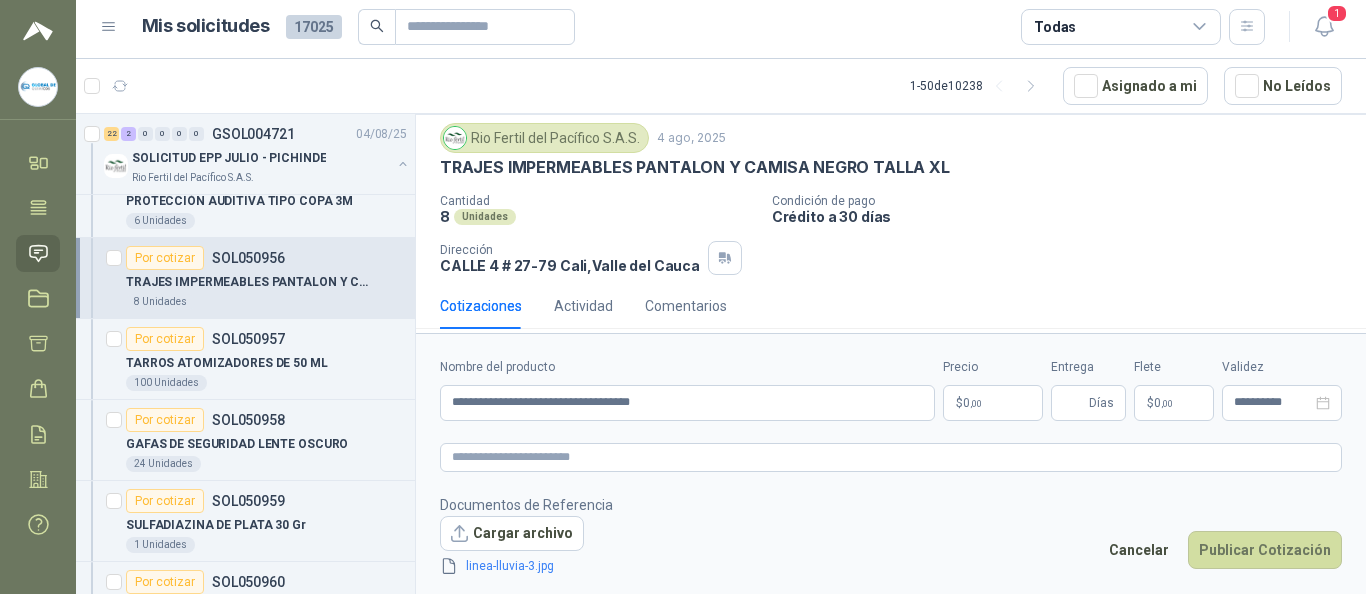 click on "globaldequimicos@[EMAIL]   GLOBAL DE QUIMICOS   Inicio   Tareas   Solicitudes   Licitaciones   Cotizar   Órdenes de Compra   Remisiones   Configuración   Manuales y ayuda Mis solicitudes 17025 Todas 1 1 - 50  de  10238 Asignado a mi No Leídos Por cotizar SOL051084 04/08/25   CINTA 3M TRANSPORE 1527-2 2" X ROLLO Caracol TV 4   Unidades Por cotizar SOL051083 04/08/25   Monitor  HP 27" pulgadas  527sh FHD plano negro  Fundación Clínica Shaio 1   Unidades Por cotizar SOL051082 04/08/25   OLLA VAPORERA VASCONIA EN ACERO INOXIDABLE  KLARENS 1   Unidades 1   0   0   0   0   0   GSOL004747 04/08/25   SOLICITUD DE COMPRA 2174 Panela El Trébol   6   0   0   0   0   0   GSOL004746 04/08/25   SOLICITUD DE COMPRA 2172-2173 Panela El Trébol   36   1   0   0   0   0   GSOL004745 04/08/25   SOLICITUD DE COMPRA 2169 Panela El Trébol   Por cotizar SOL051038 UNION INOXIDABLE 2" A 150 PSI ROSCADA    4   UND  Por cotizar SOL051039 CINTA DE PREVENCION                      2   UND  Por cotizar SOL051040 16   UND  40" at bounding box center (683, 299) 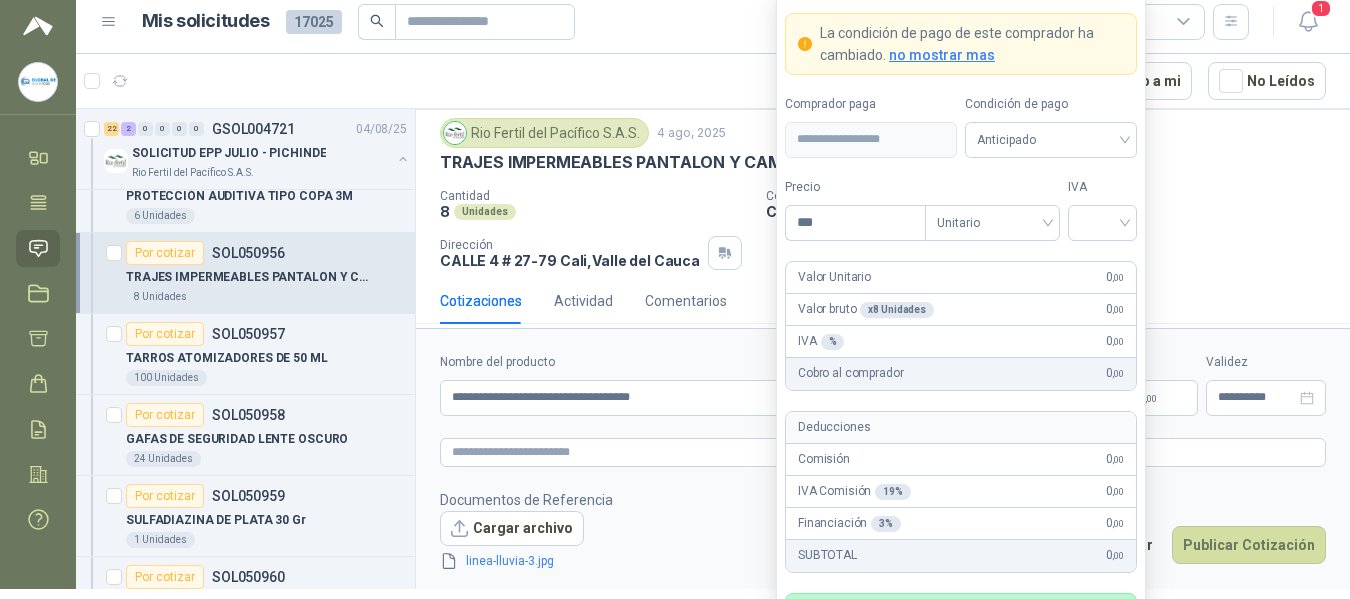type 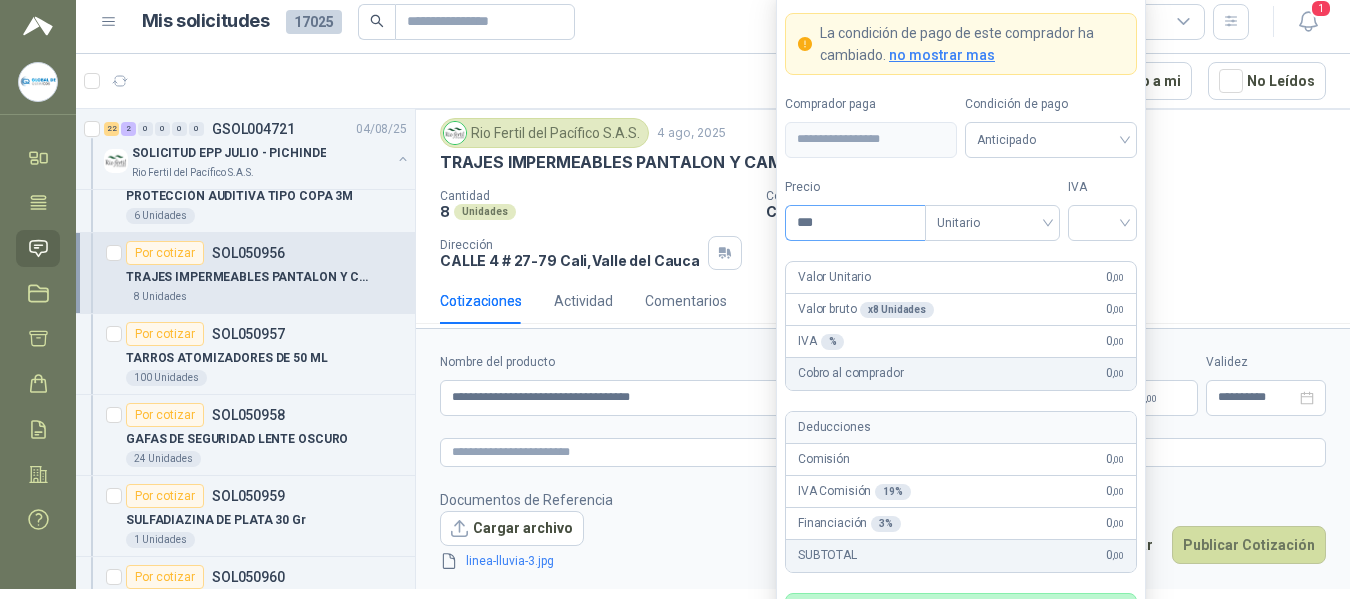 click on "***" at bounding box center [855, 223] 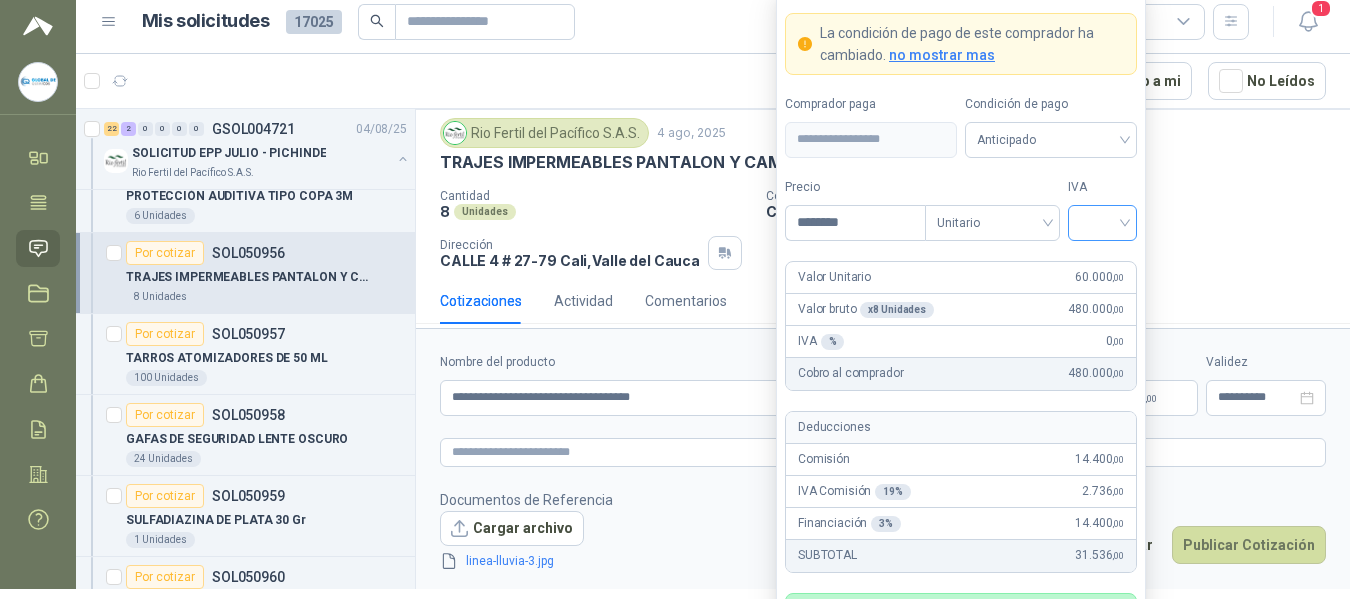type on "********" 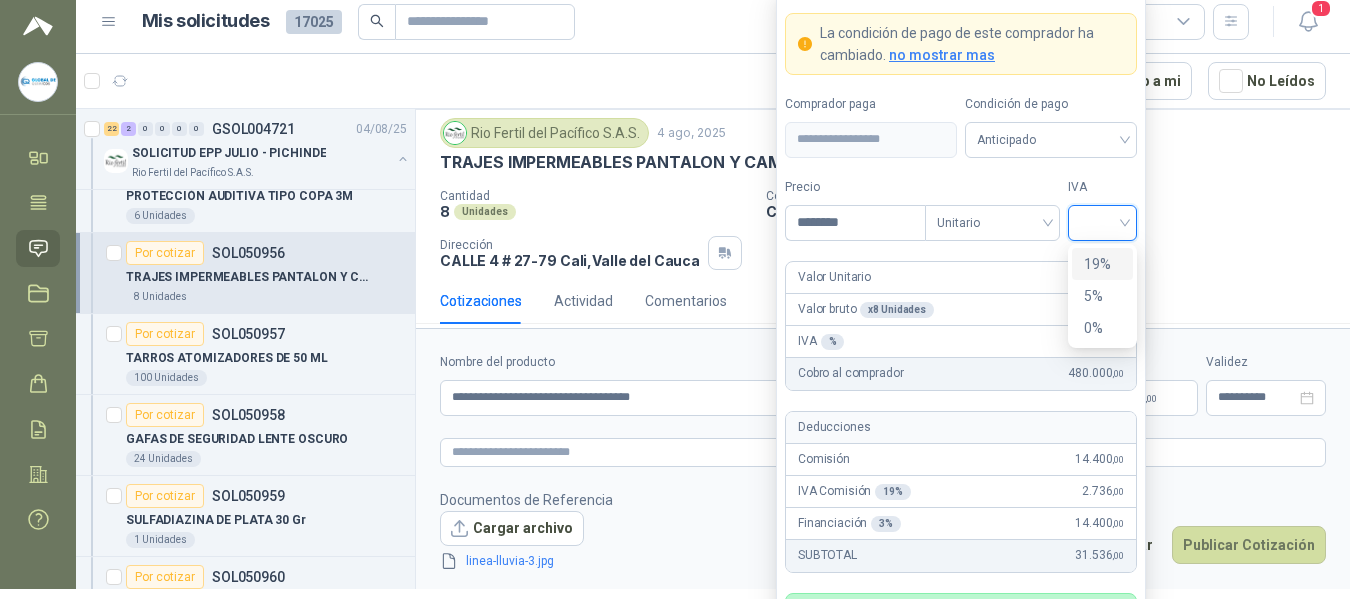click on "19%" at bounding box center [1102, 264] 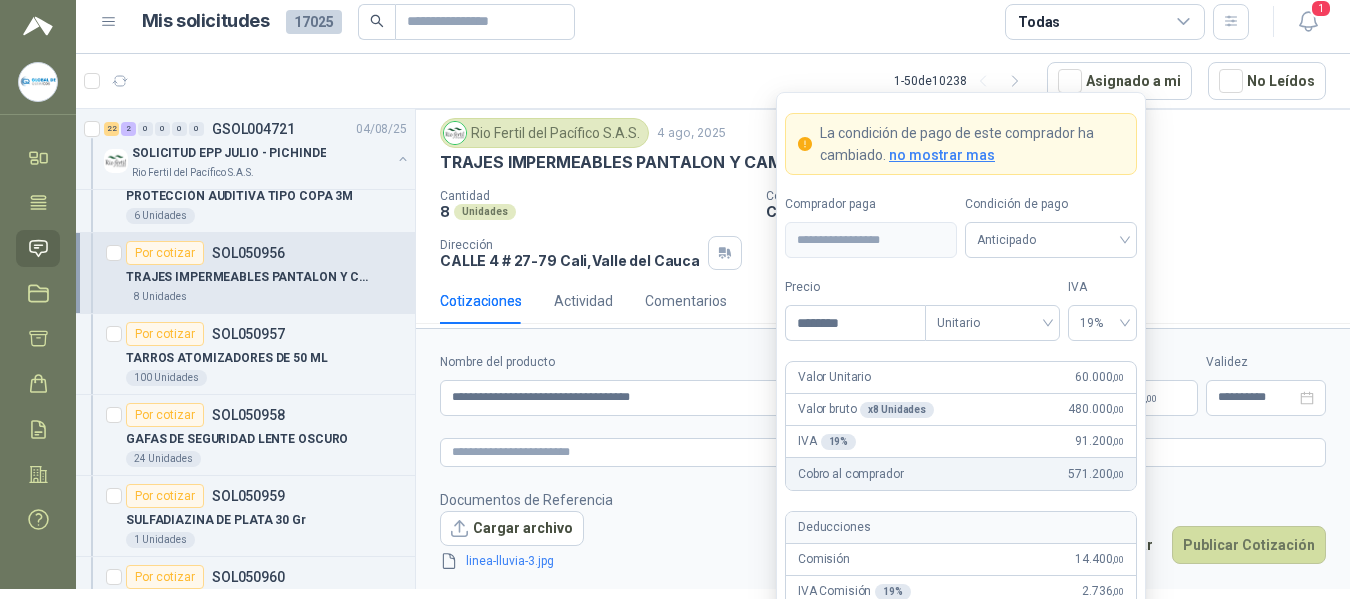 click on "Guardar" at bounding box center (1051, 764) 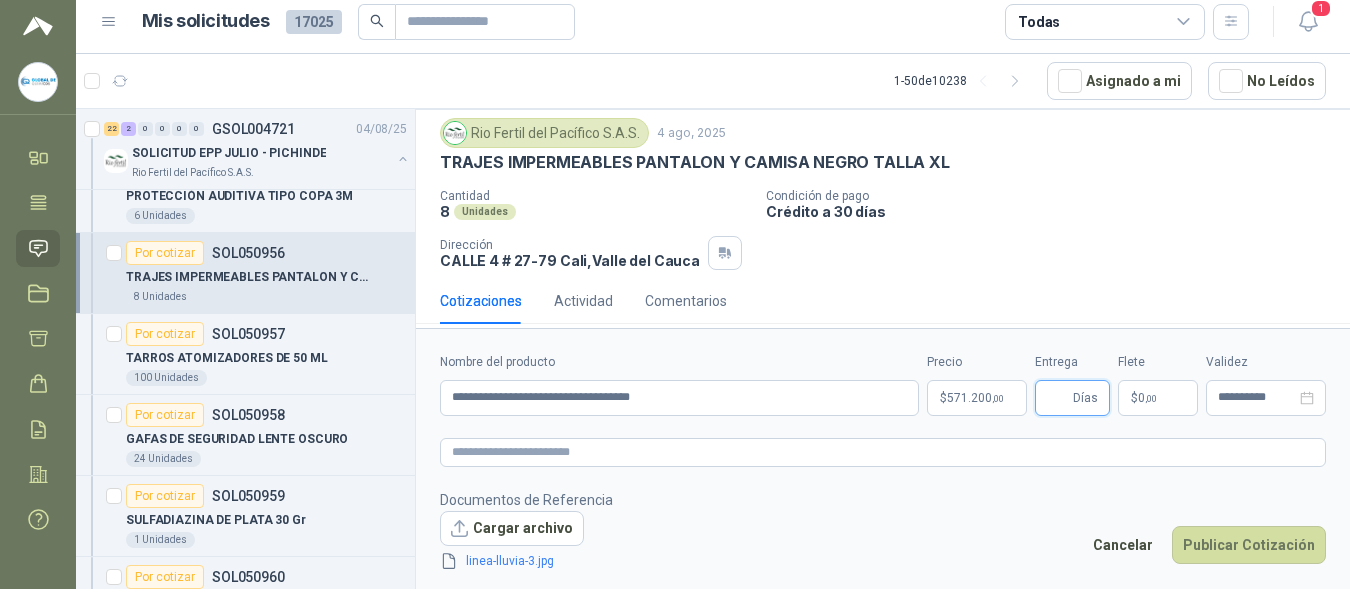 scroll, scrollTop: 127, scrollLeft: 0, axis: vertical 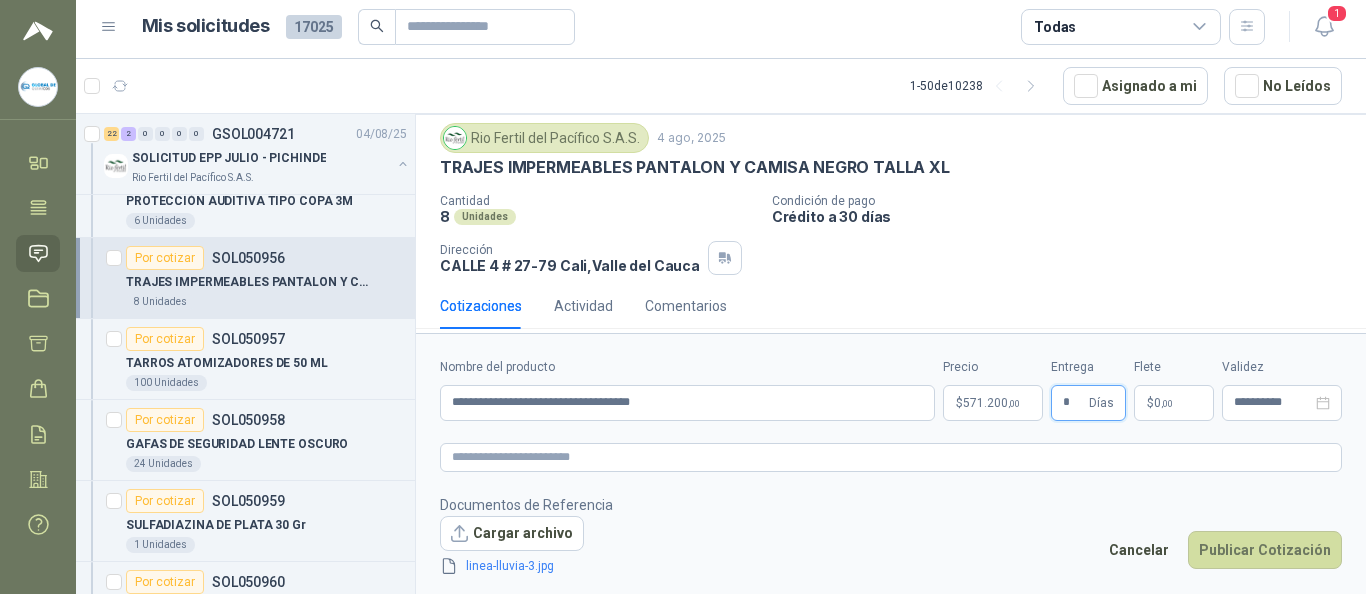 type on "*" 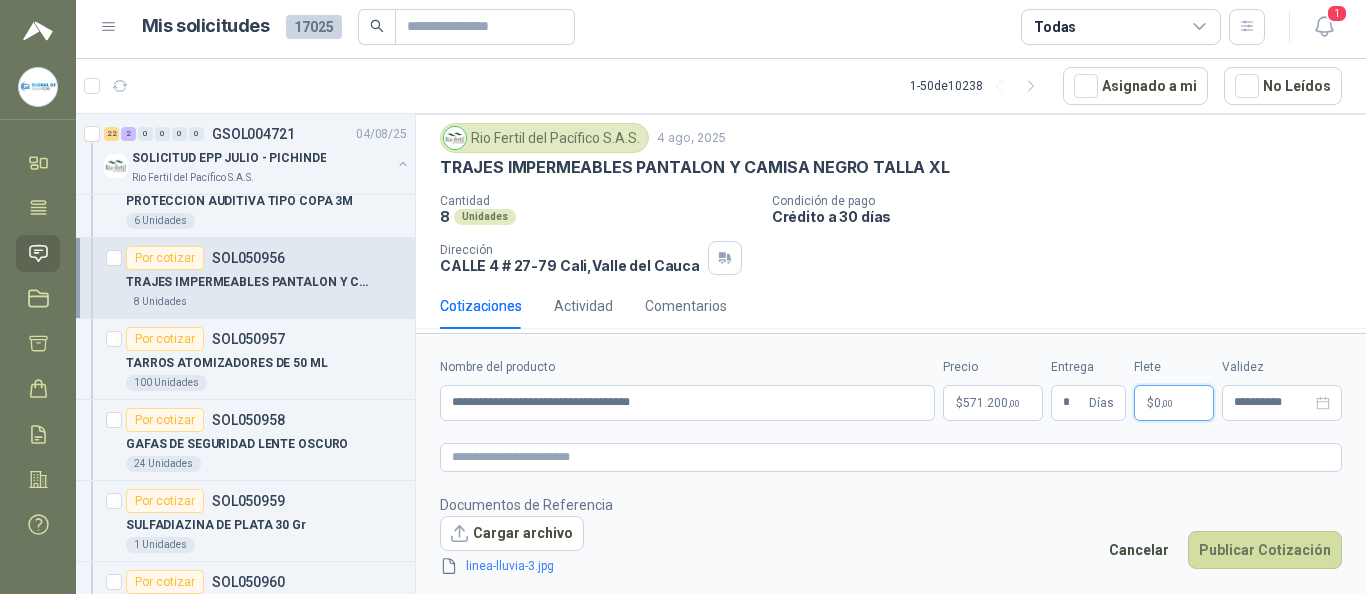 click on "$" at bounding box center [1150, 403] 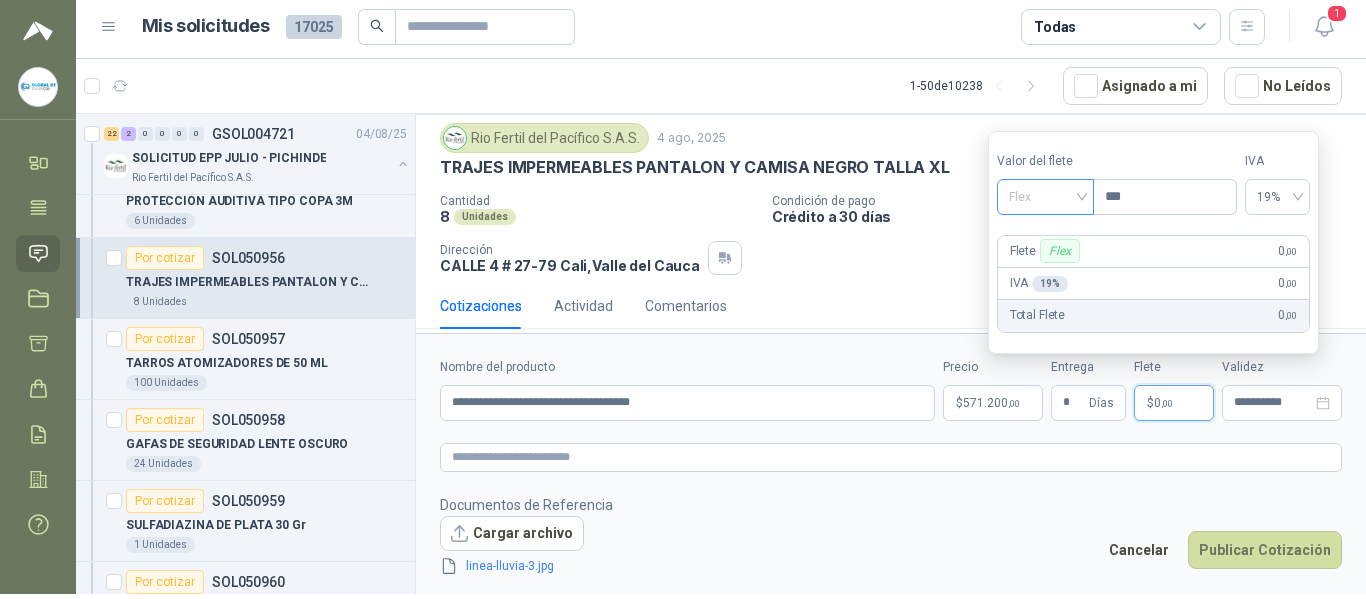 click on "Flex" at bounding box center (1045, 197) 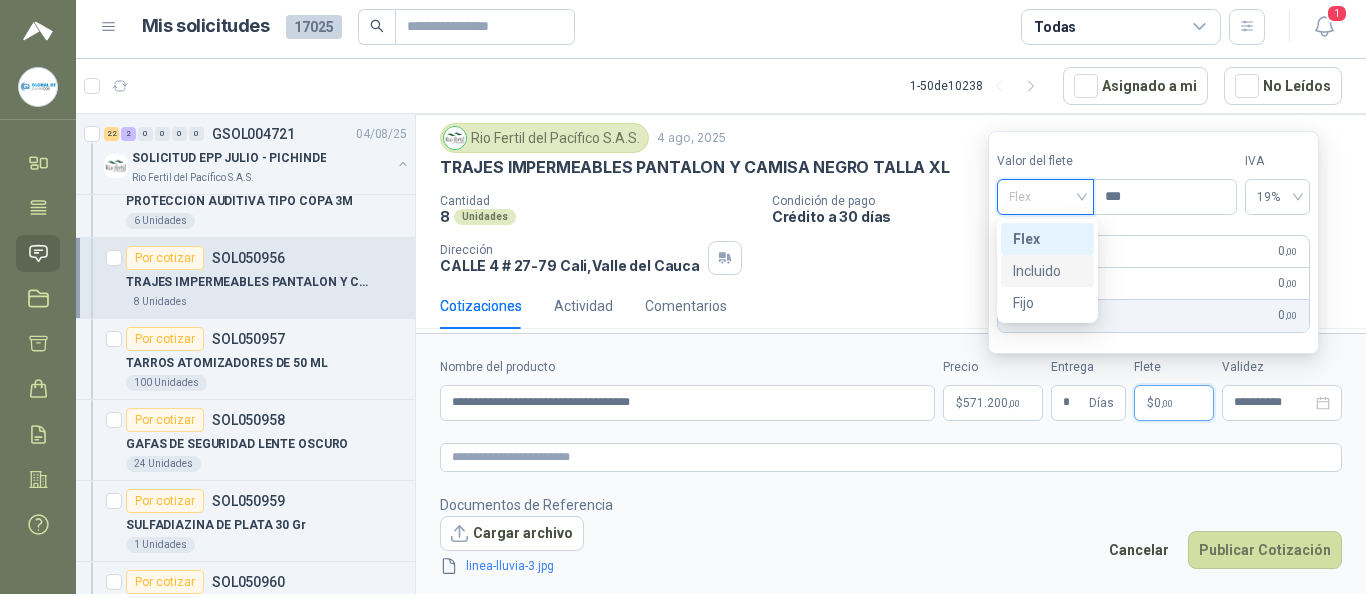 click on "Incluido" at bounding box center [1047, 271] 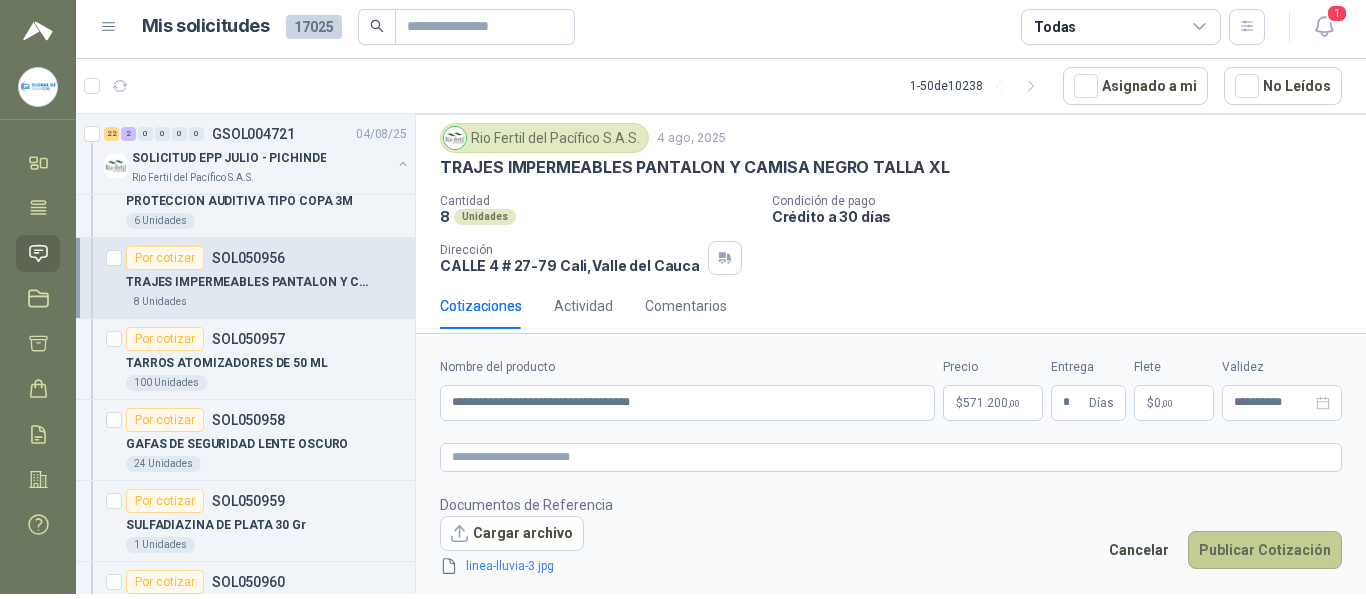 click on "Publicar Cotización" at bounding box center [1265, 550] 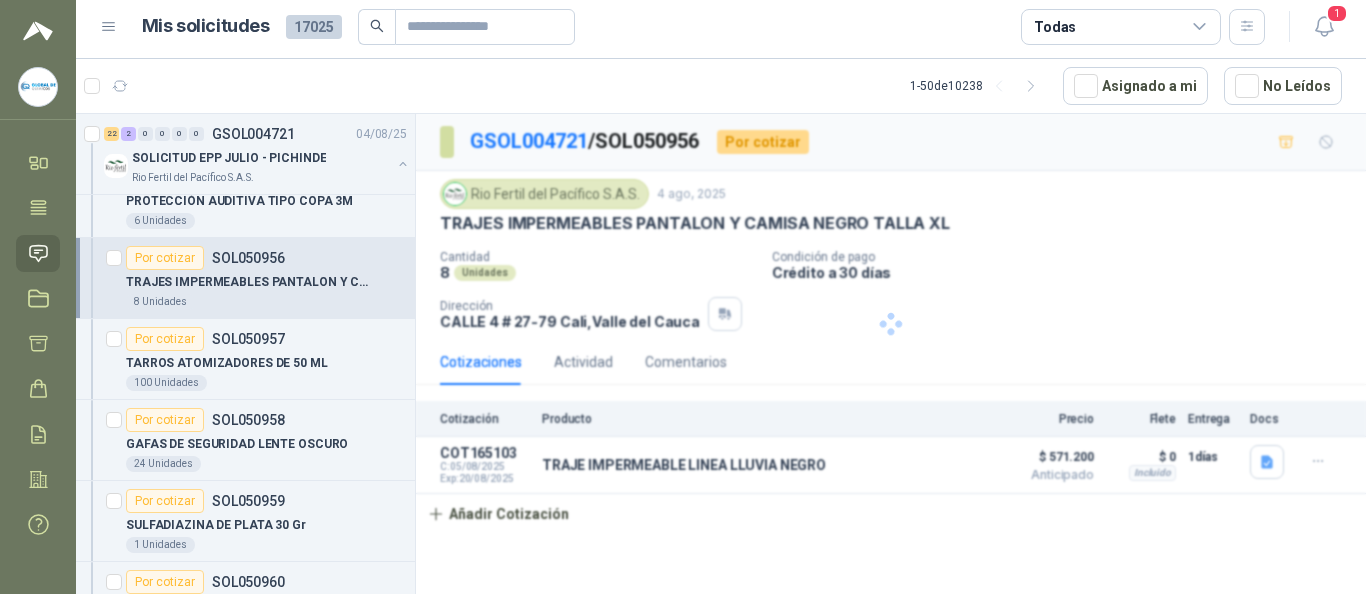 scroll, scrollTop: 0, scrollLeft: 0, axis: both 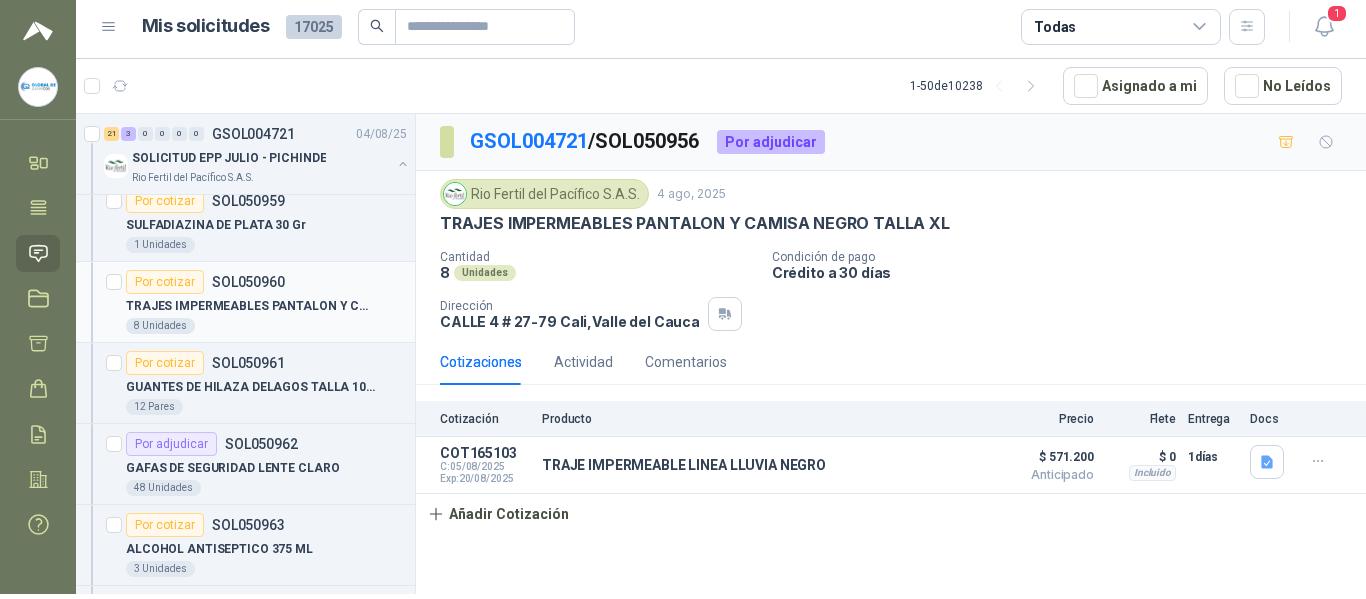 click on "8   Unidades" at bounding box center (266, 326) 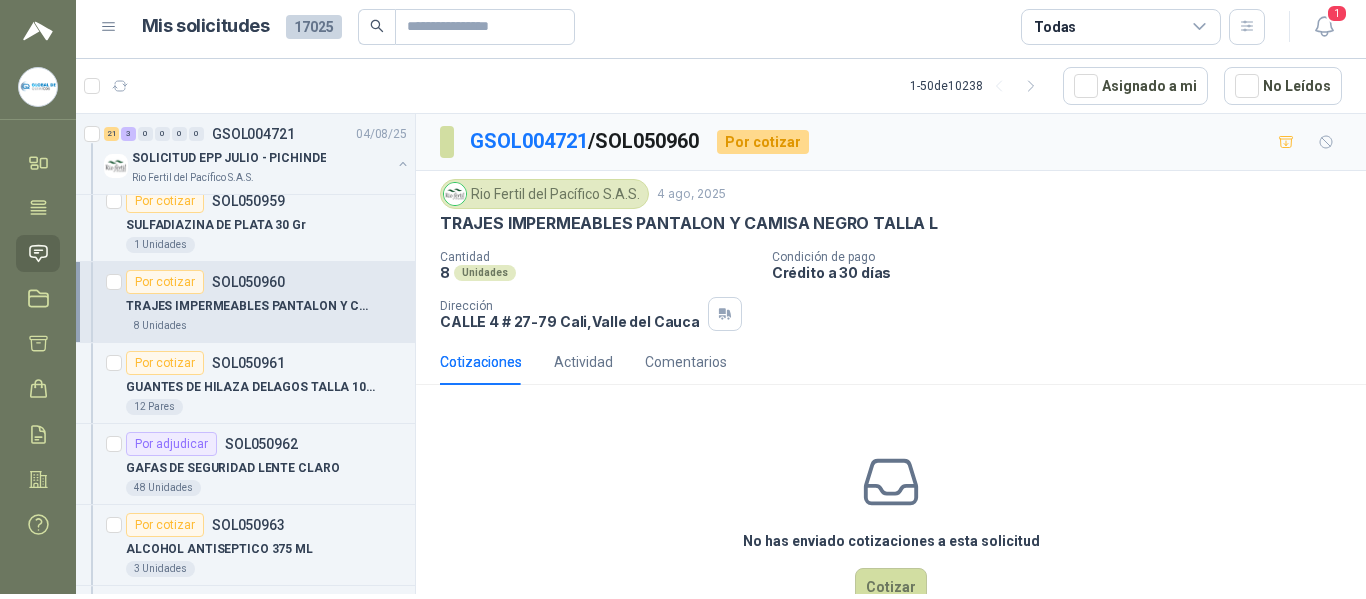 scroll, scrollTop: 56, scrollLeft: 0, axis: vertical 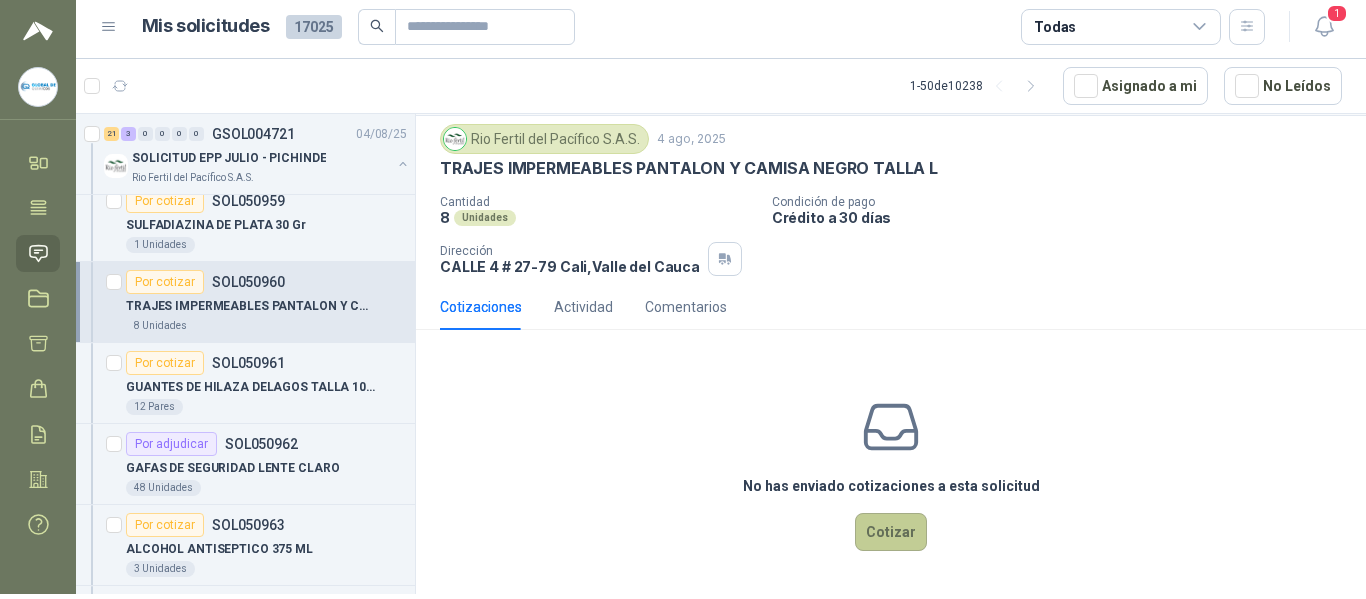 click on "Cotizar" at bounding box center (891, 532) 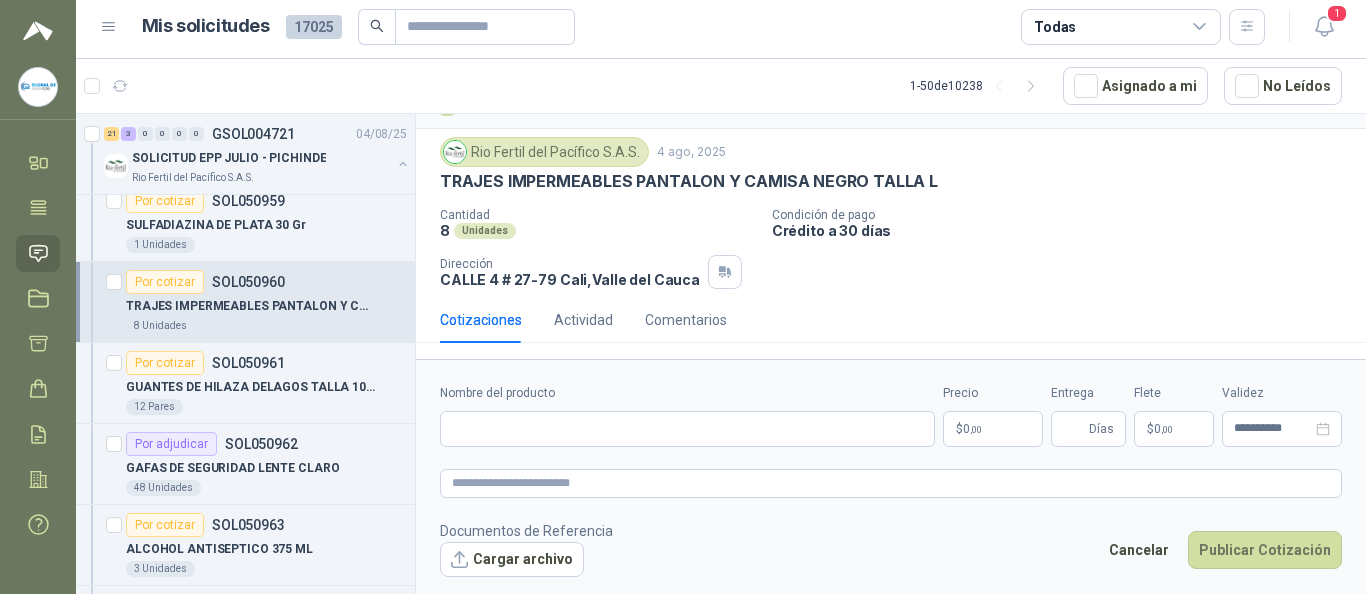 type 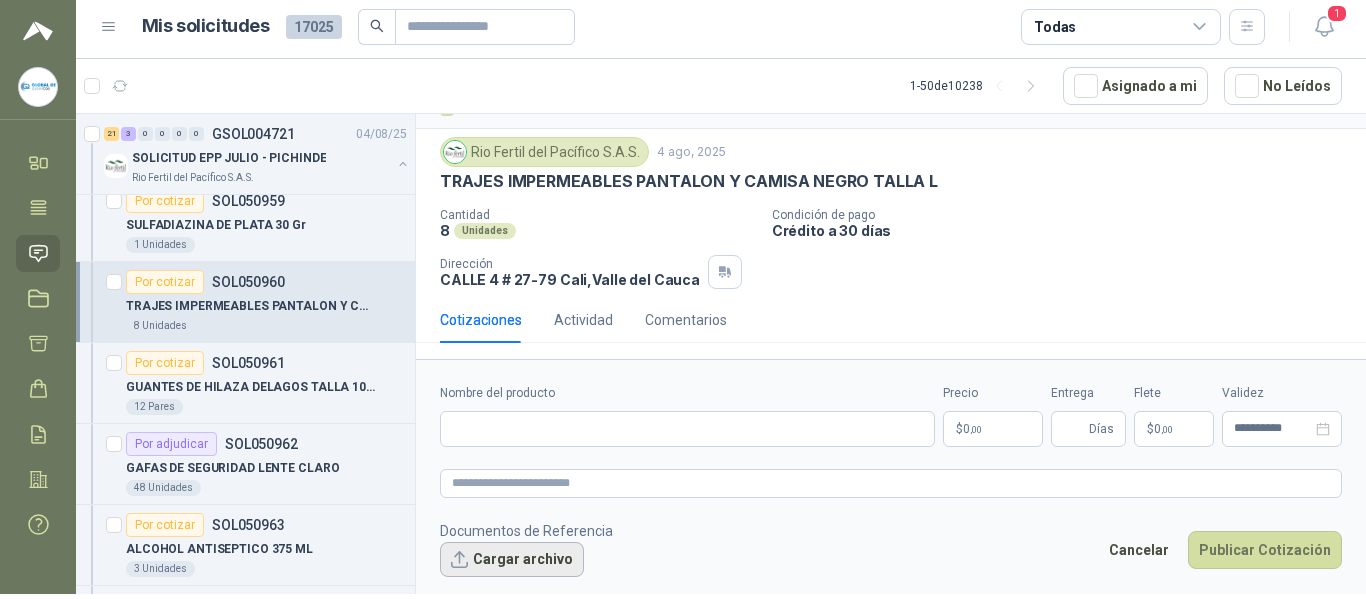click on "Cargar archivo" at bounding box center (512, 560) 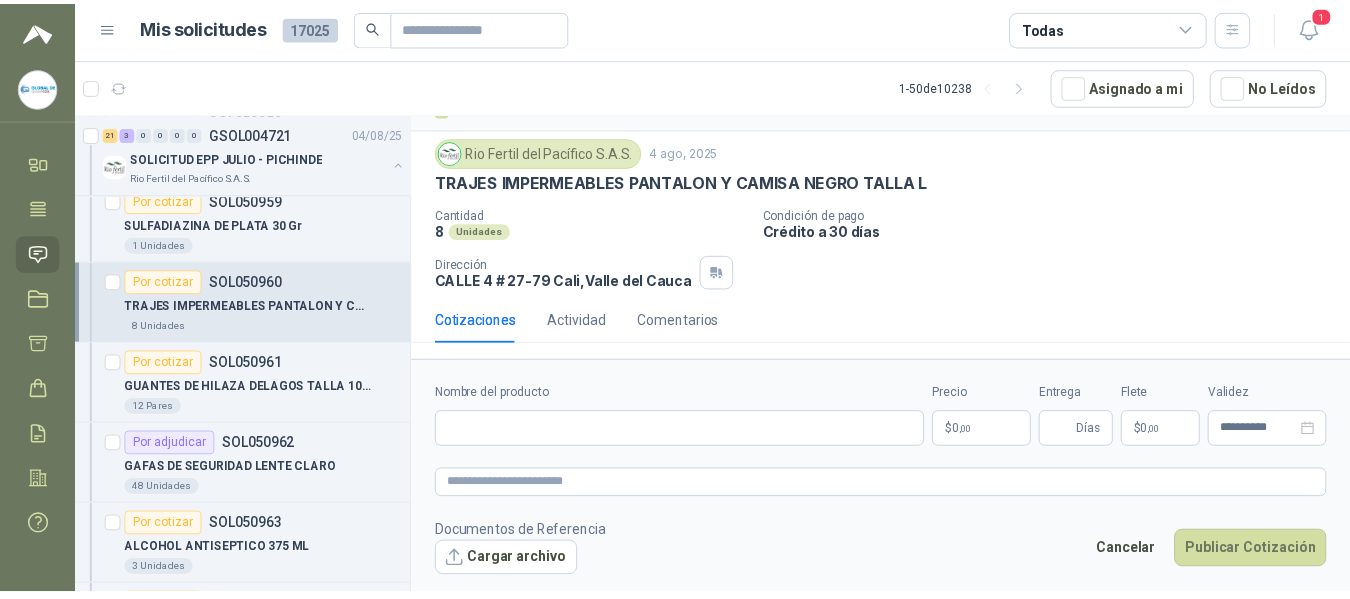 scroll, scrollTop: 56, scrollLeft: 0, axis: vertical 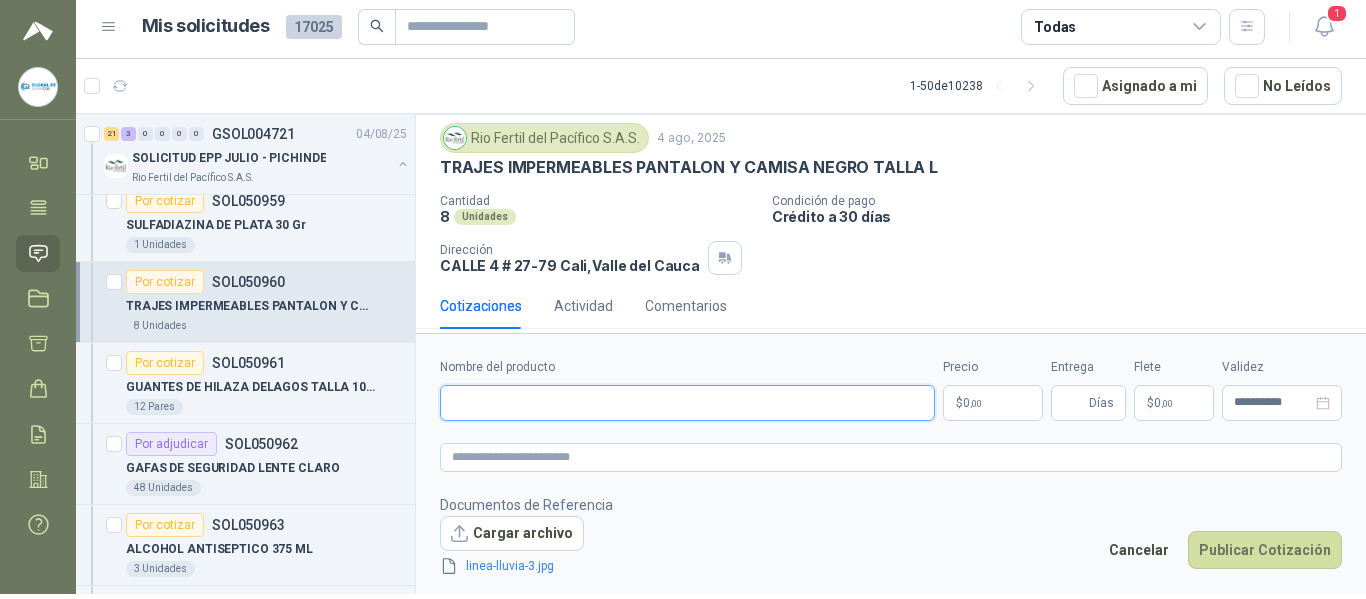 click on "Nombre del producto" at bounding box center (687, 403) 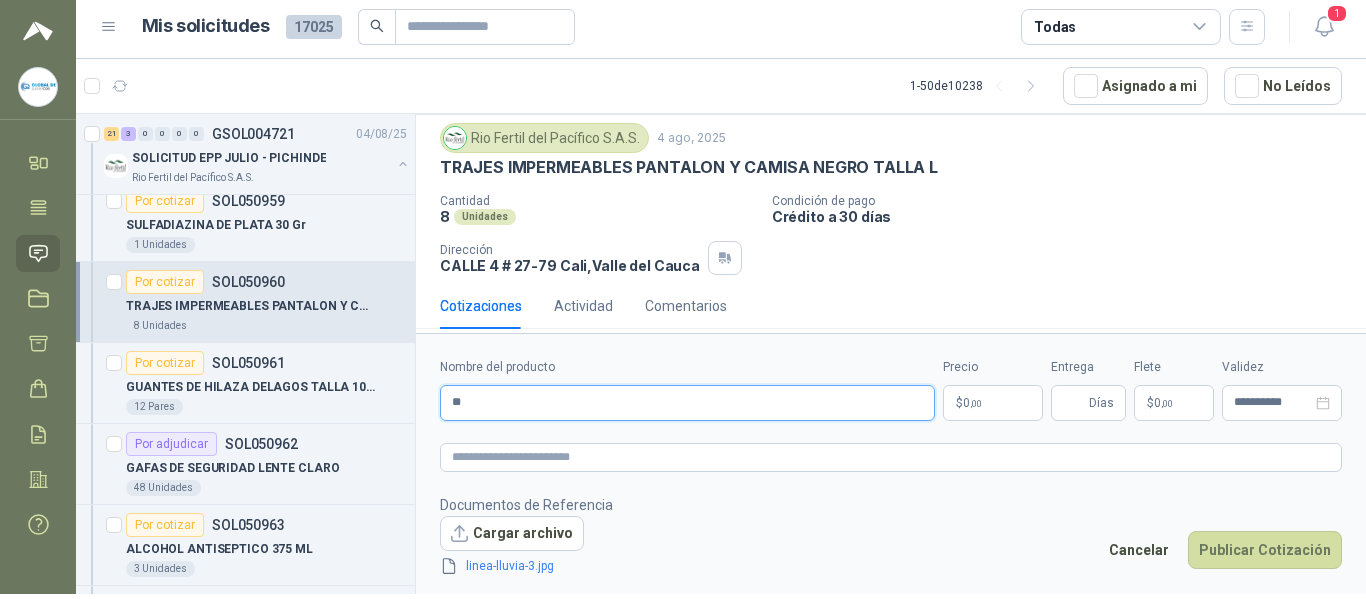 type on "*" 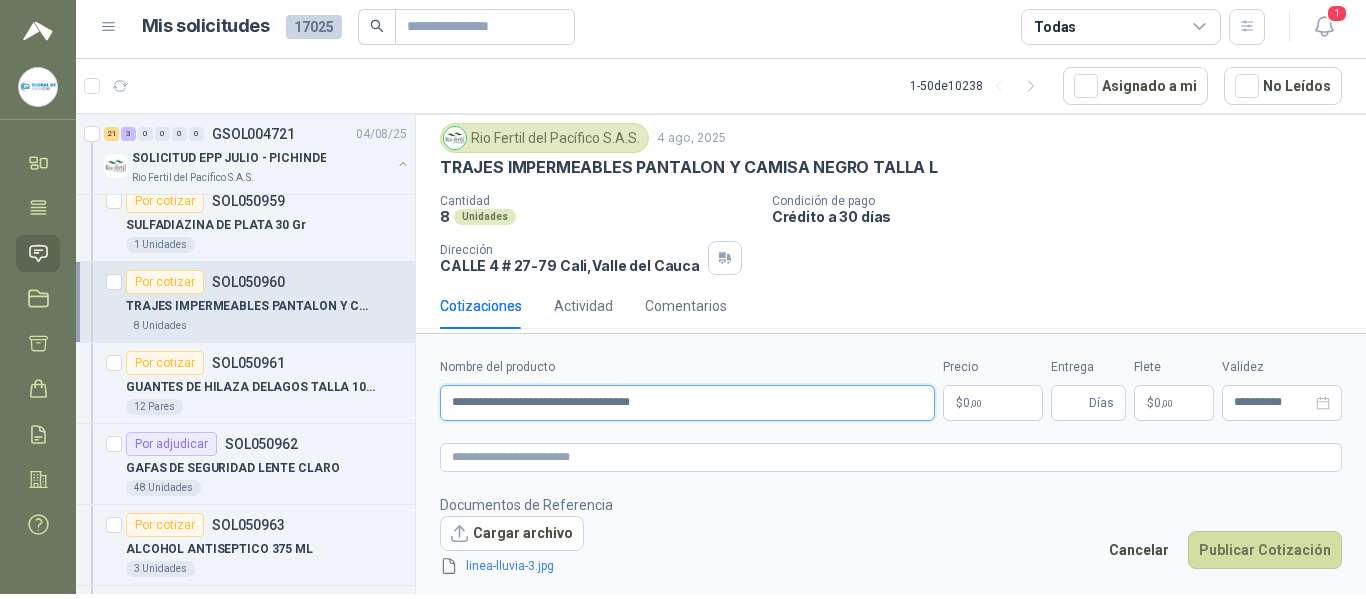 type on "**********" 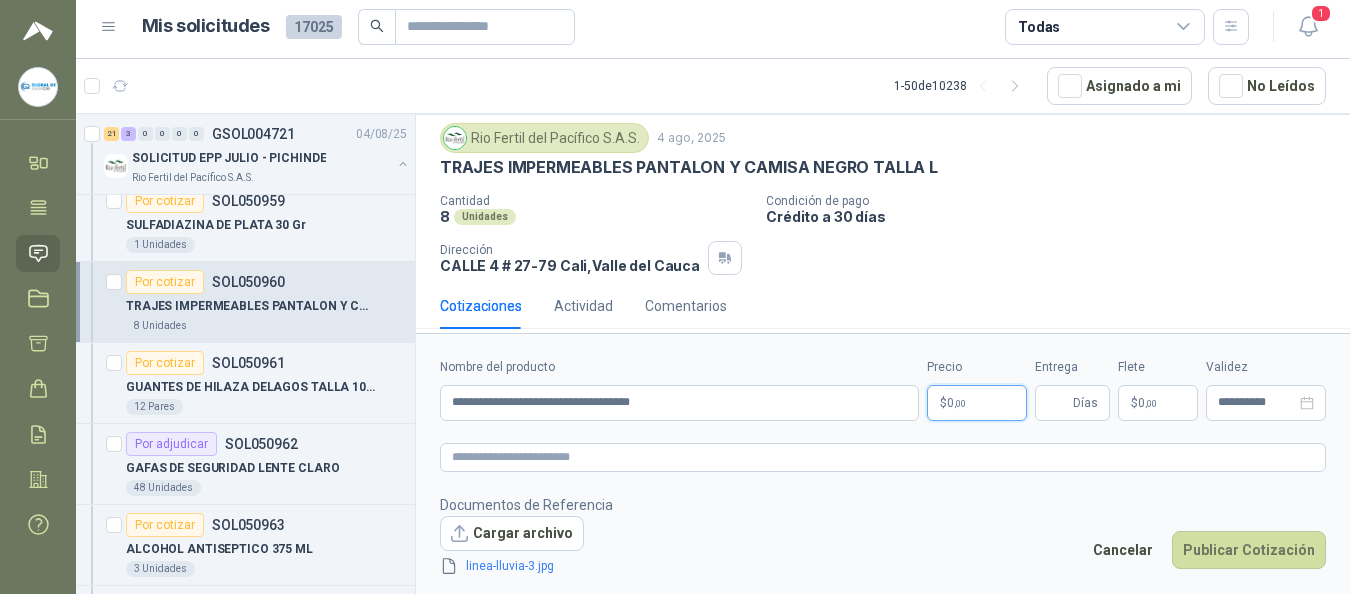 type 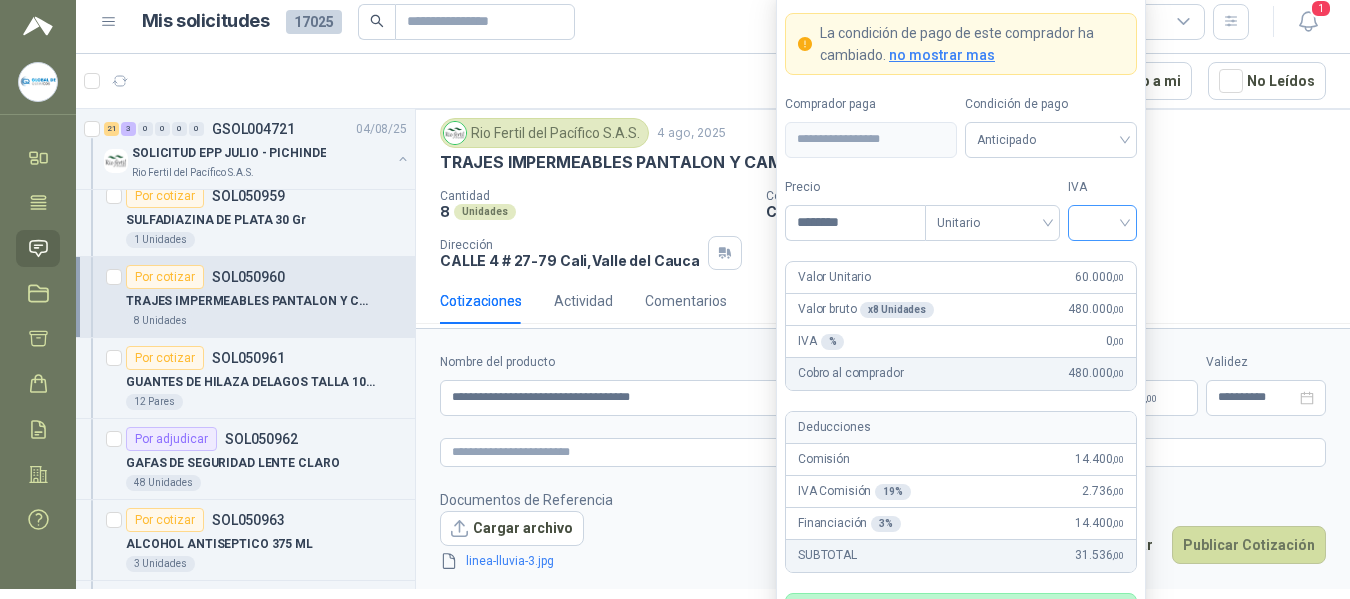 type on "********" 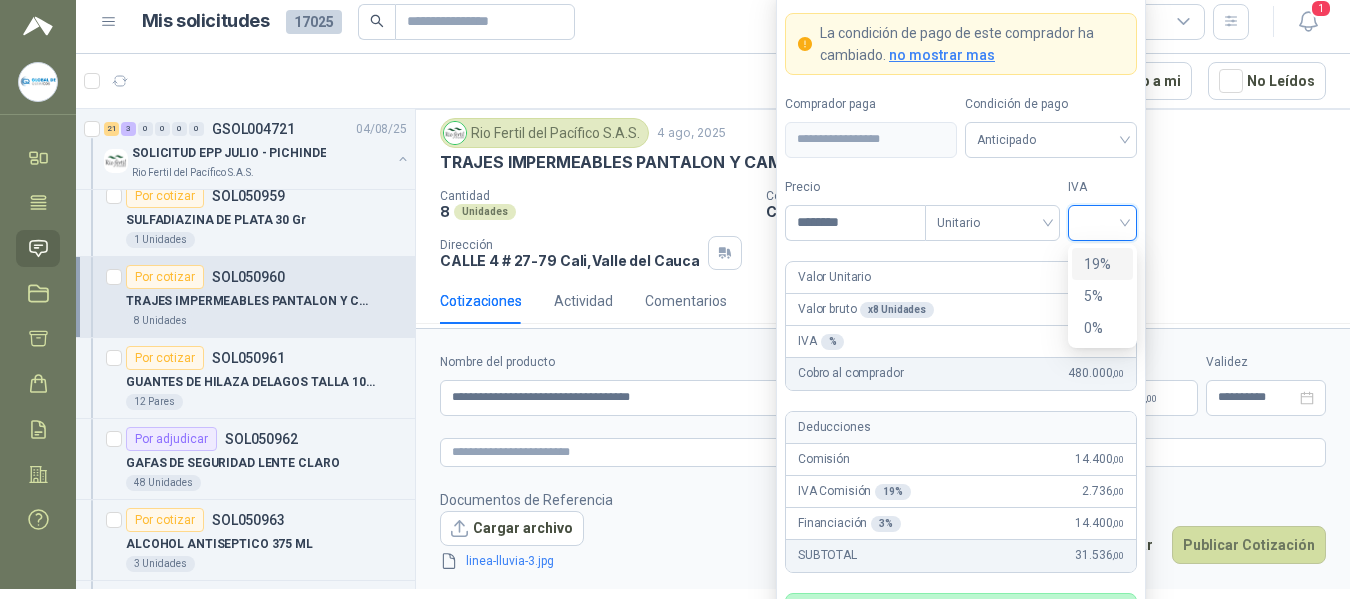 click at bounding box center (1102, 221) 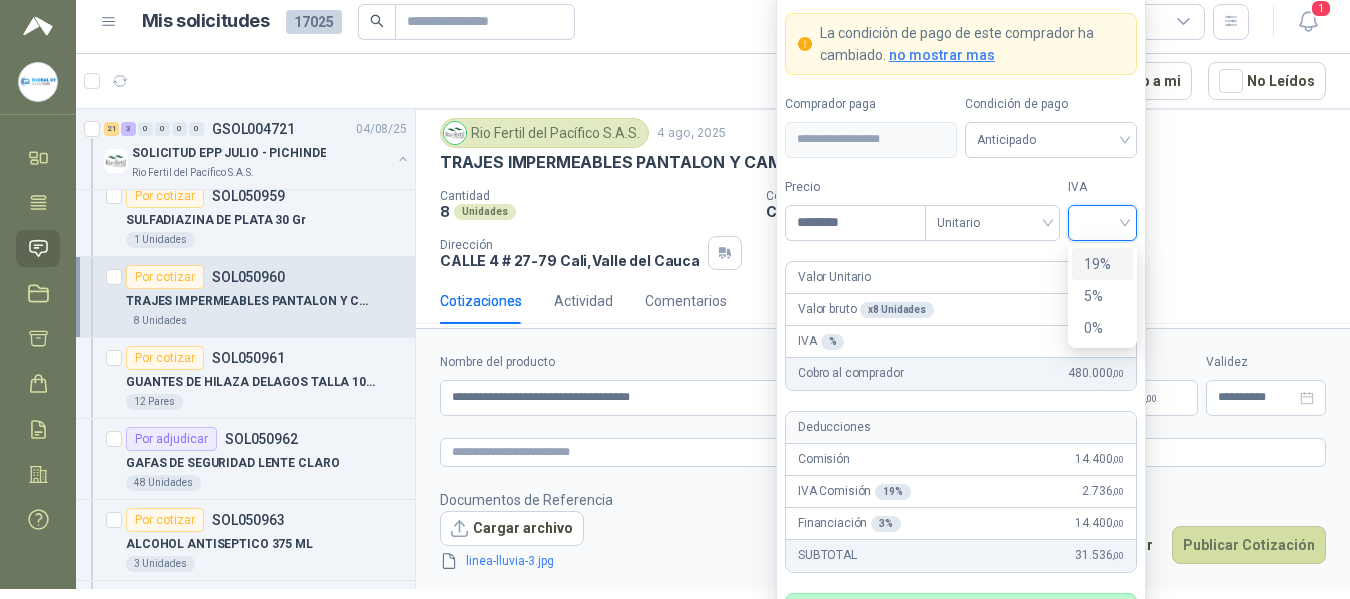 click on "19%" at bounding box center [1102, 264] 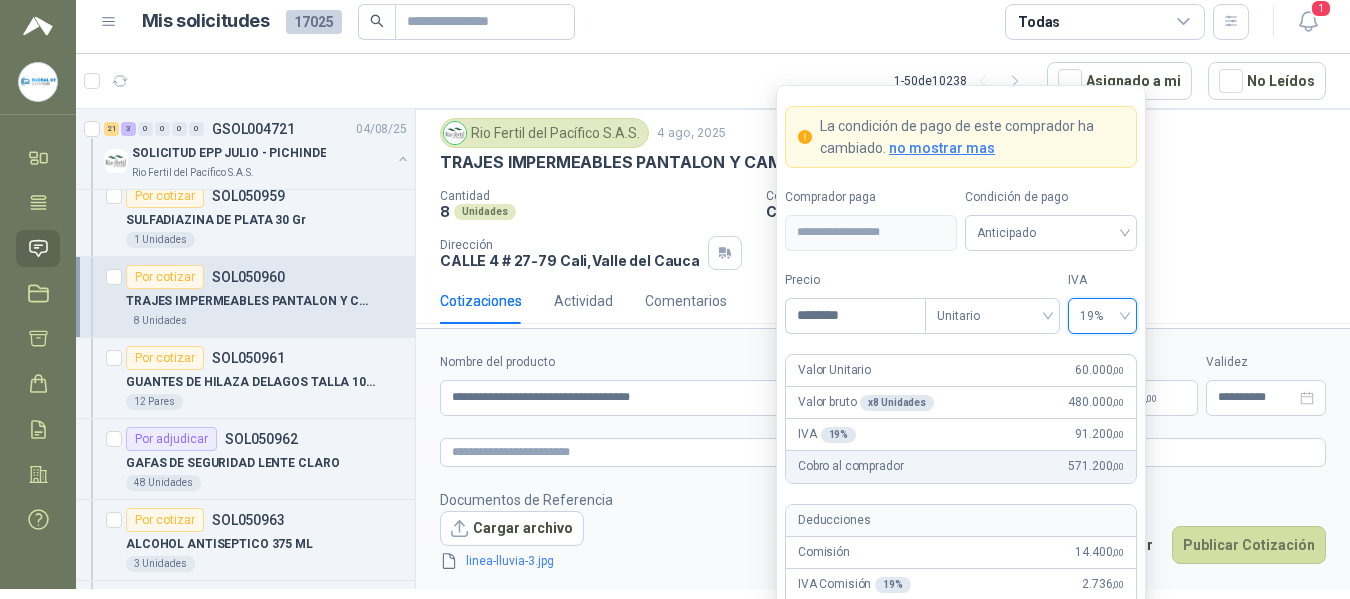 scroll, scrollTop: 146, scrollLeft: 0, axis: vertical 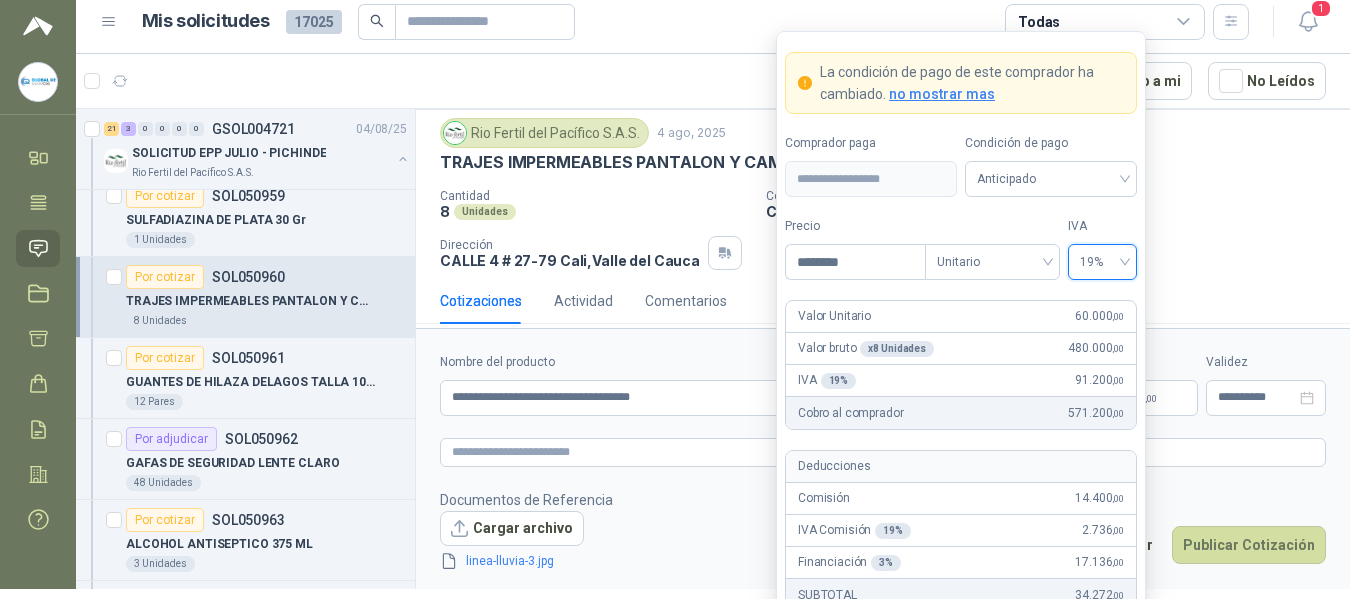 drag, startPoint x: 1045, startPoint y: 554, endPoint x: 1055, endPoint y: 457, distance: 97.5141 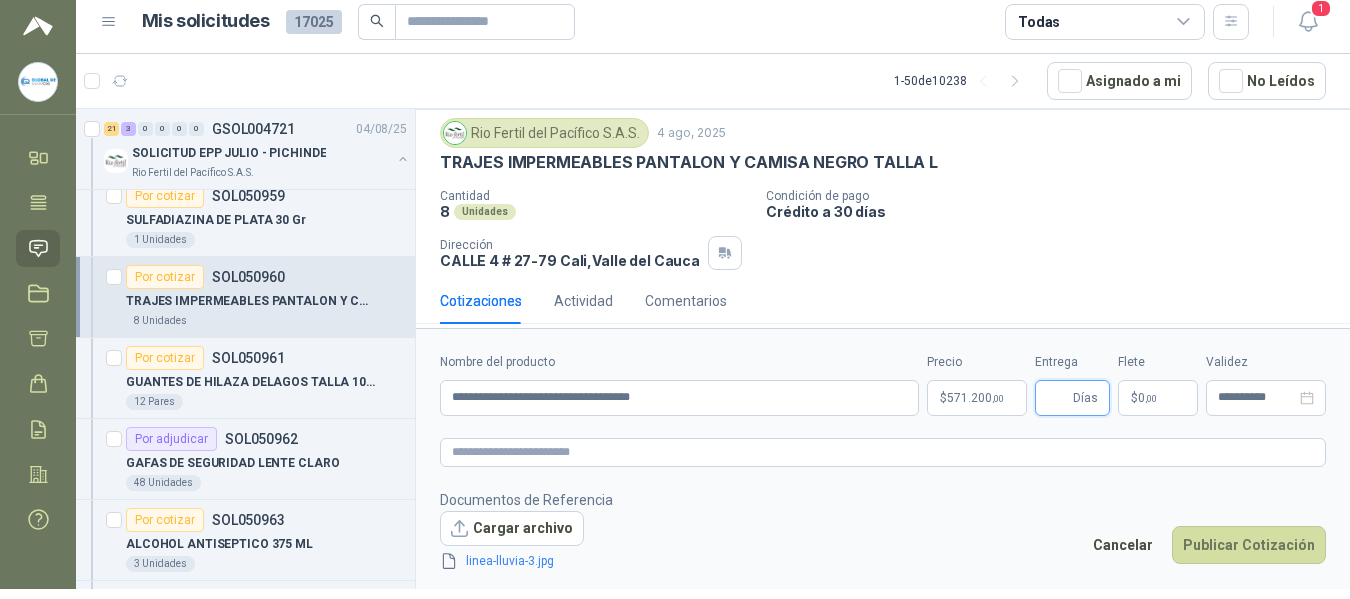 scroll, scrollTop: 81, scrollLeft: 0, axis: vertical 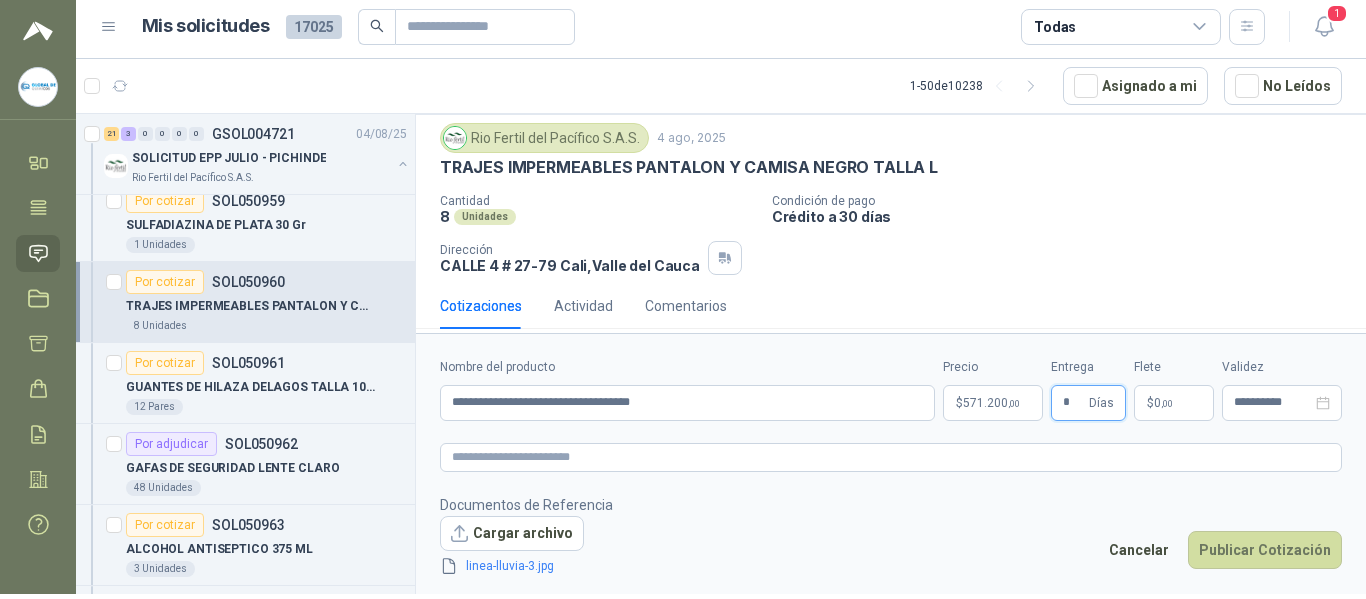 type on "*" 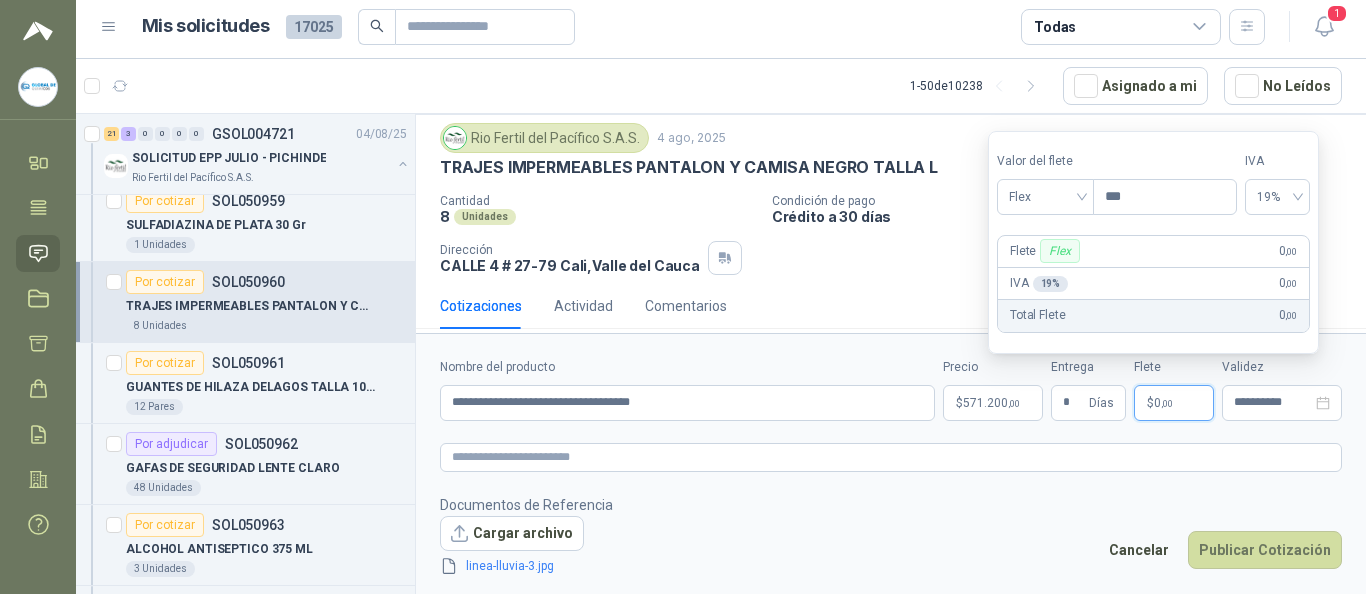 click on "$    0 ,00" at bounding box center [1174, 403] 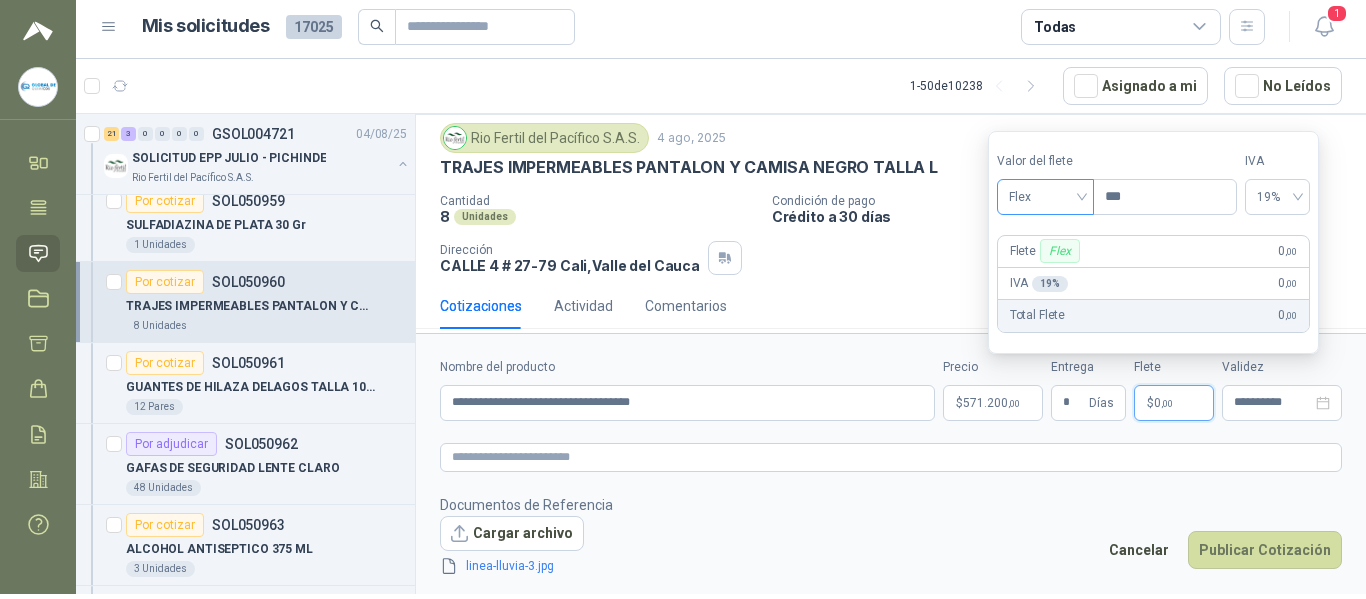 click on "Flex" at bounding box center [1045, 197] 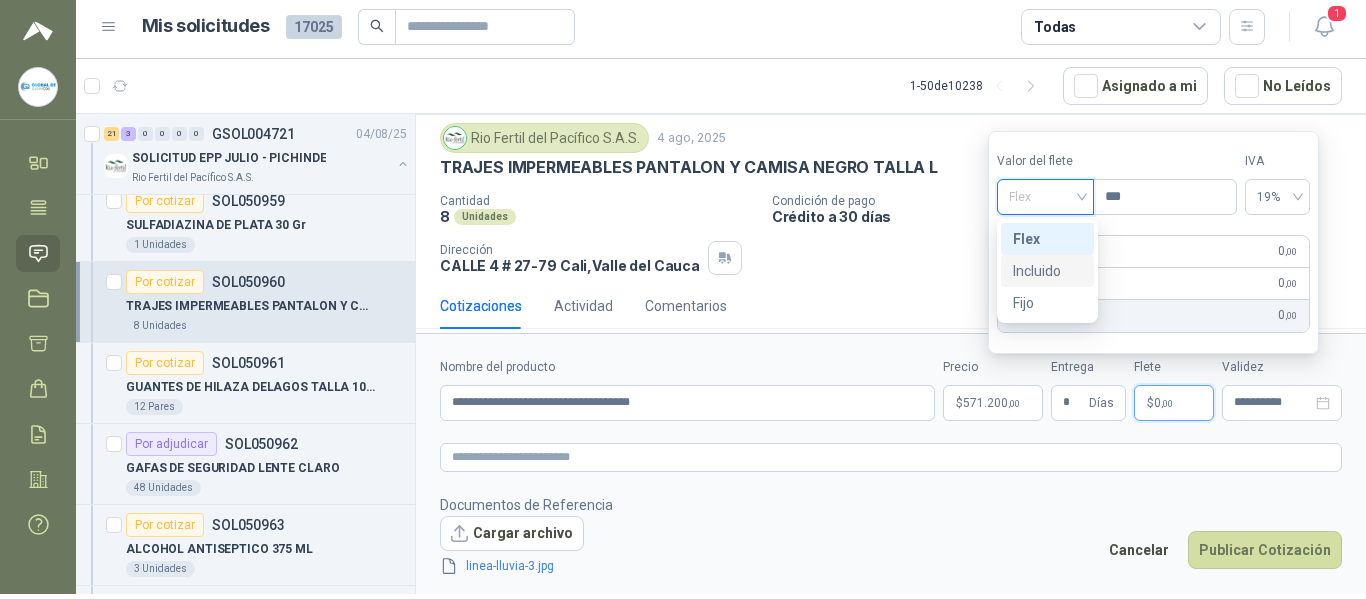 click on "Incluido" at bounding box center (1047, 271) 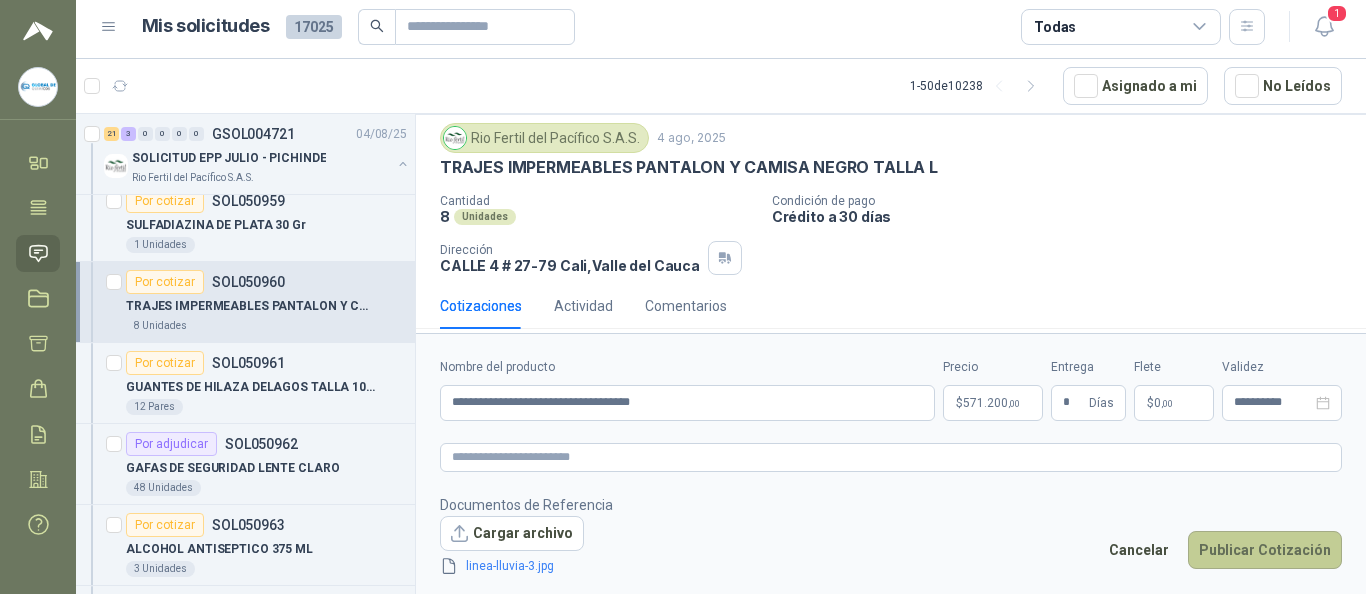click on "Publicar Cotización" at bounding box center (1265, 550) 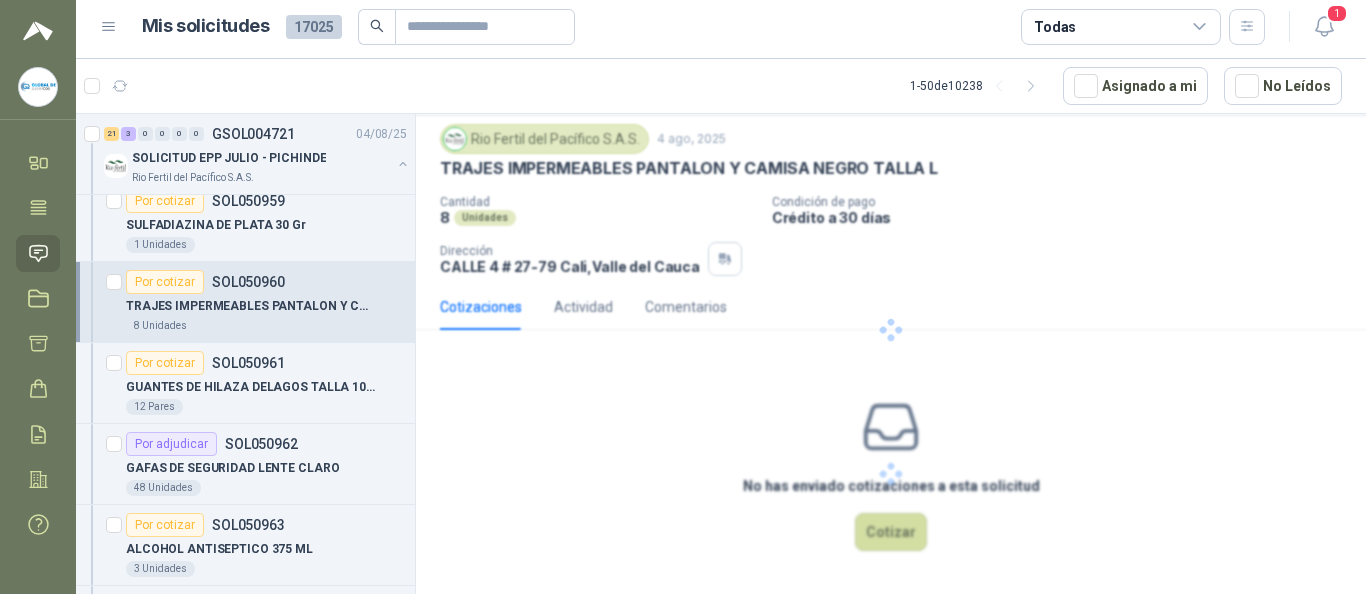 scroll, scrollTop: 0, scrollLeft: 0, axis: both 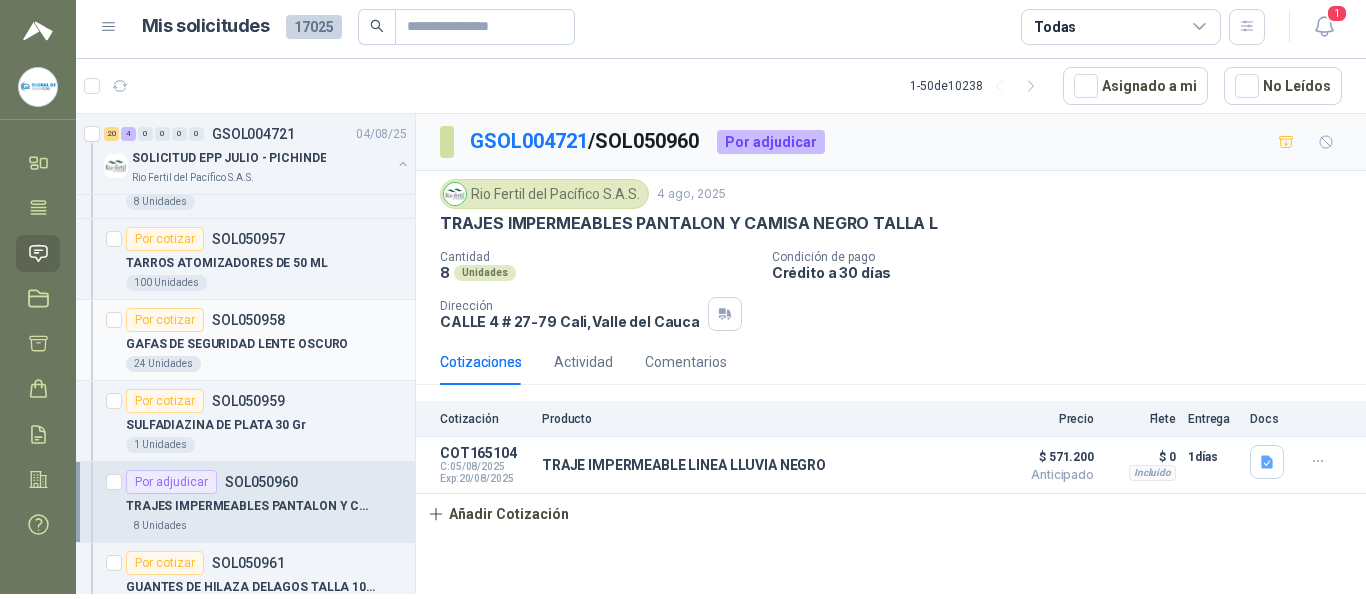 click on "GAFAS DE SEGURIDAD LENTE OSCURO" at bounding box center (237, 344) 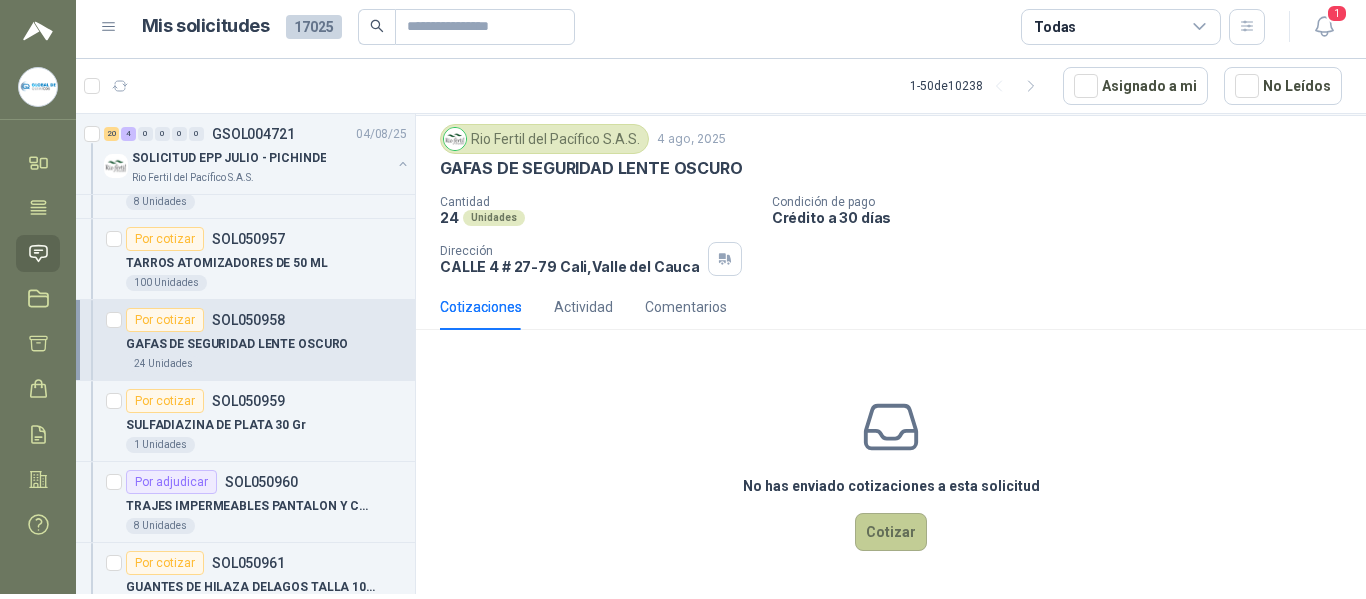 click on "Cotizar" at bounding box center [891, 532] 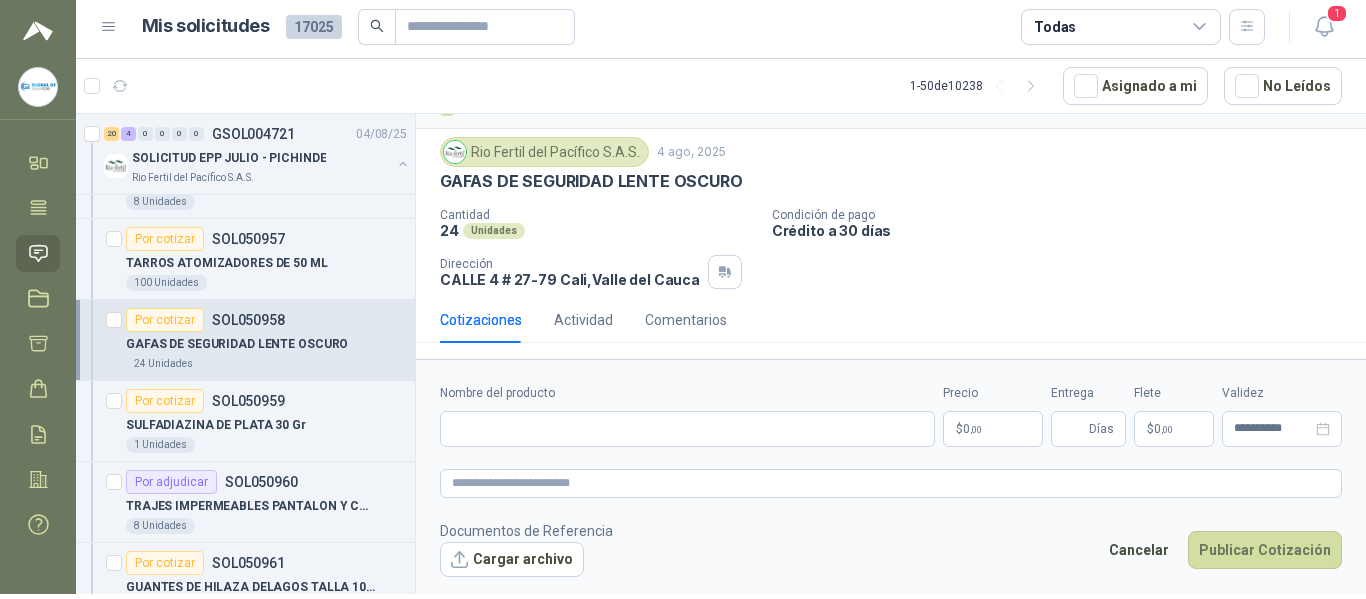 type 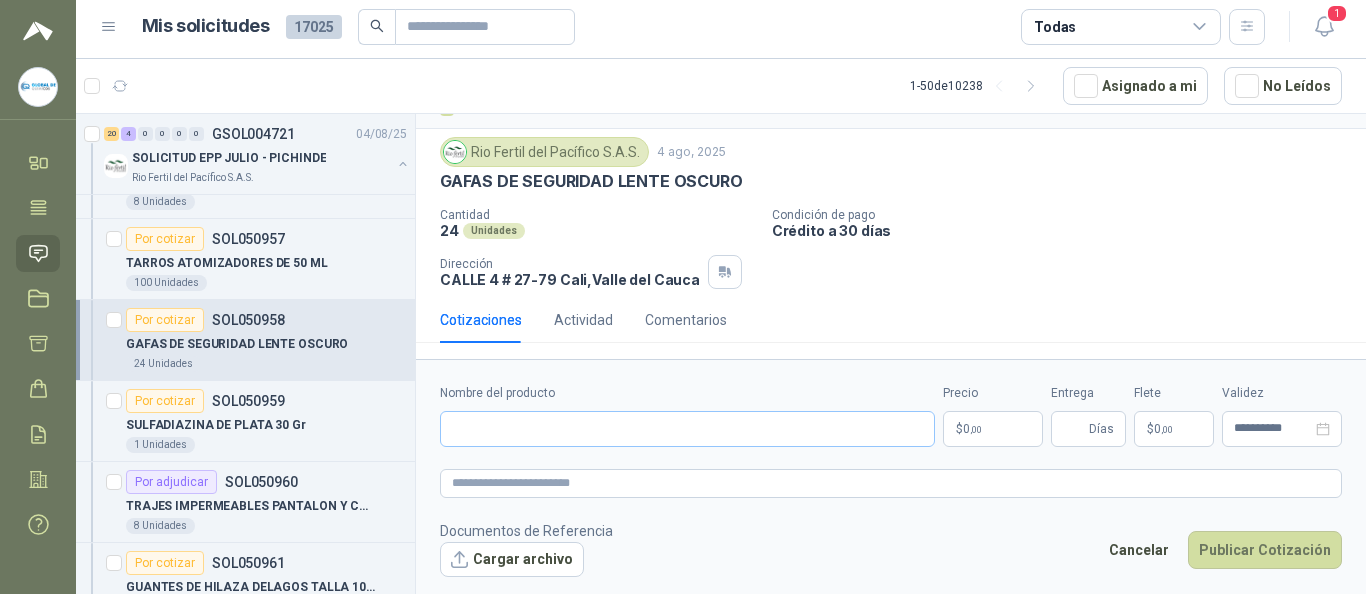 scroll, scrollTop: 42, scrollLeft: 0, axis: vertical 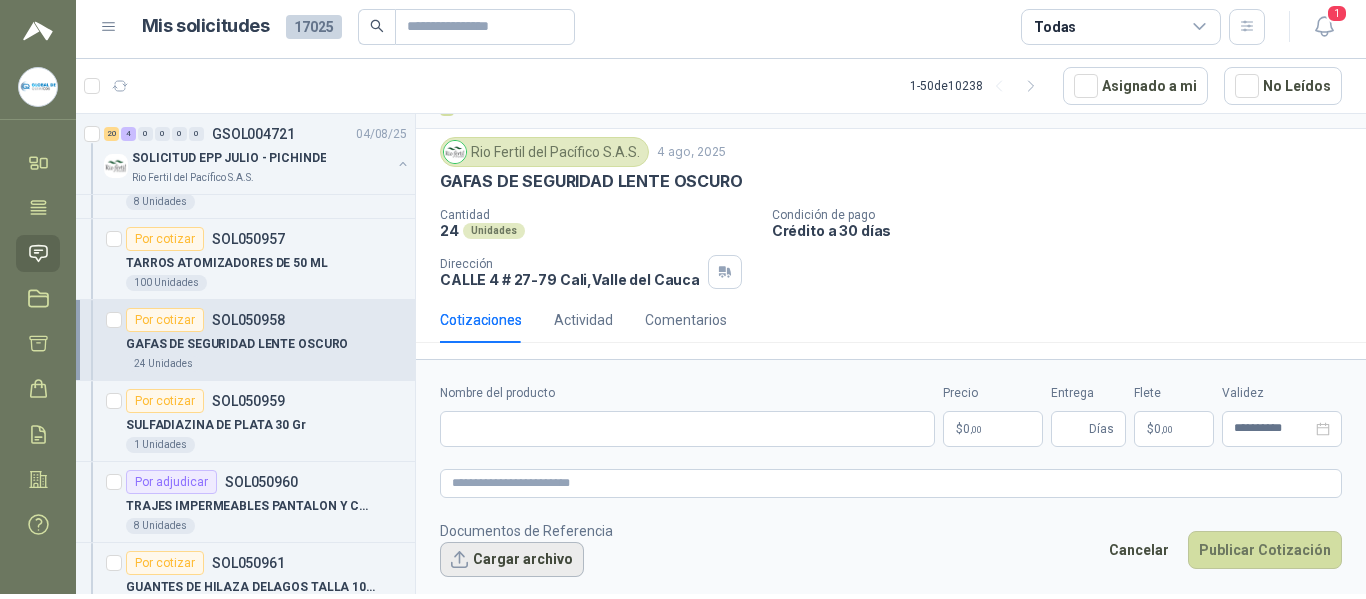 click on "Cargar archivo" at bounding box center [512, 560] 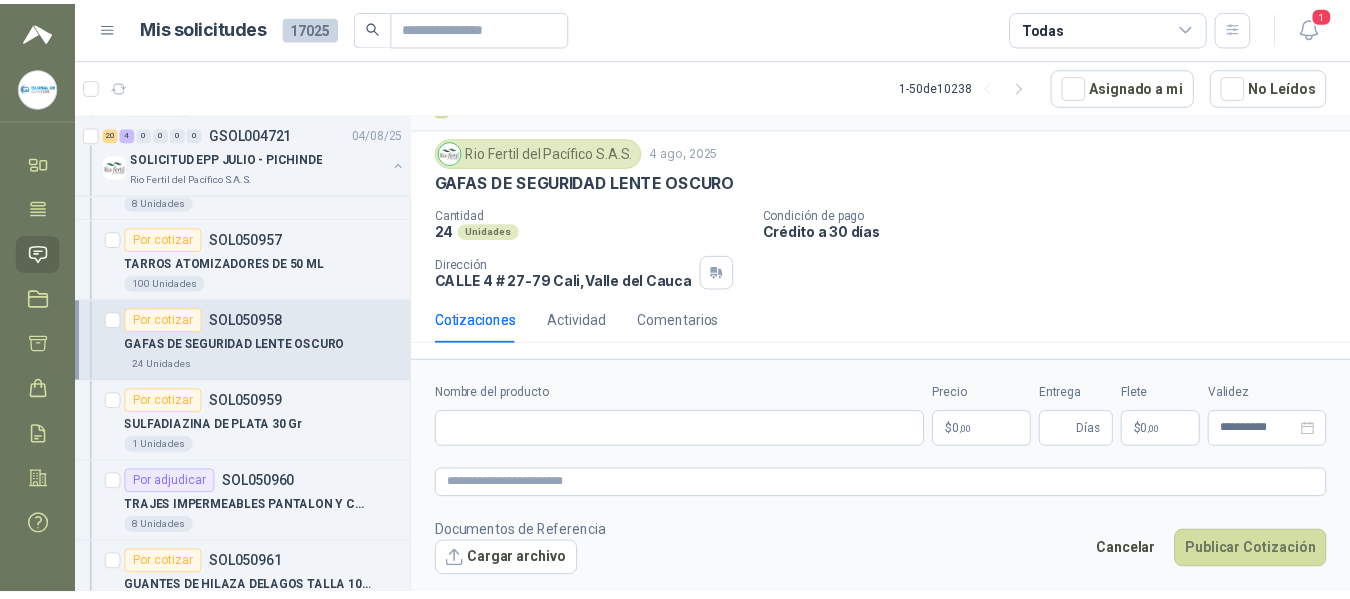 scroll, scrollTop: 56, scrollLeft: 0, axis: vertical 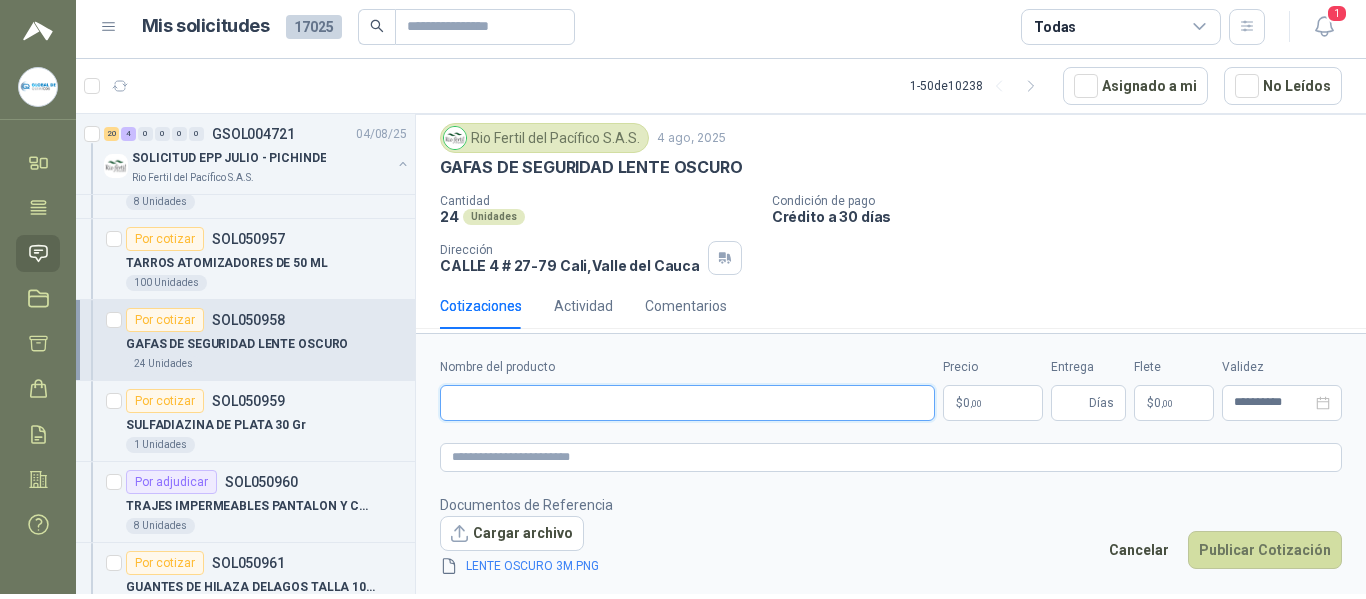 click on "Nombre del producto" at bounding box center [687, 403] 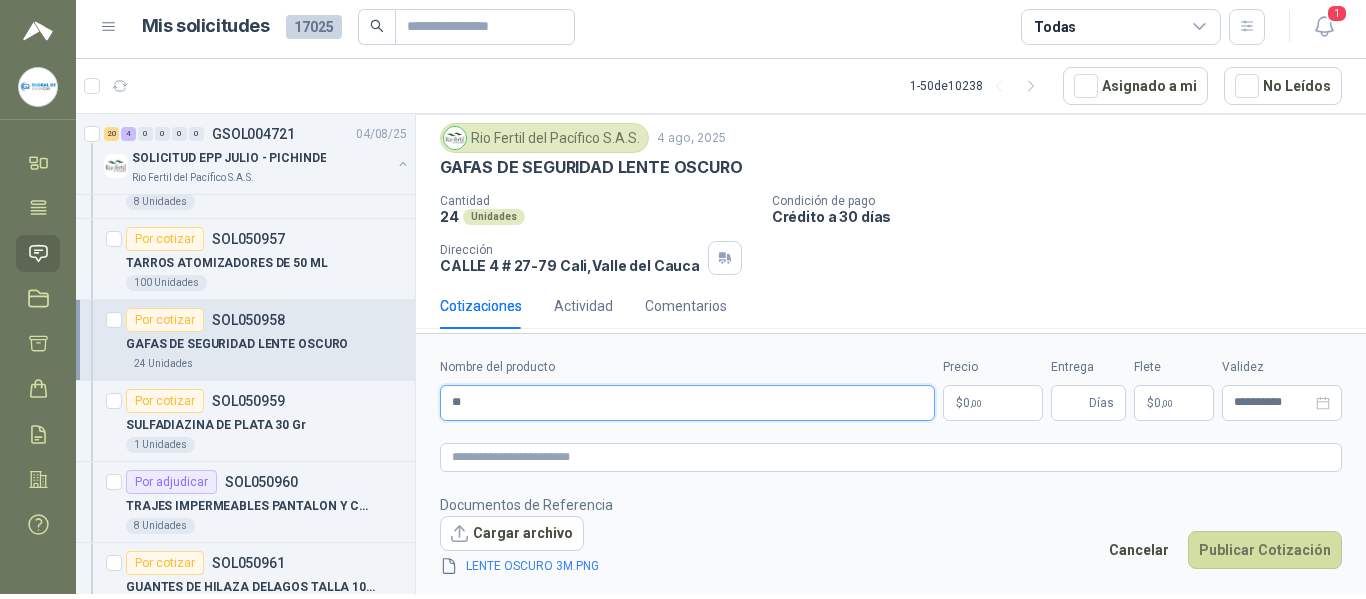 type on "*" 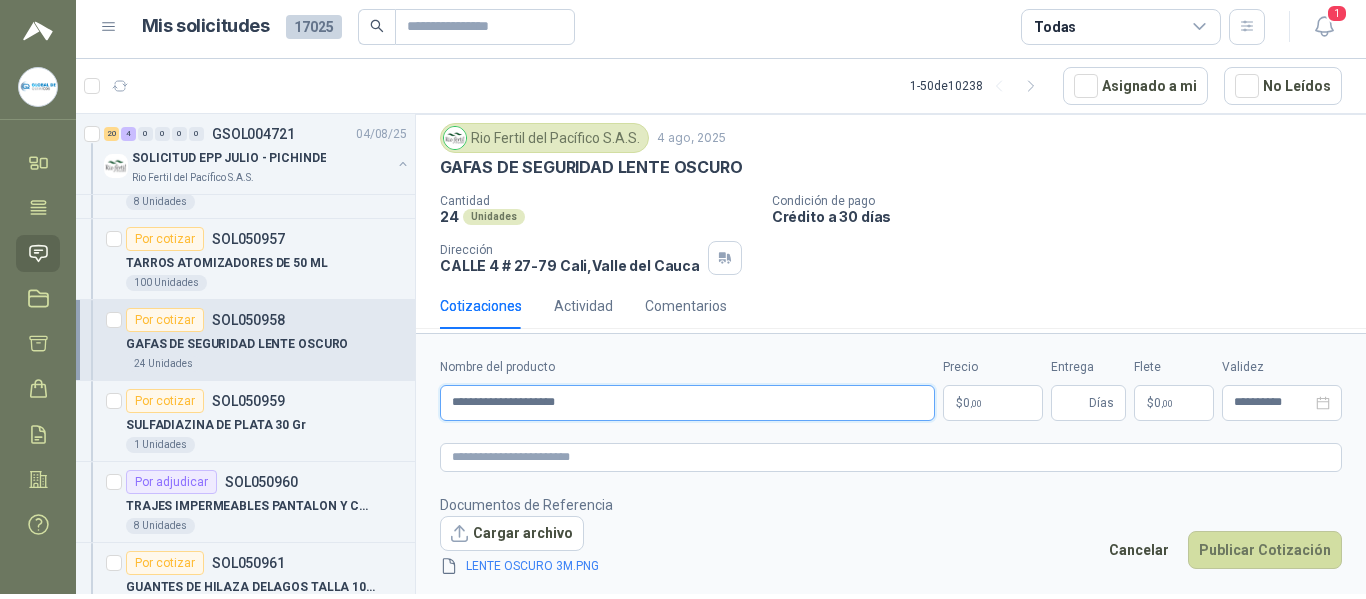 type on "**********" 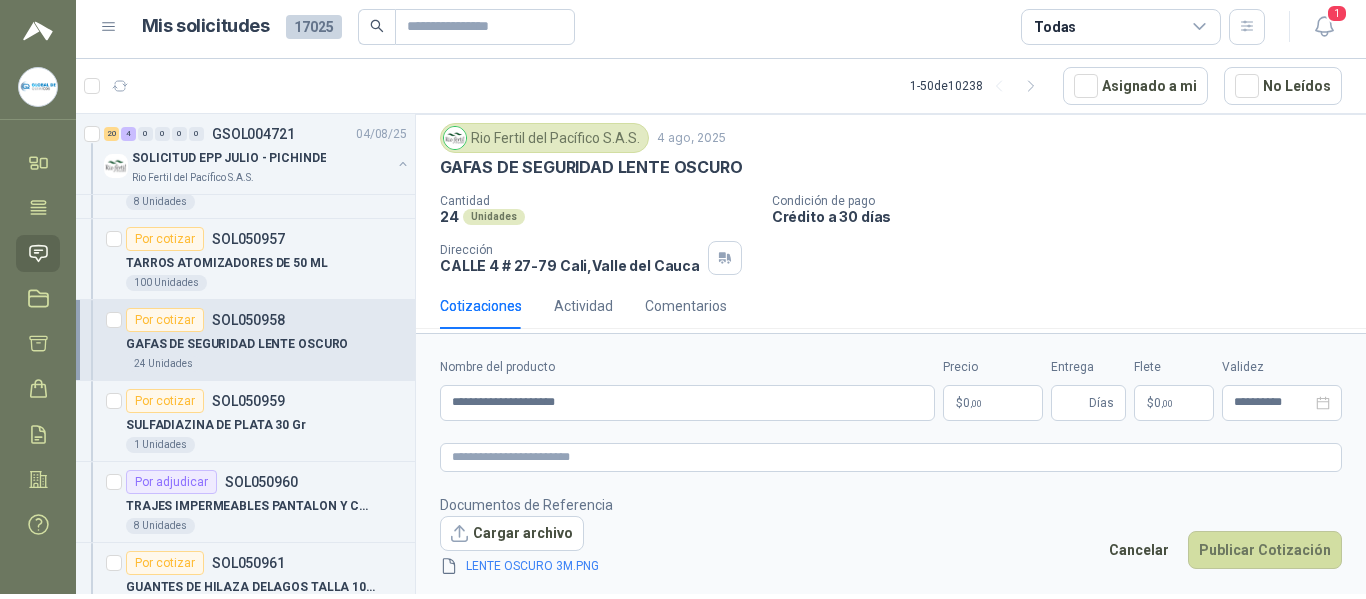 click on "globaldequimicos@[EMAIL]   GLOBAL DE QUIMICOS   Inicio   Tareas   Solicitudes   Licitaciones   Cotizar   Órdenes de Compra   Remisiones   Configuración   Manuales y ayuda Mis solicitudes 17025 Todas 1 1 - 50  de  10238 Asignado a mi No Leídos Por cotizar SOL051084 04/08/25   CINTA 3M TRANSPORE 1527-2 2" X ROLLO Caracol TV 4   Unidades Por cotizar SOL051083 04/08/25   Monitor  HP 27" pulgadas  527sh FHD plano negro  Fundación Clínica Shaio 1   Unidades Por cotizar SOL051082 04/08/25   OLLA VAPORERA VASCONIA EN ACERO INOXIDABLE  KLARENS 1   Unidades 1   0   0   0   0   0   GSOL004747 04/08/25   SOLICITUD DE COMPRA 2174 Panela El Trébol   6   0   0   0   0   0   GSOL004746 04/08/25   SOLICITUD DE COMPRA 2172-2173 Panela El Trébol   36   1   0   0   0   0   GSOL004745 04/08/25   SOLICITUD DE COMPRA 2169 Panela El Trébol   Por cotizar SOL051038 UNION INOXIDABLE 2" A 150 PSI ROSCADA    4   UND  Por cotizar SOL051039 CINTA DE PREVENCION                      2   UND  Por cotizar SOL051040 16   UND  40" at bounding box center (683, 299) 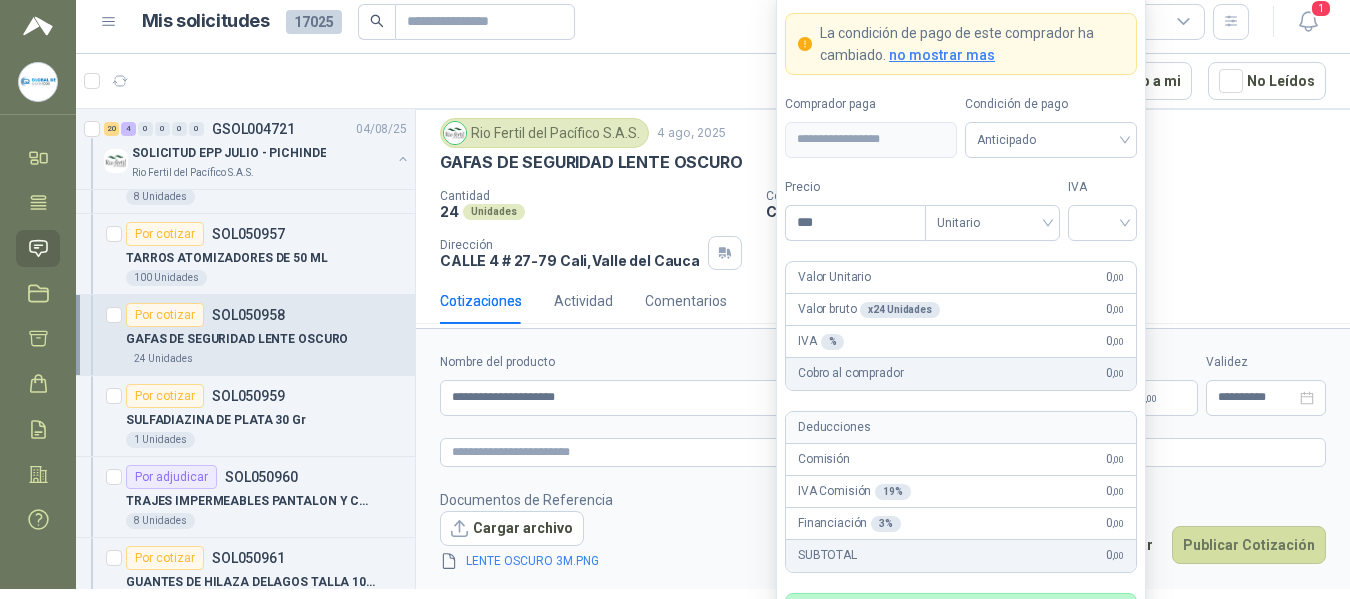 type 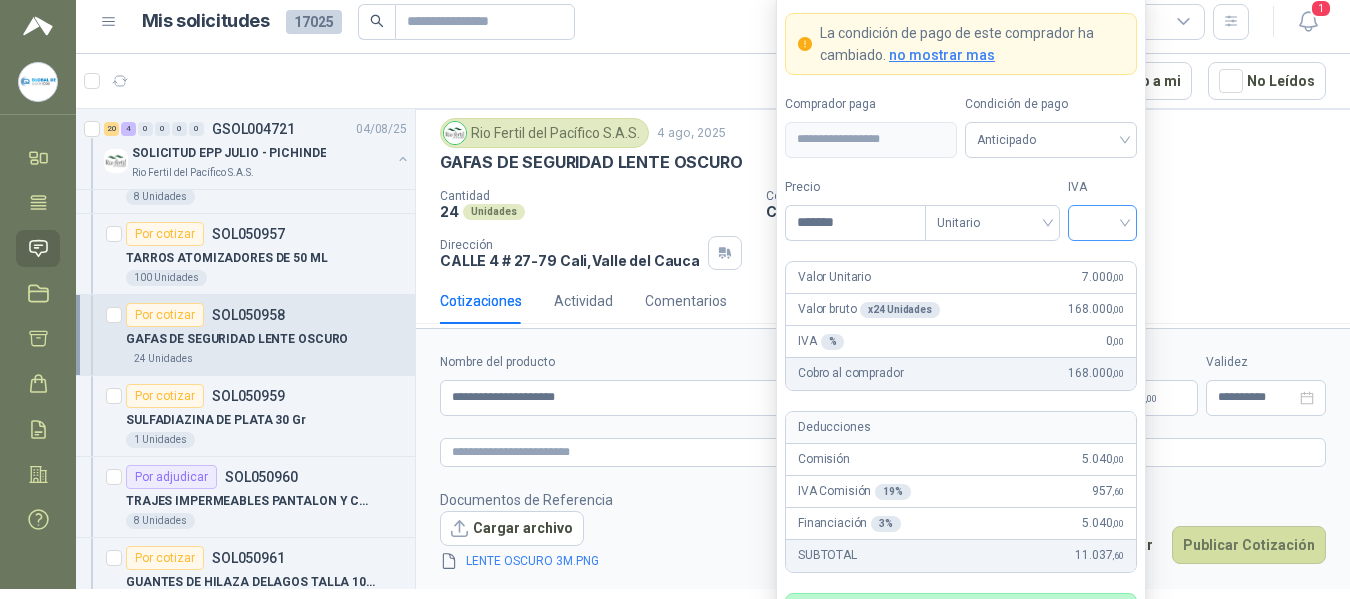 type on "*******" 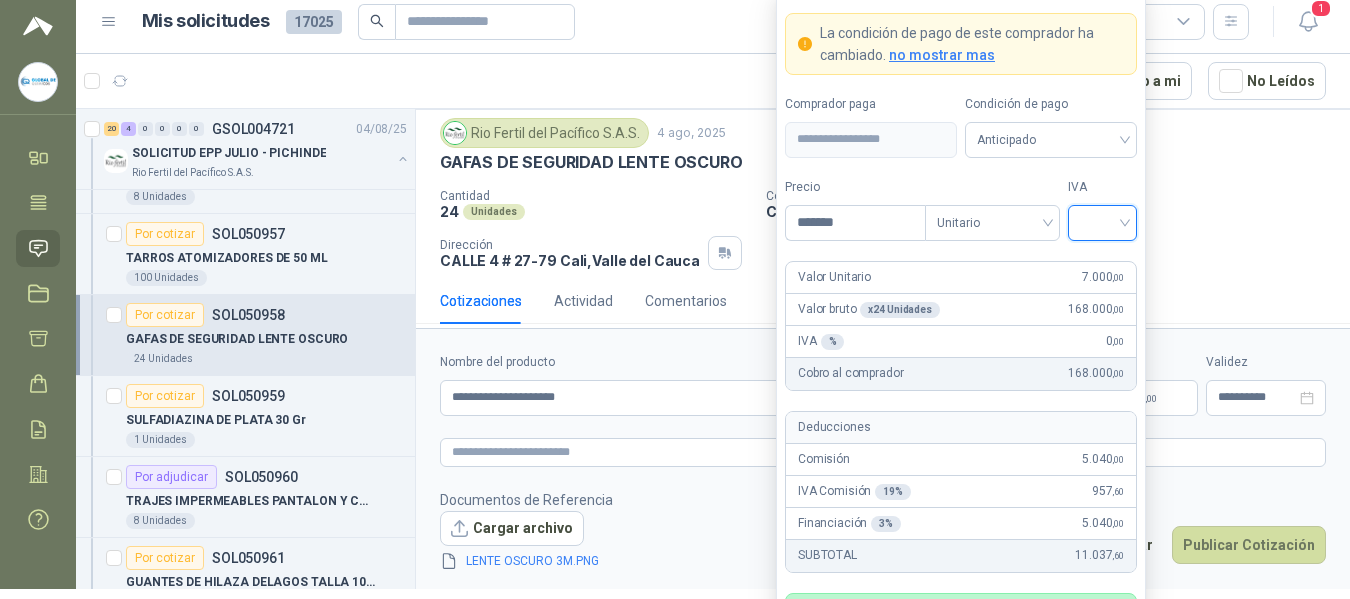 click at bounding box center (1102, 221) 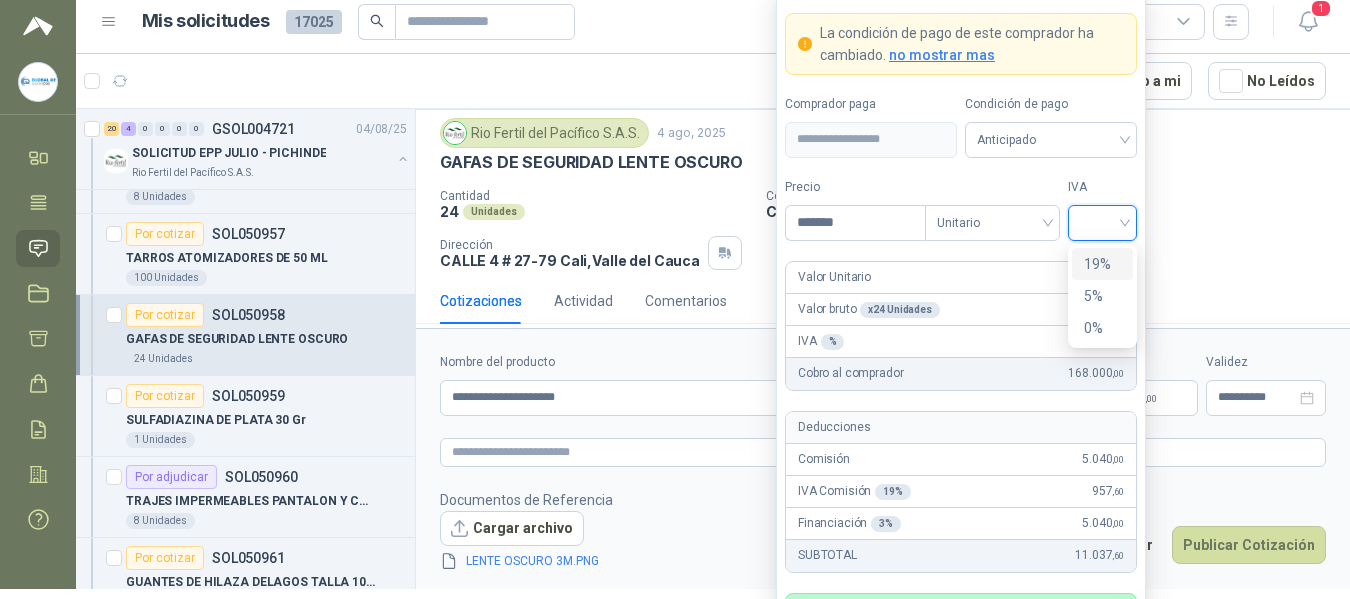 click on "19%" at bounding box center (1102, 264) 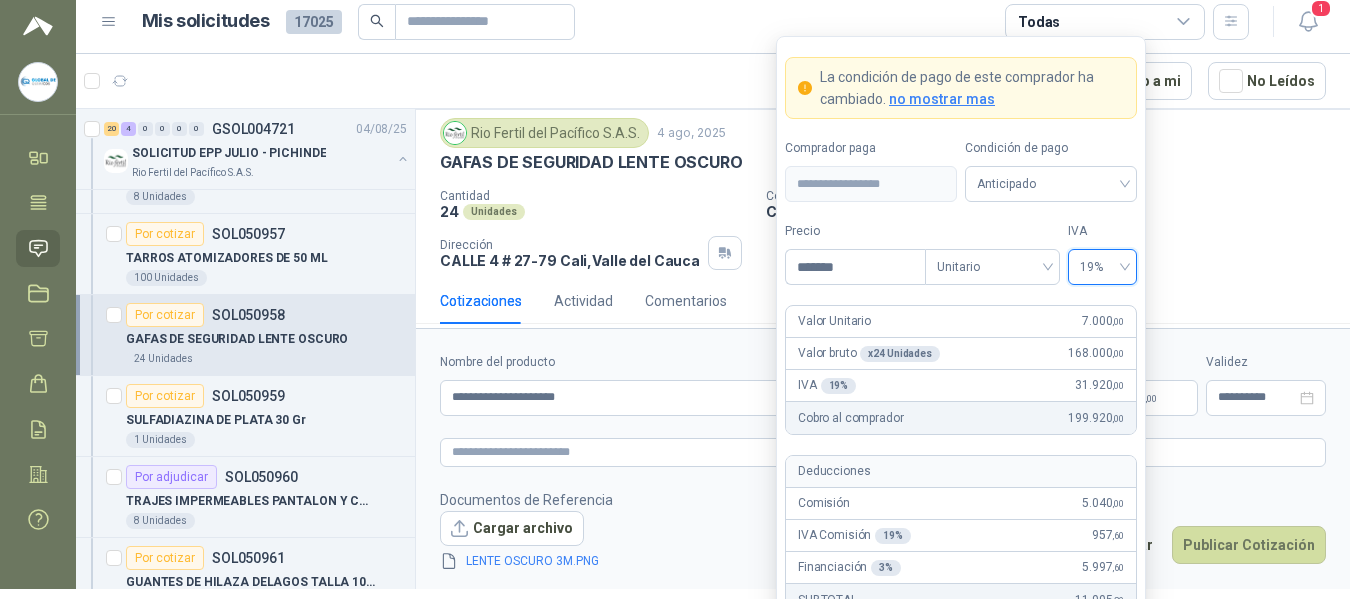 scroll, scrollTop: 159, scrollLeft: 0, axis: vertical 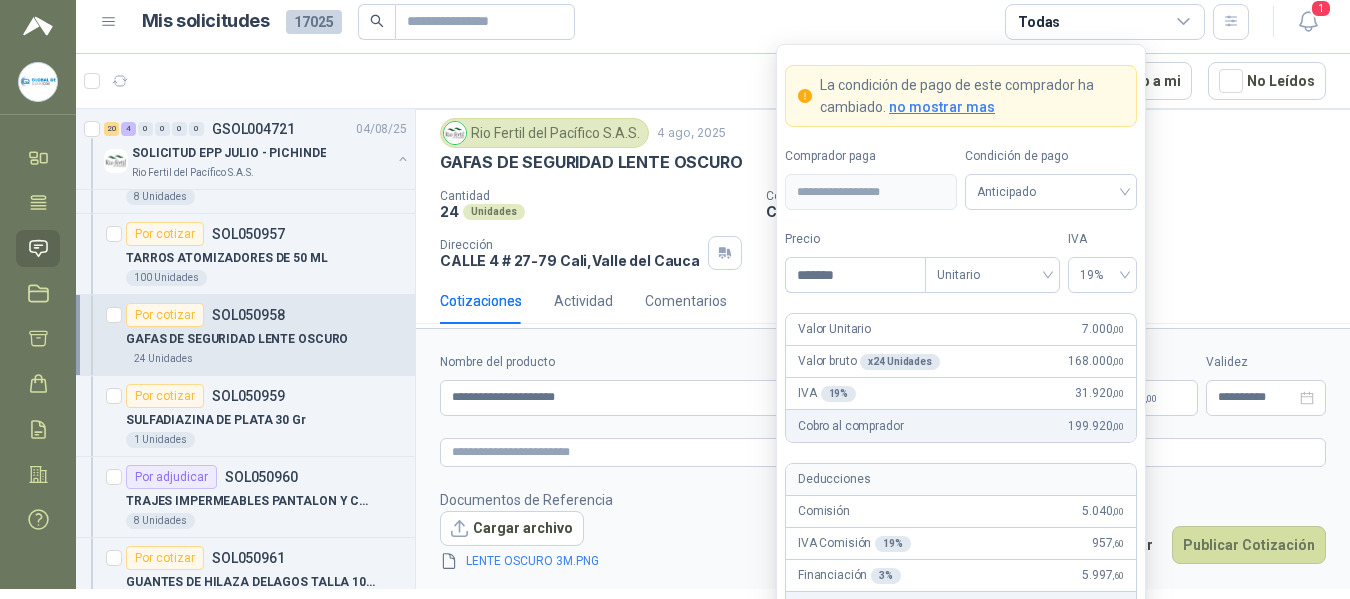 click on "Guardar" at bounding box center [1051, 716] 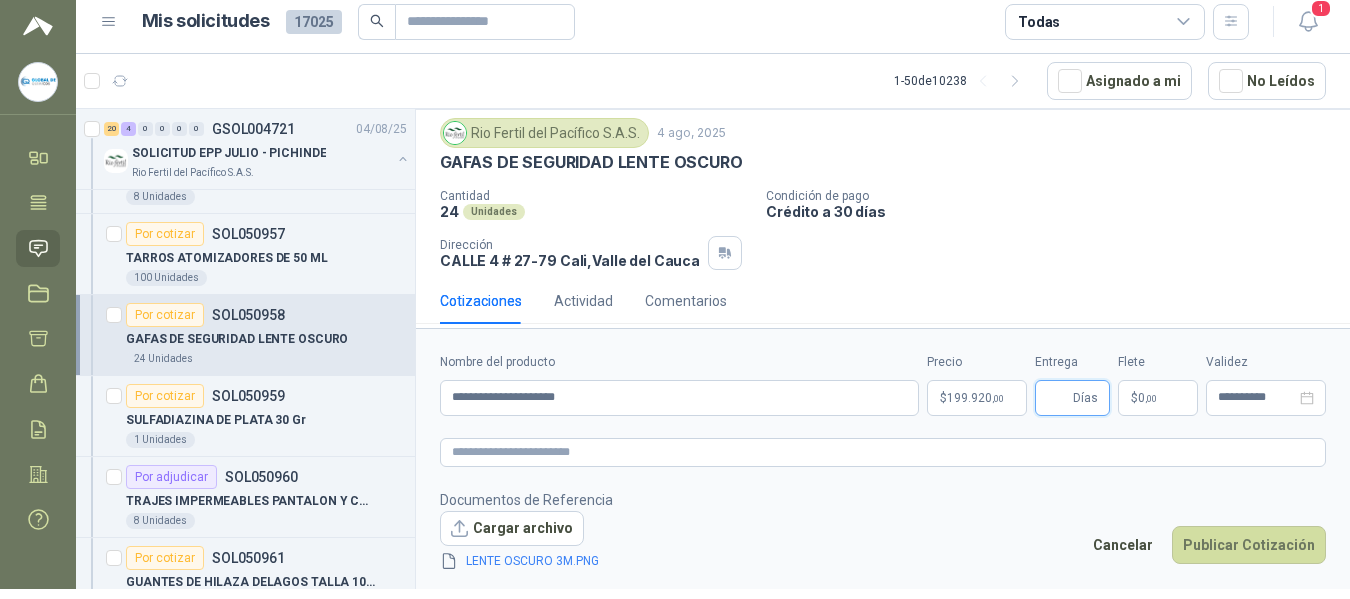 scroll, scrollTop: 91, scrollLeft: 0, axis: vertical 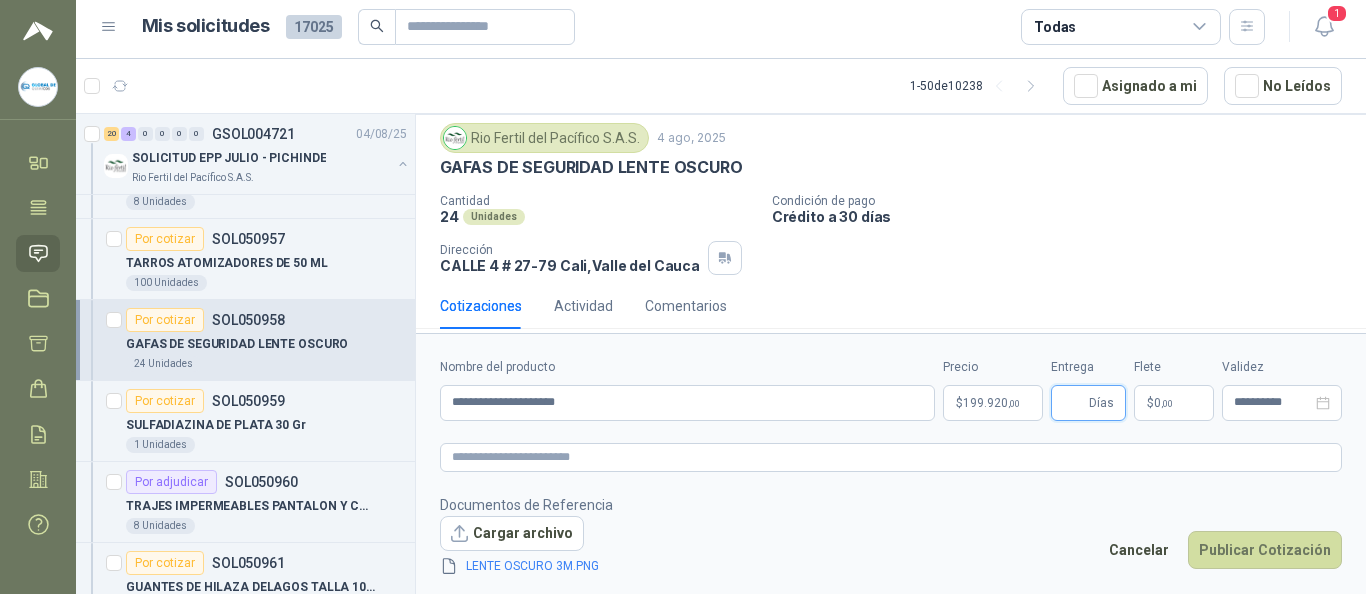 click on "Entrega" at bounding box center [1074, 403] 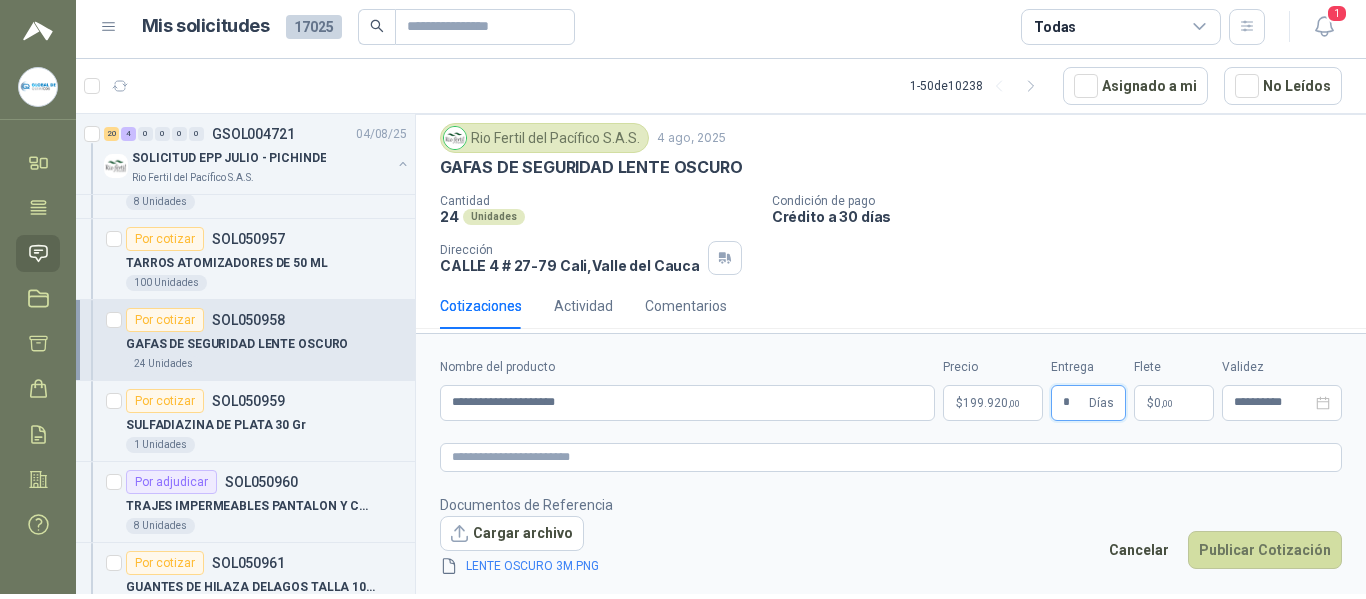 type on "*" 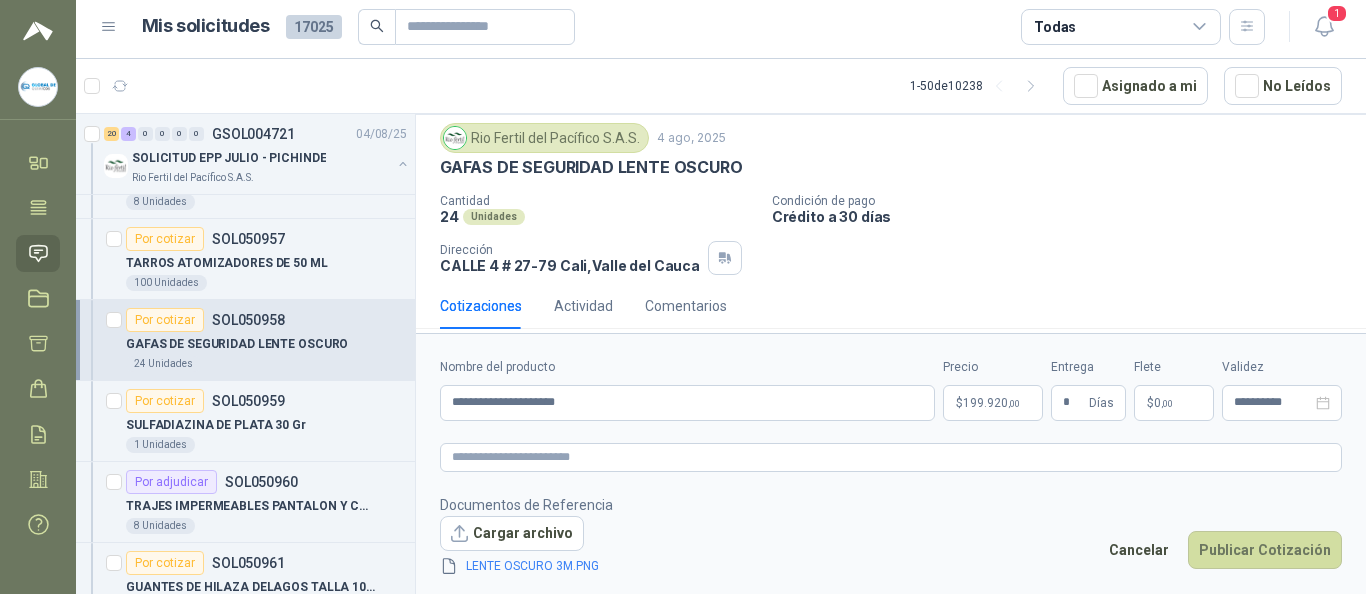 click on "$    0 ,00" at bounding box center (1174, 403) 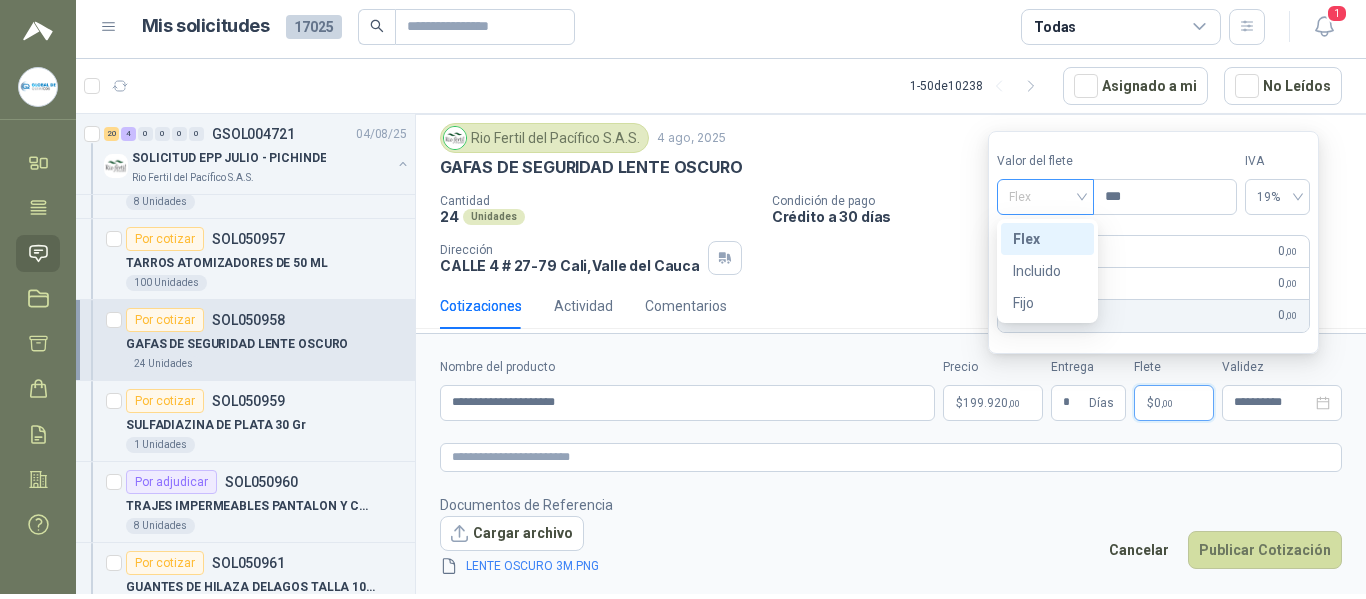 click on "Flex" at bounding box center (1045, 197) 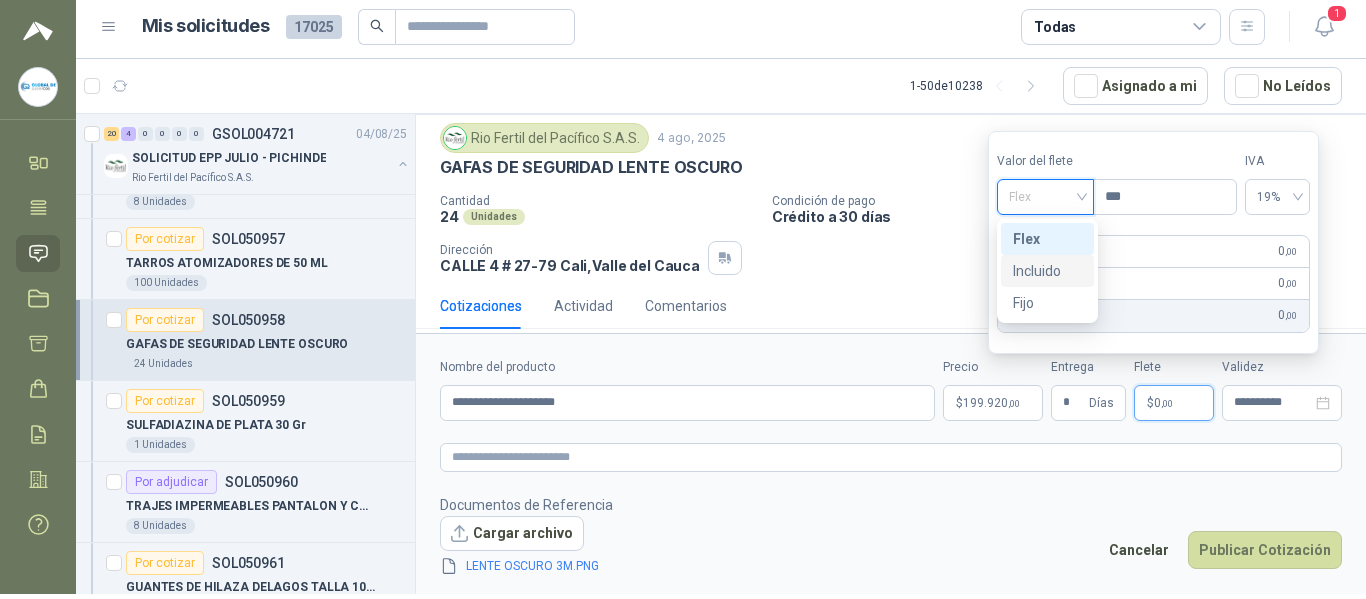click on "Incluido" at bounding box center (1047, 271) 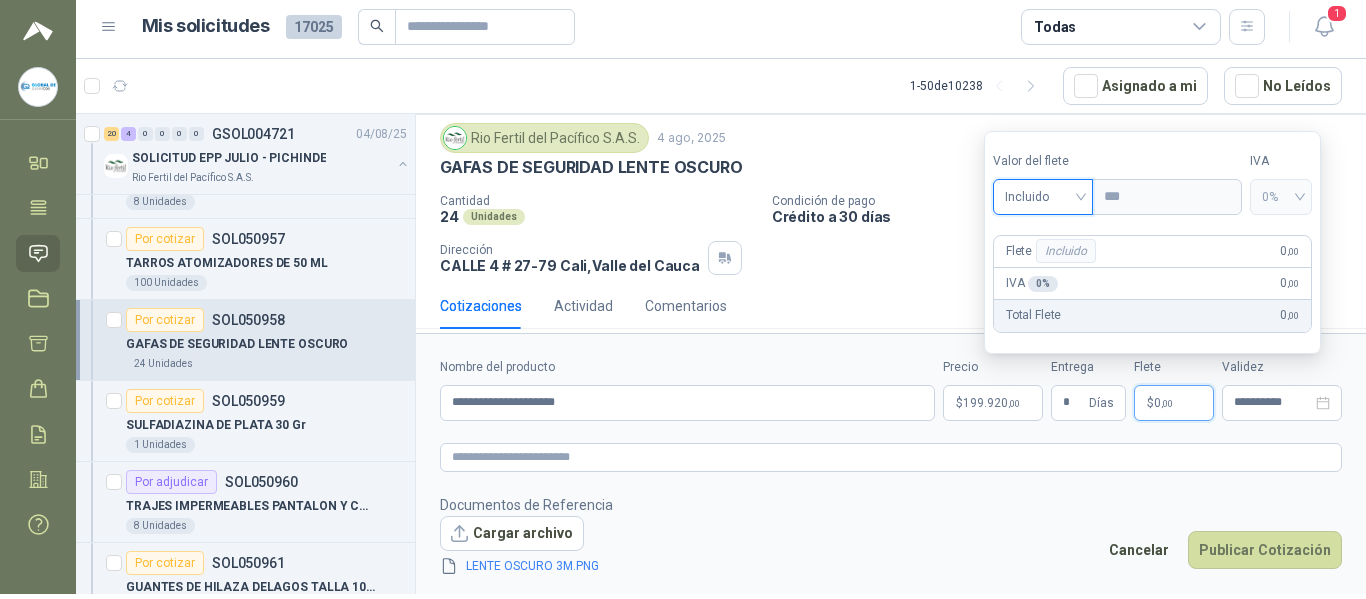 click on ",00" at bounding box center [1167, 403] 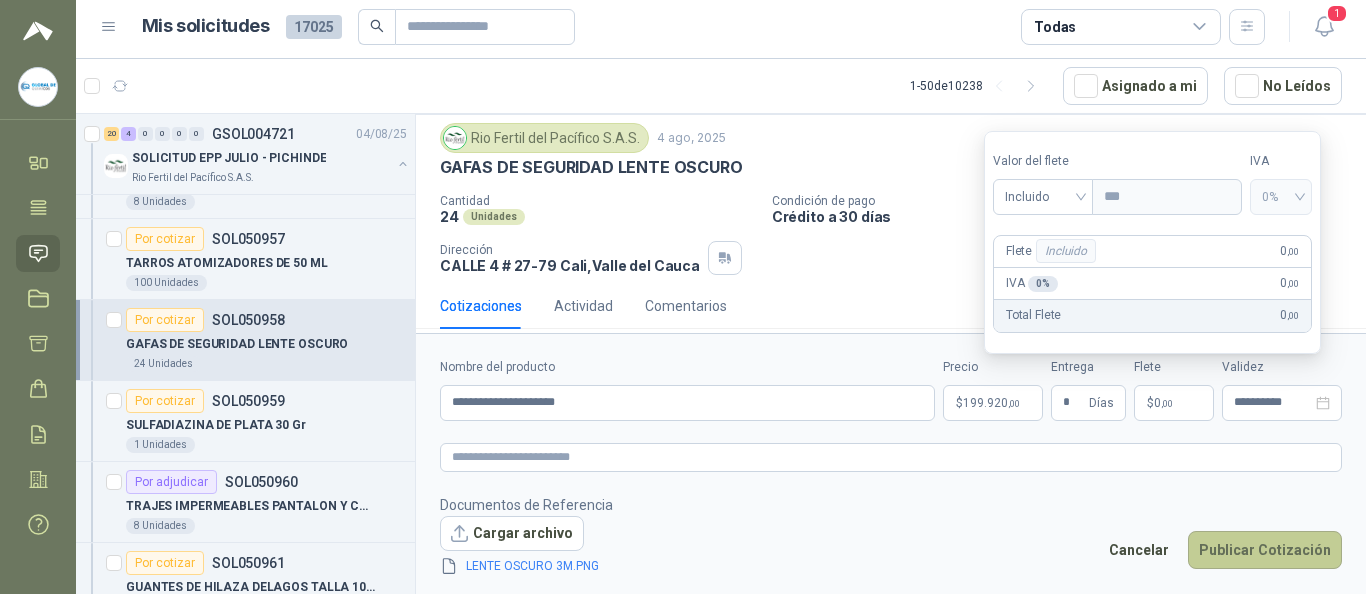 click on "Publicar Cotización" at bounding box center [1265, 550] 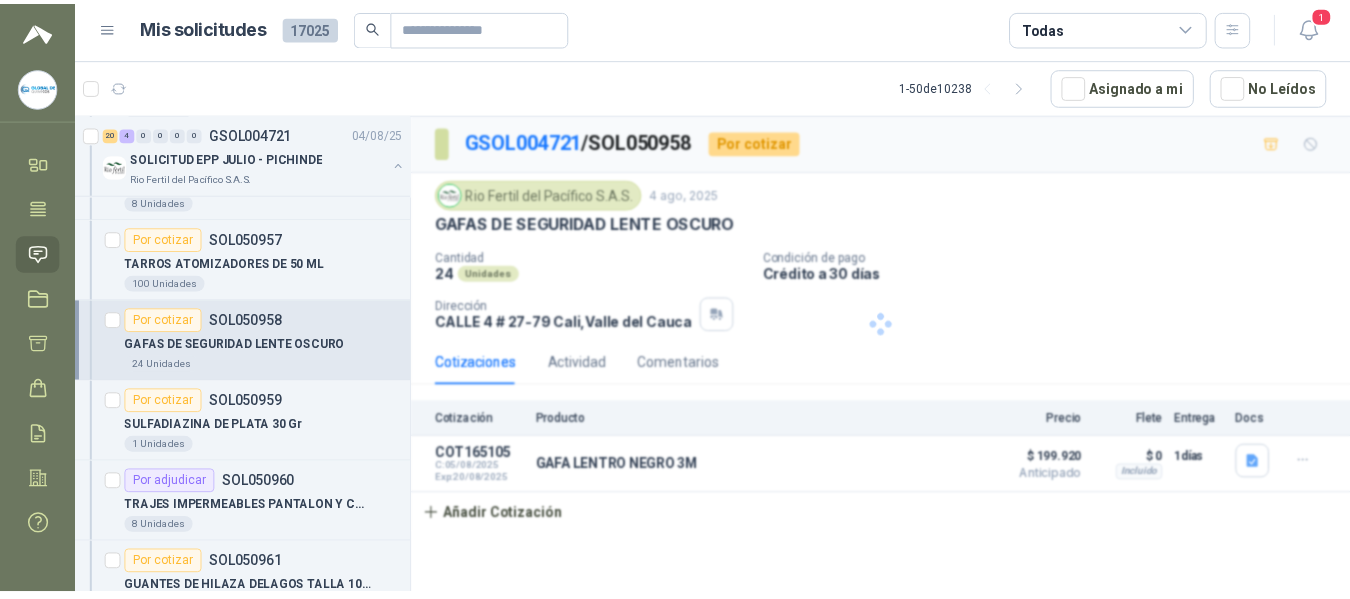scroll, scrollTop: 0, scrollLeft: 0, axis: both 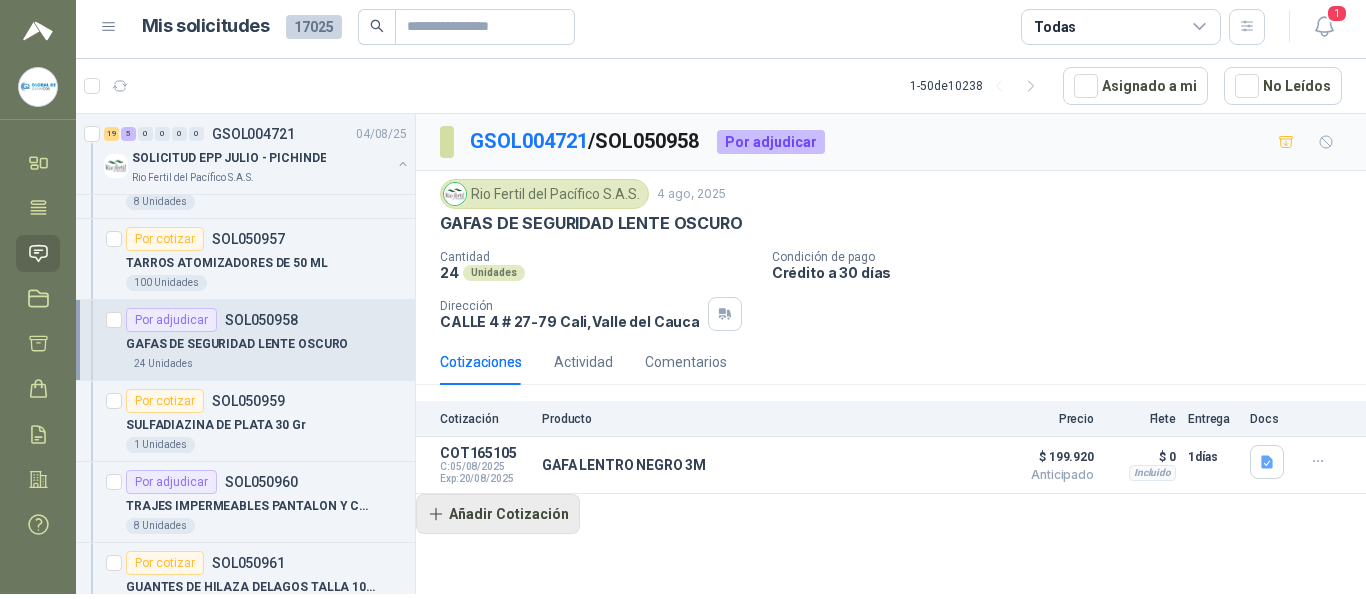 click on "Añadir Cotización" at bounding box center (498, 514) 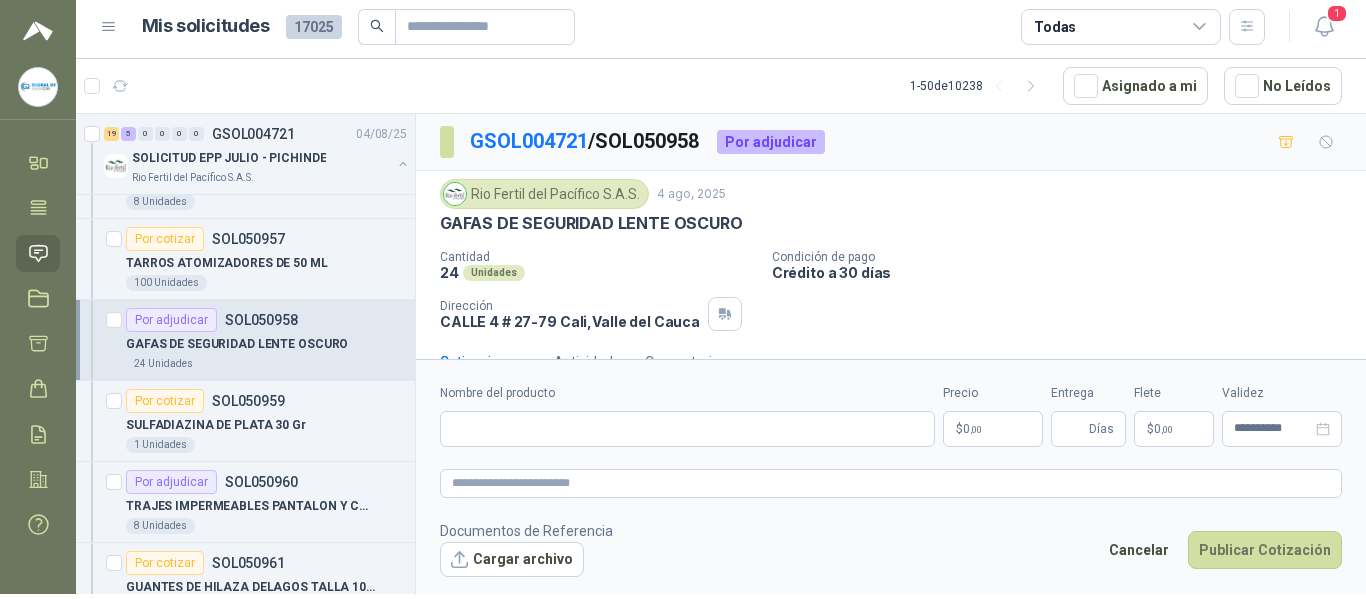 type 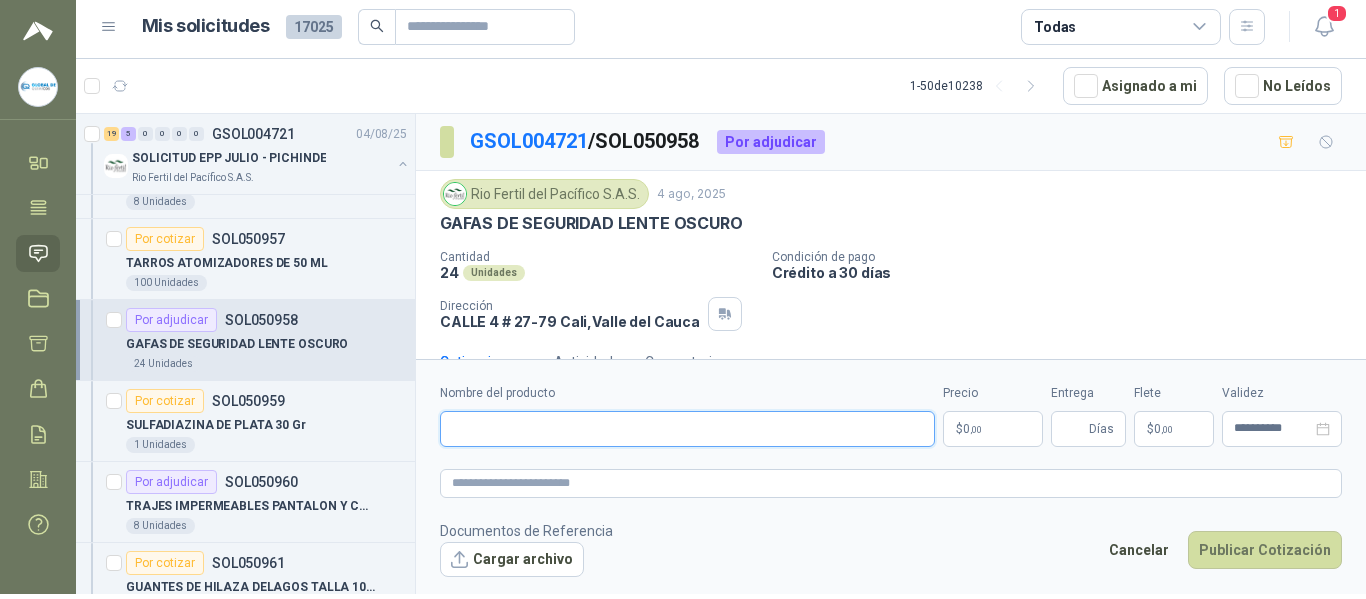 click on "Nombre del producto" at bounding box center [687, 429] 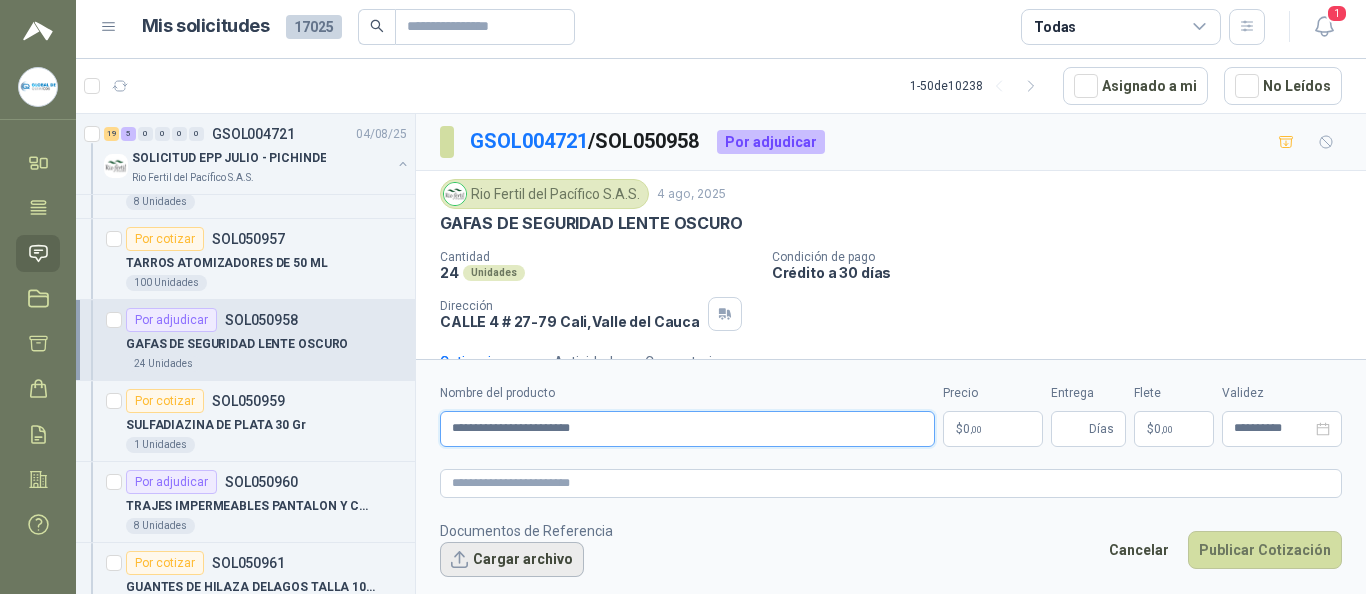 type on "**********" 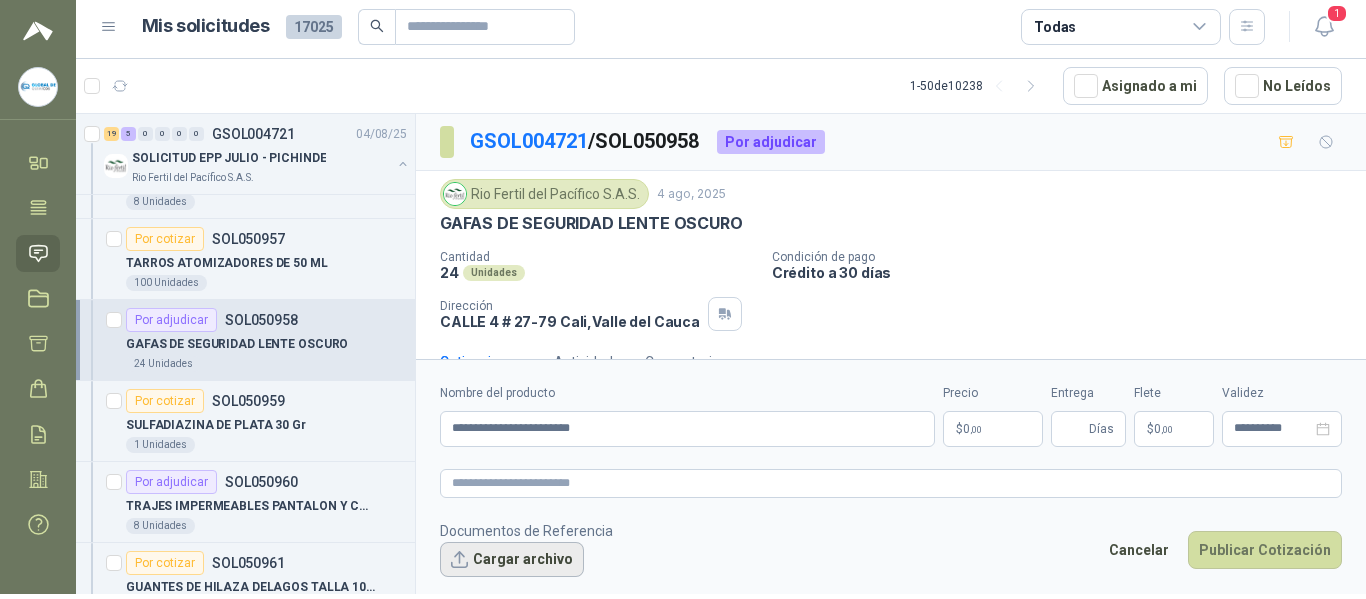 click on "Cargar archivo" at bounding box center (512, 560) 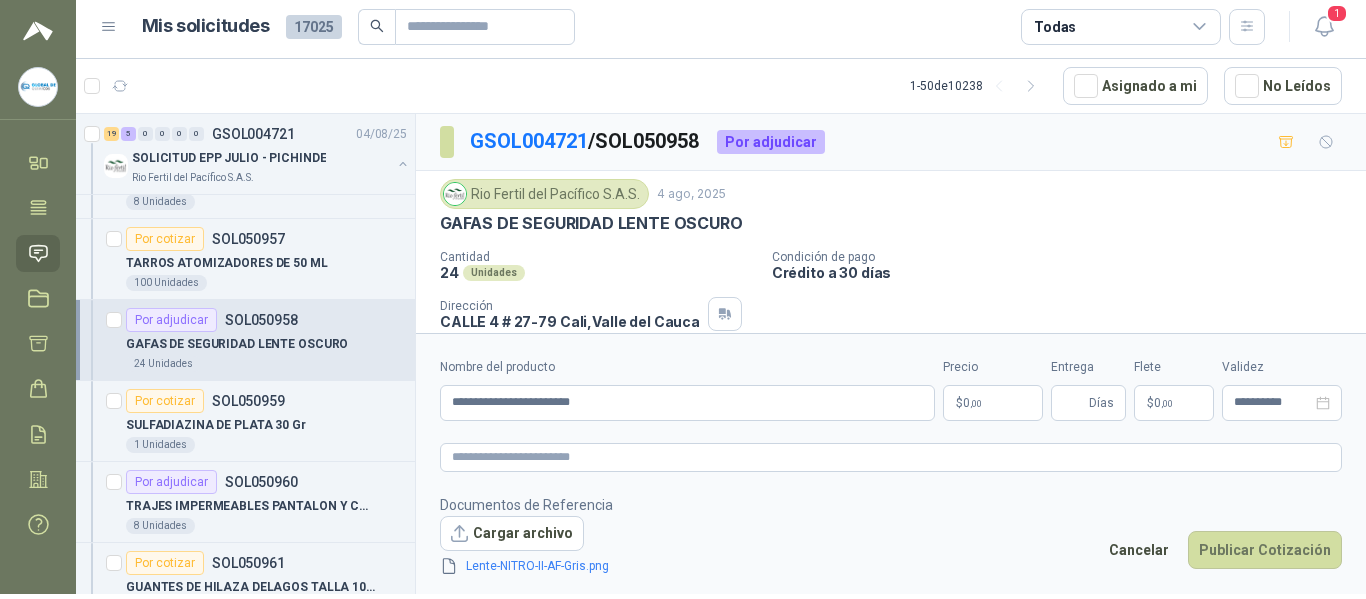 click on "globaldequimicos@[EMAIL]   GLOBAL DE QUIMICOS   Inicio   Tareas   Solicitudes   Licitaciones   Cotizar   Órdenes de Compra   Remisiones   Configuración   Manuales y ayuda Mis solicitudes 17025 Todas 1 1 - 50  de  10238 Asignado a mi No Leídos Por cotizar SOL051084 04/08/25   CINTA 3M TRANSPORE 1527-2 2" X ROLLO Caracol TV 4   Unidades Por cotizar SOL051083 04/08/25   Monitor  HP 27" pulgadas  527sh FHD plano negro  Fundación Clínica Shaio 1   Unidades Por cotizar SOL051082 04/08/25   OLLA VAPORERA VASCONIA EN ACERO INOXIDABLE  KLARENS 1   Unidades 1   0   0   0   0   0   GSOL004747 04/08/25   SOLICITUD DE COMPRA 2174 Panela El Trébol   6   0   0   0   0   0   GSOL004746 04/08/25   SOLICITUD DE COMPRA 2172-2173 Panela El Trébol   36   1   0   0   0   0   GSOL004745 04/08/25   SOLICITUD DE COMPRA 2169 Panela El Trébol   Por cotizar SOL051038 UNION INOXIDABLE 2" A 150 PSI ROSCADA    4   UND  Por cotizar SOL051039 CINTA DE PREVENCION                      2   UND  Por cotizar SOL051040 16   UND  40" at bounding box center [683, 299] 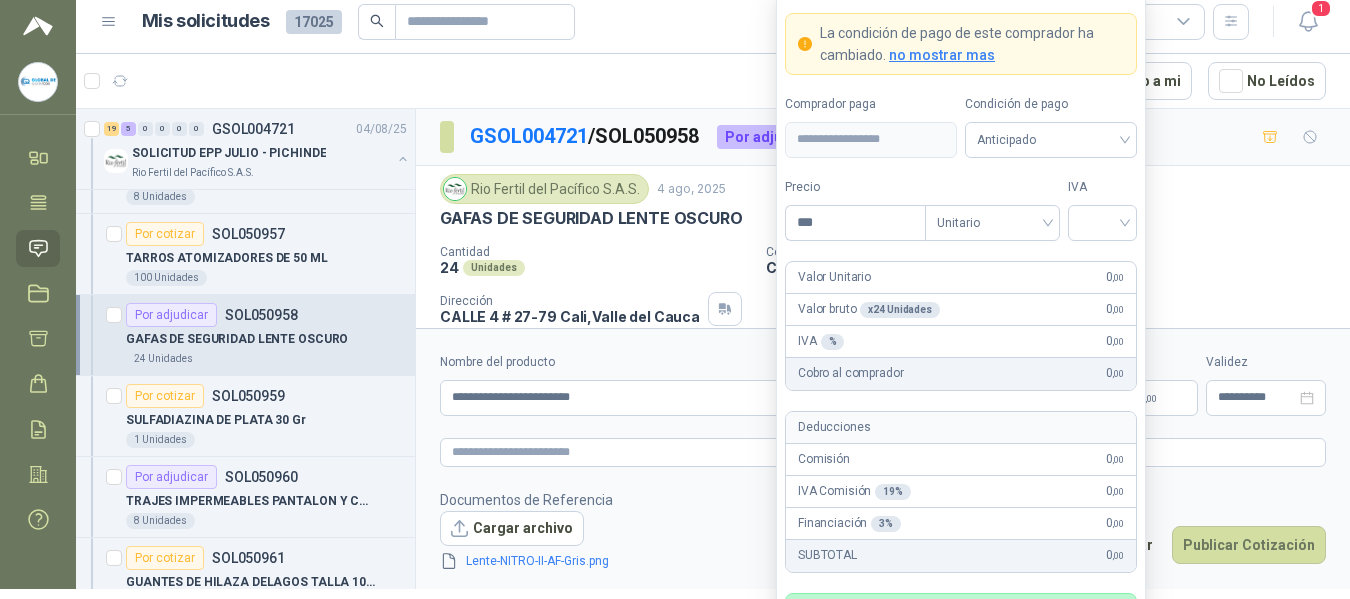 type 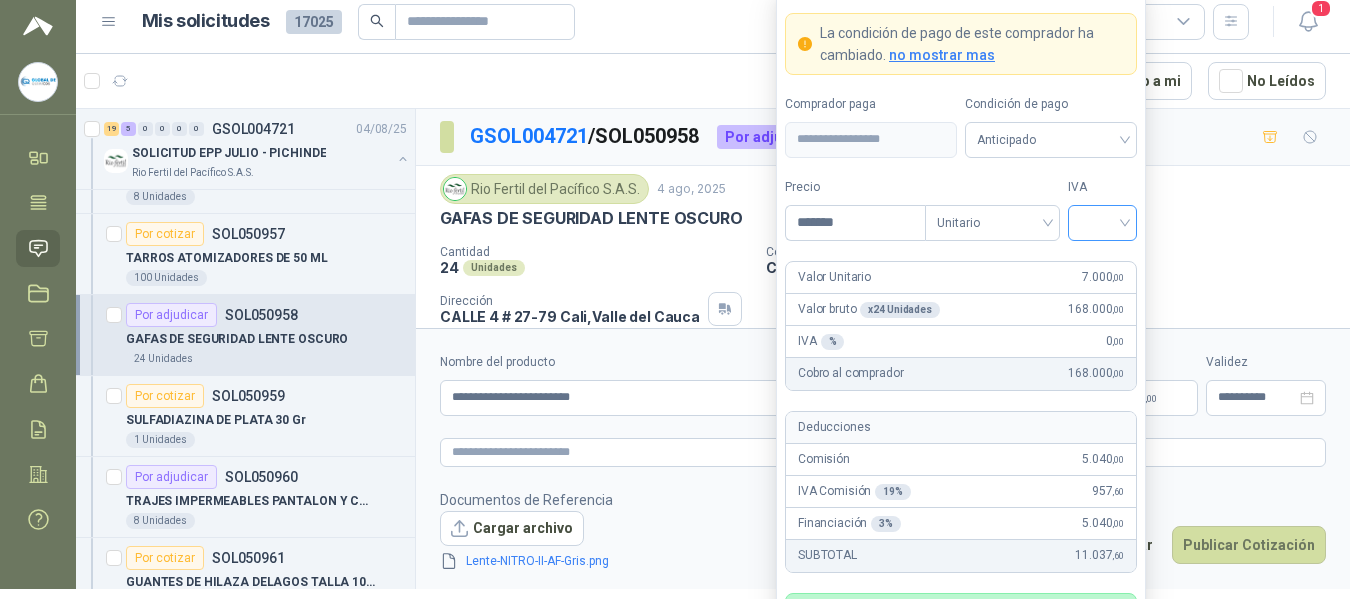 type on "*******" 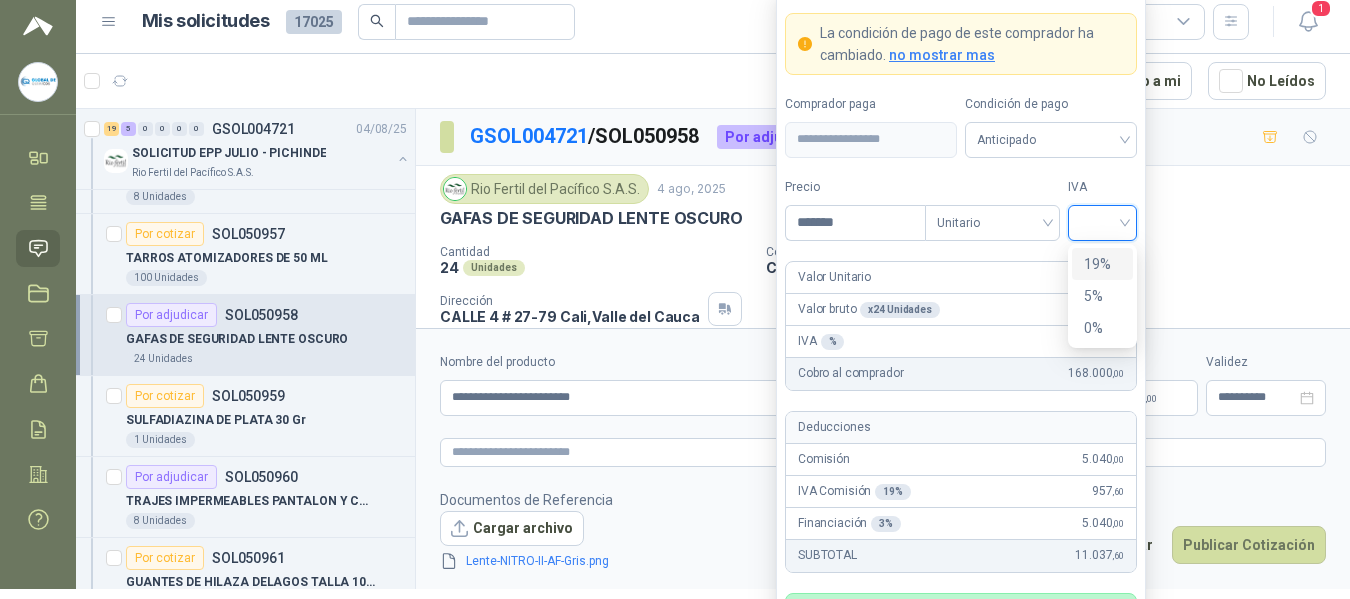 click on "19%" at bounding box center (1102, 264) 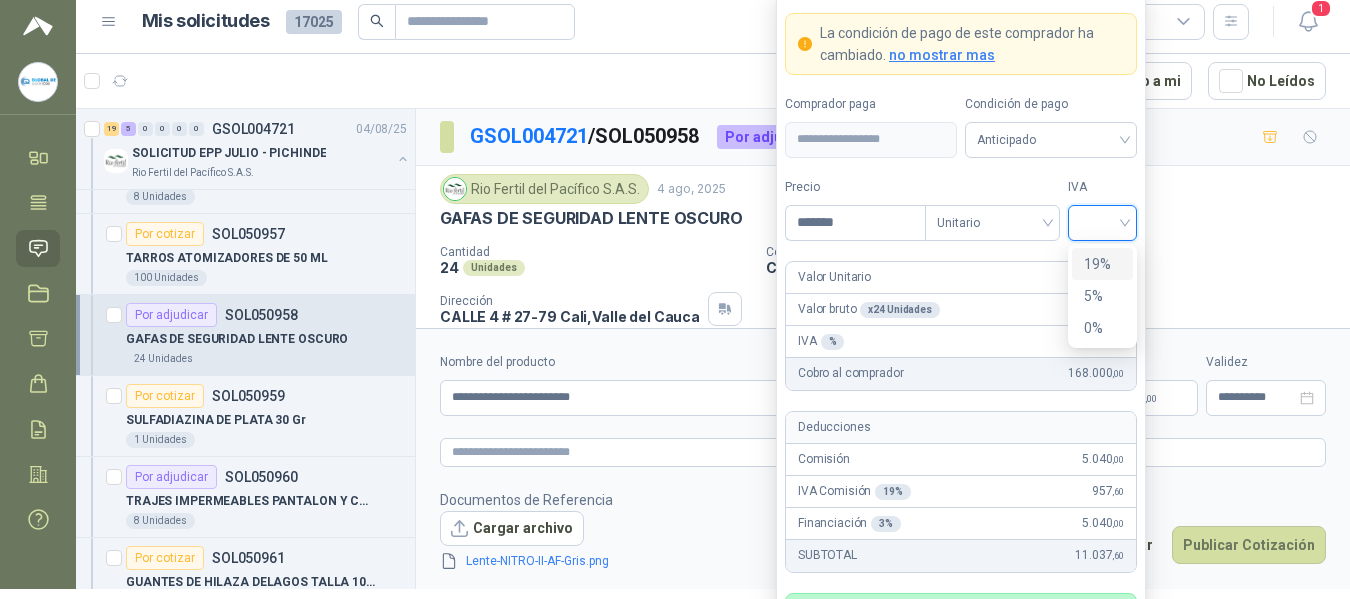 click on "**********" at bounding box center (961, 348) 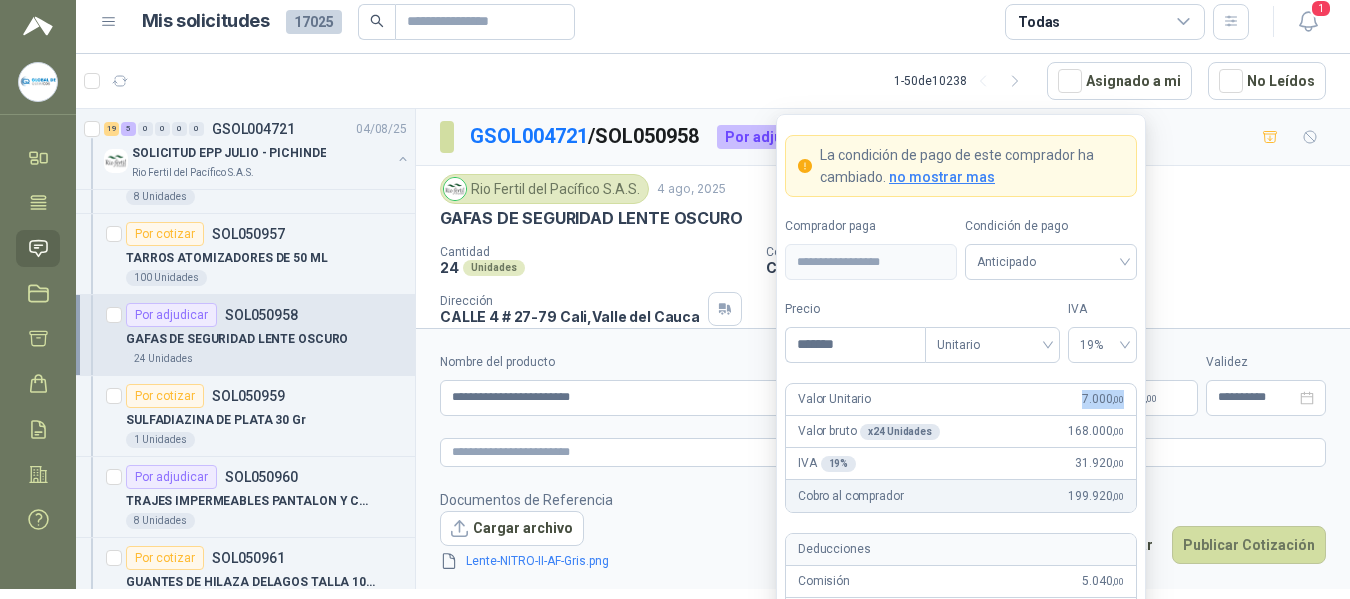 click on "Guardar" at bounding box center (1051, 786) 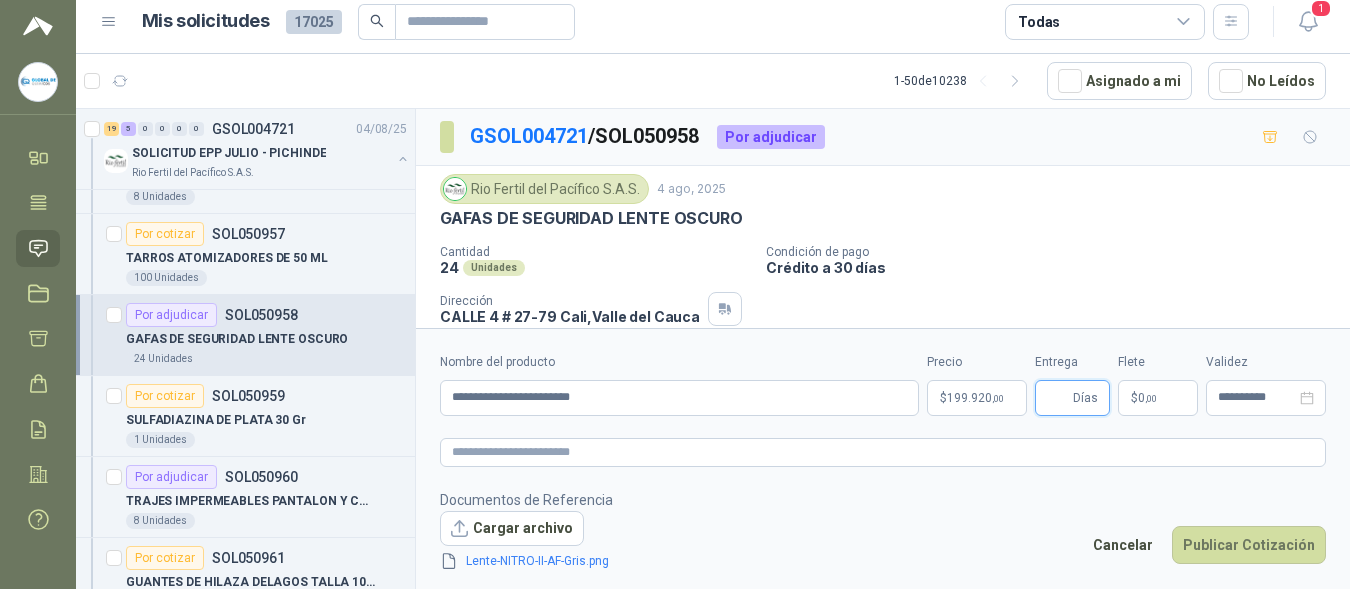 scroll, scrollTop: 148, scrollLeft: 0, axis: vertical 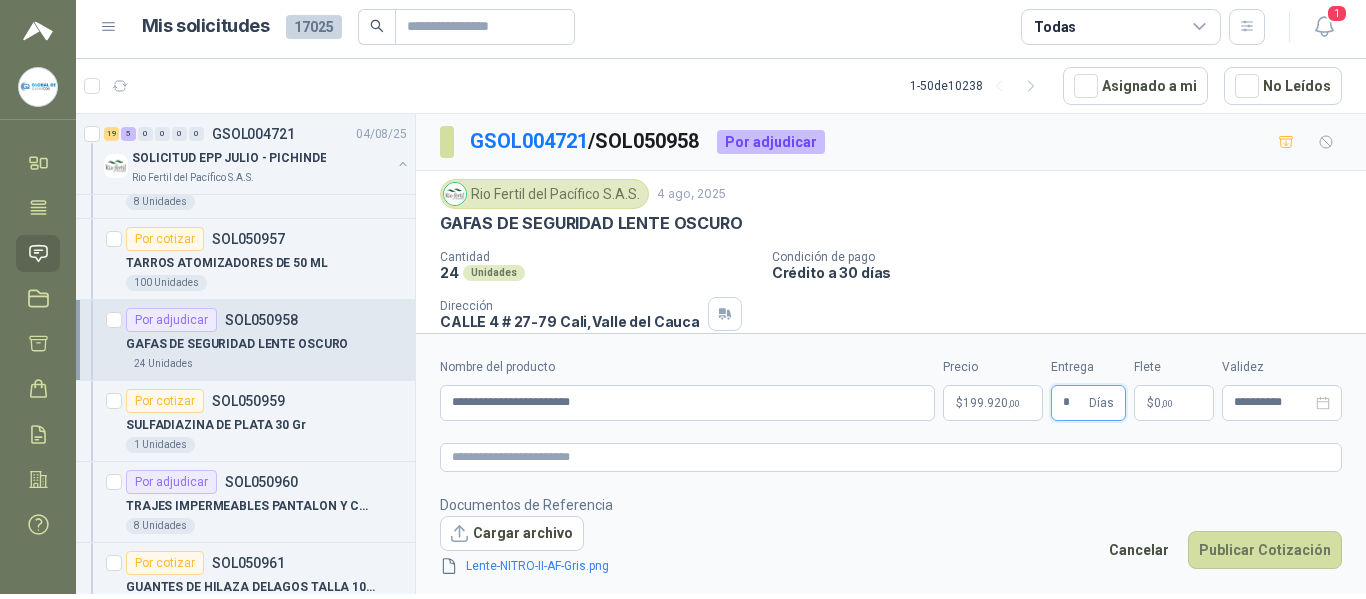 type on "*" 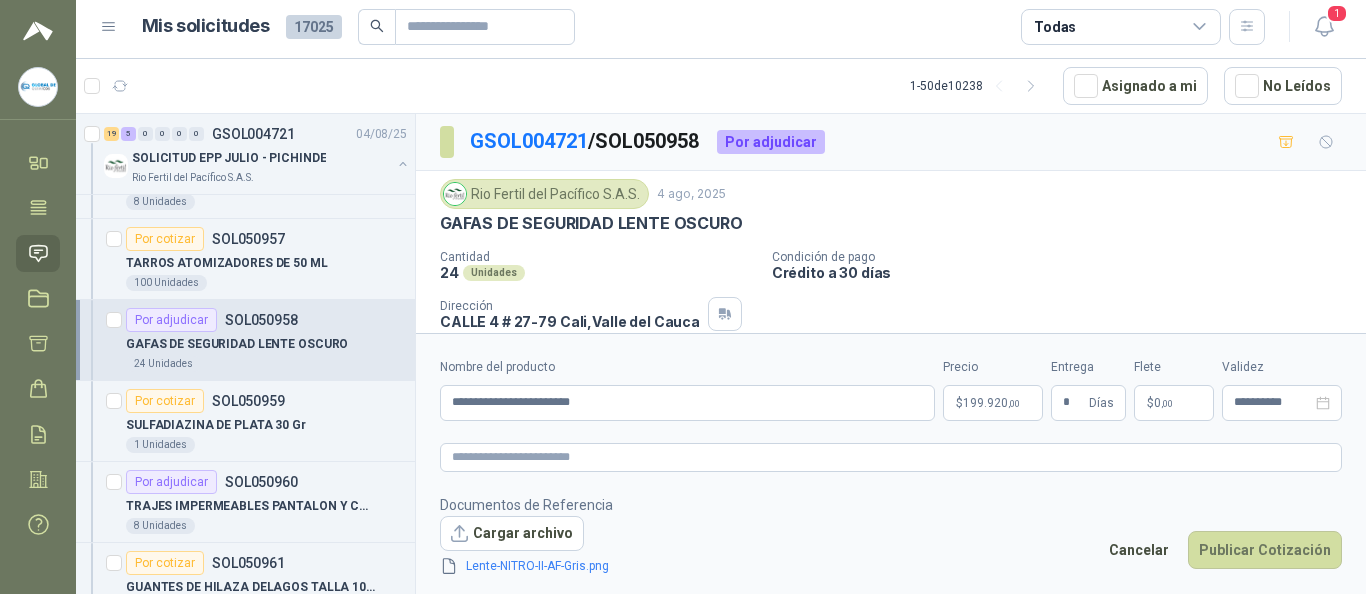 click on "$    0 ,00" at bounding box center (1174, 403) 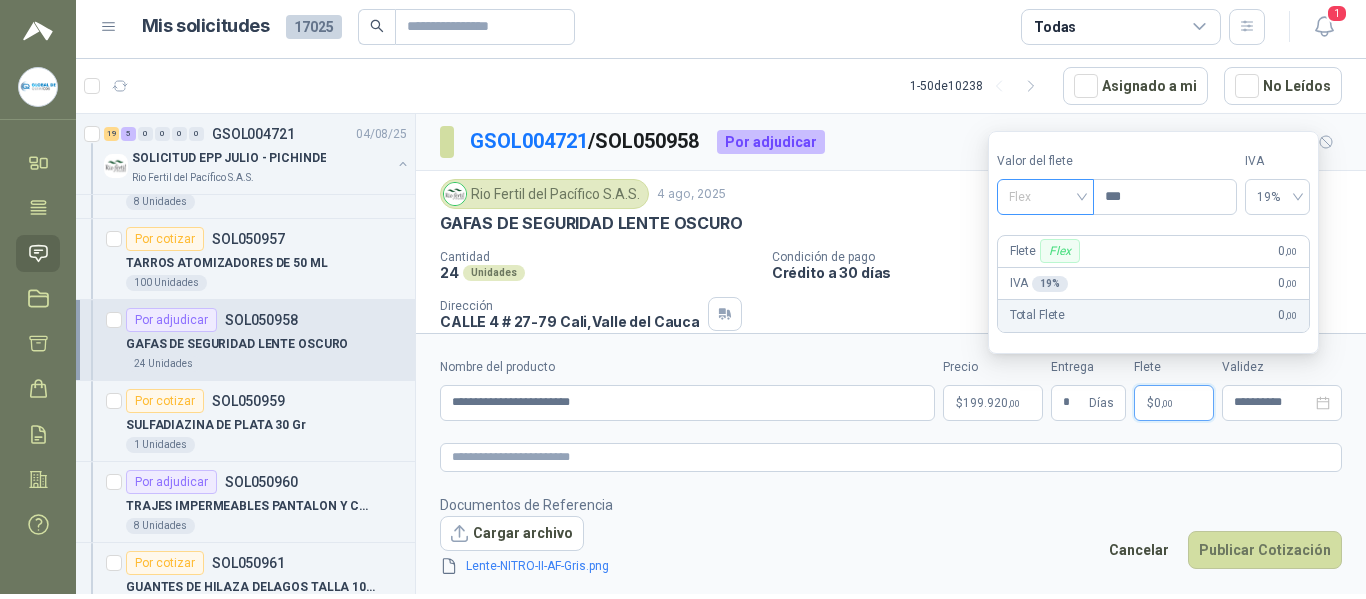 click on "Flex" at bounding box center [1045, 197] 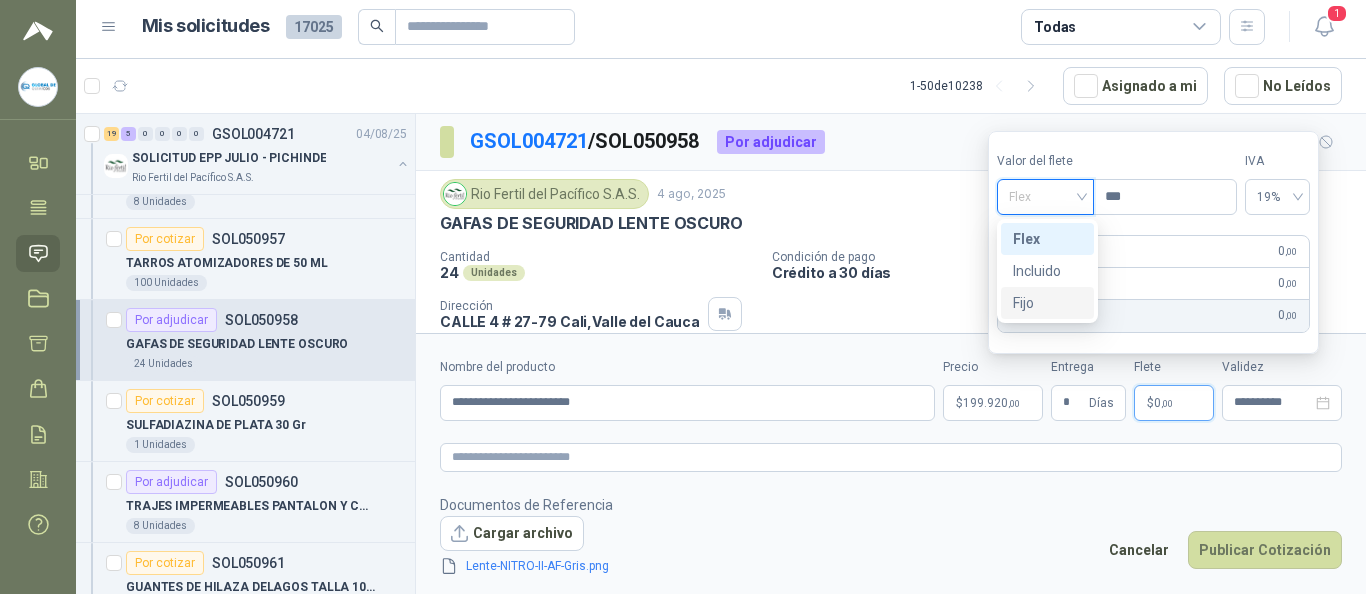click on "Fijo" at bounding box center [1047, 303] 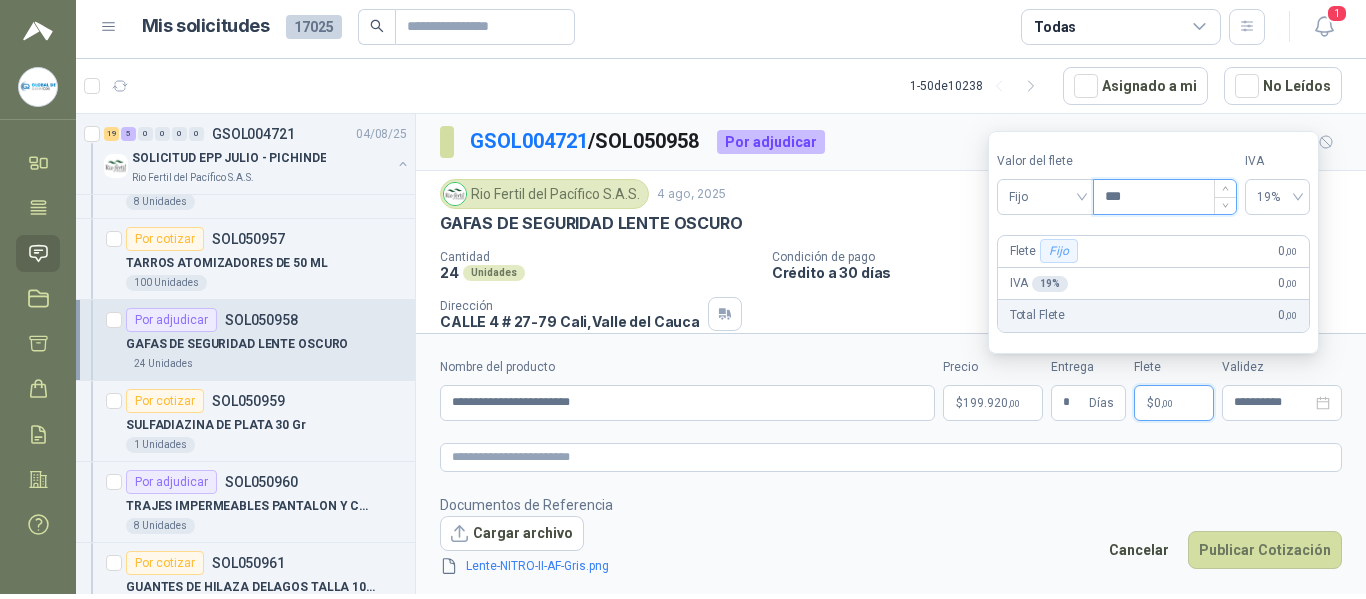 click on "***" at bounding box center [1165, 197] 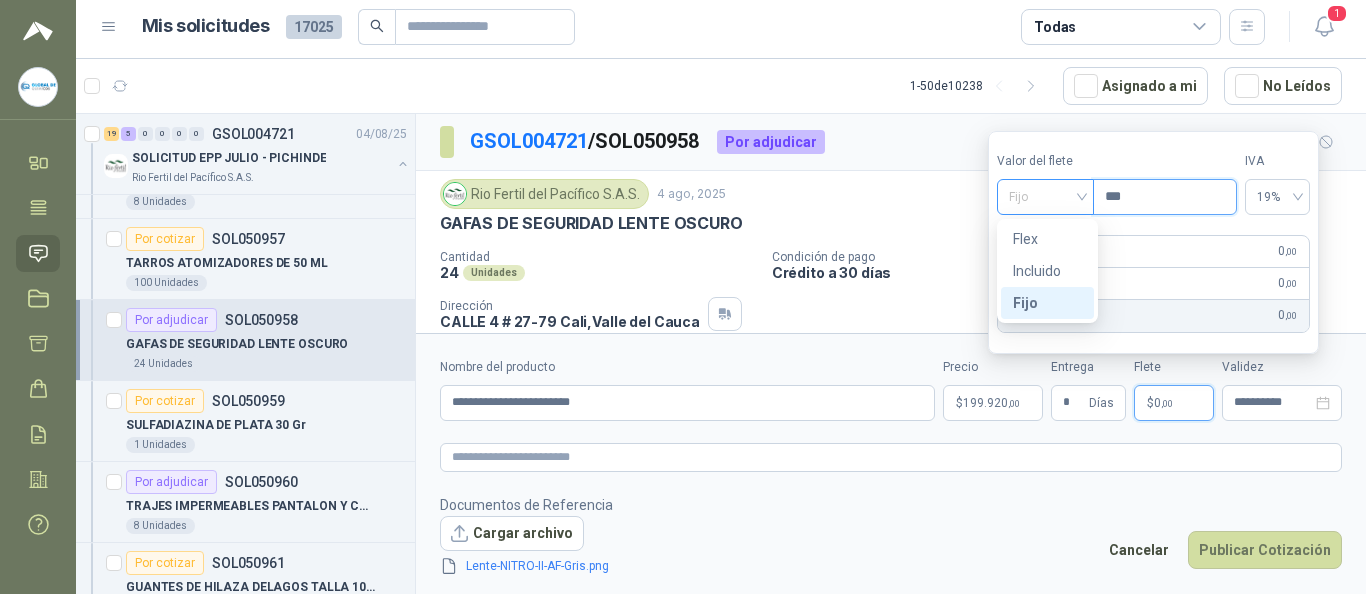 click on "Fijo" at bounding box center [1045, 197] 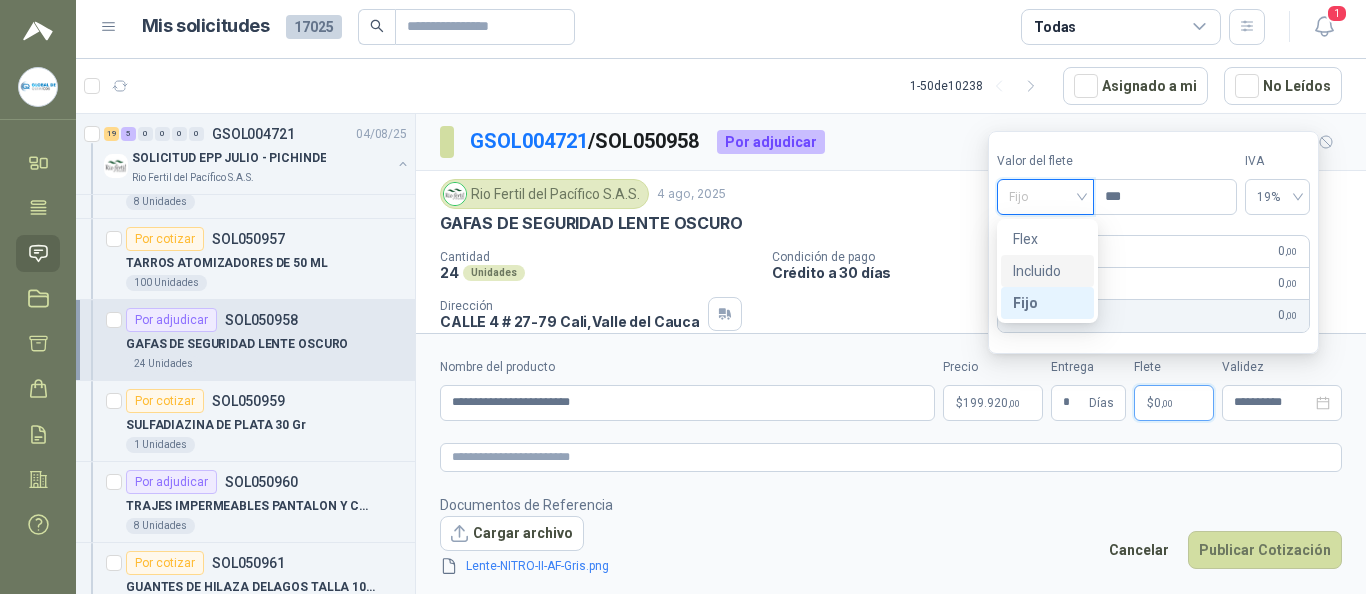 click on "Incluido" at bounding box center [1047, 271] 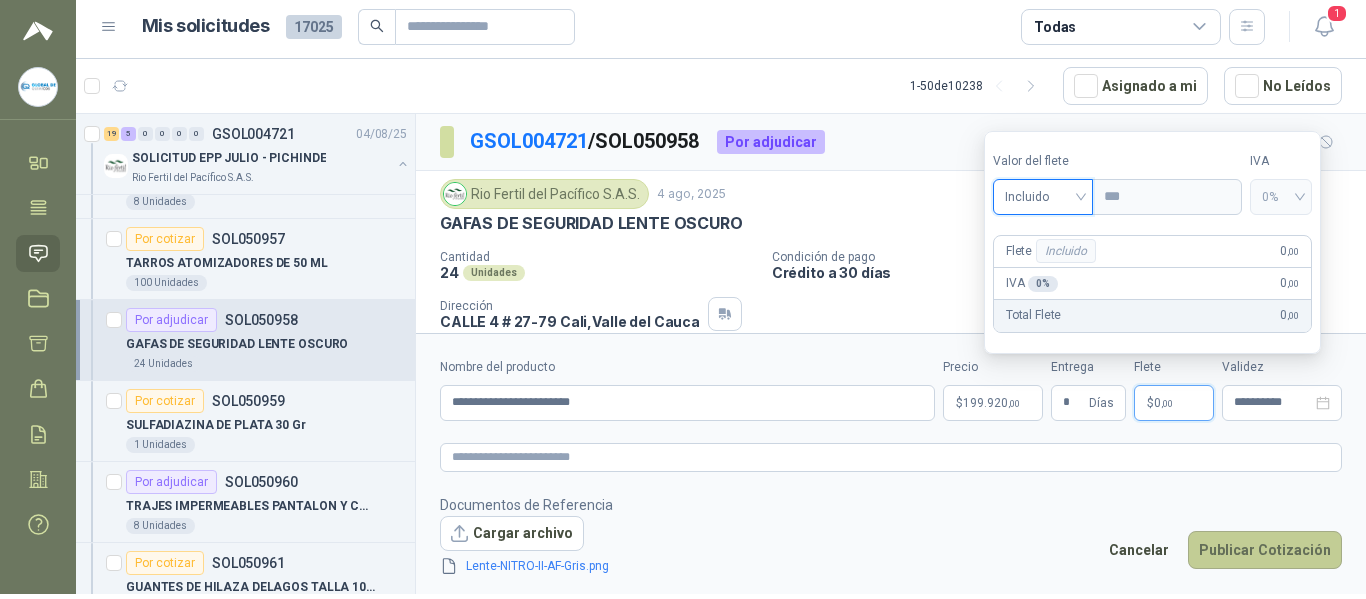 click on "Publicar Cotización" at bounding box center [1265, 550] 